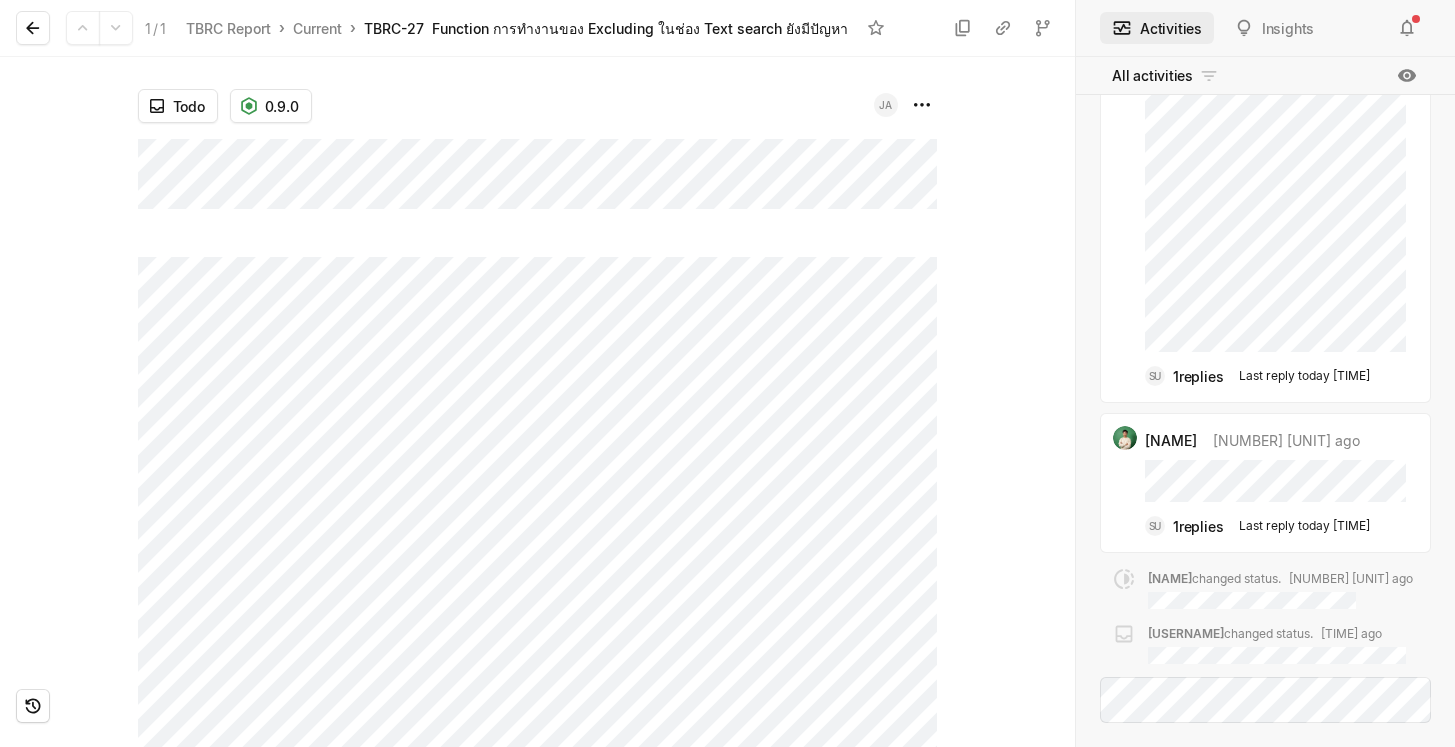 scroll, scrollTop: 0, scrollLeft: 0, axis: both 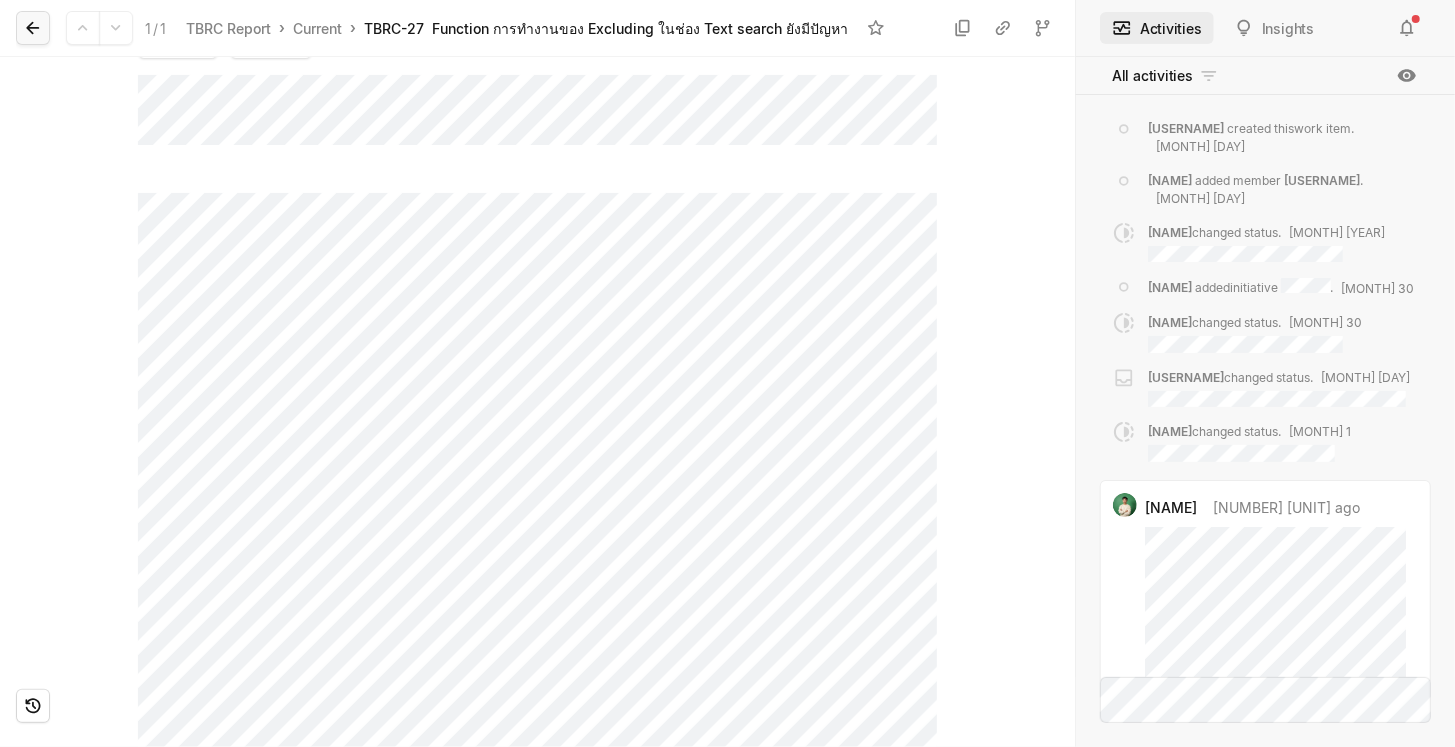 click at bounding box center (33, 28) 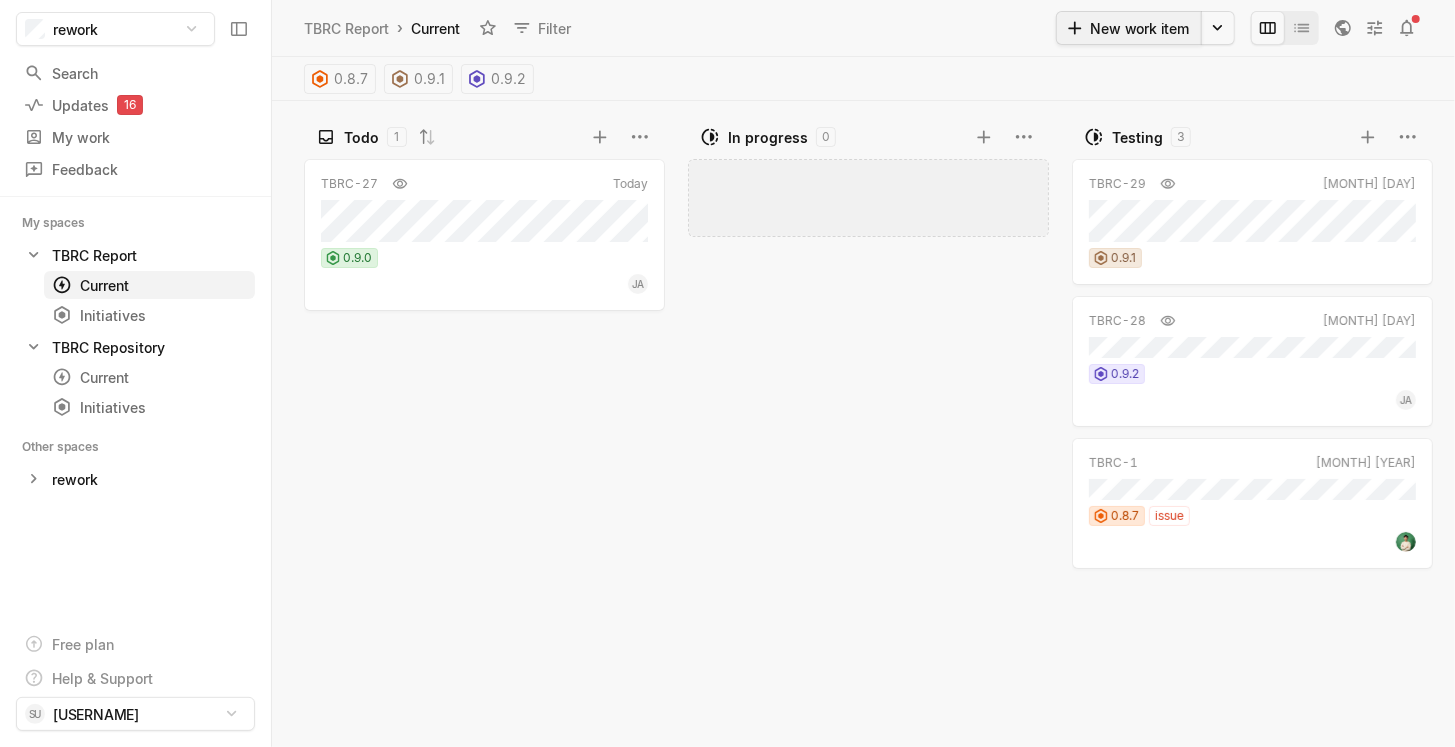 click on "New work item" at bounding box center (1129, 28) 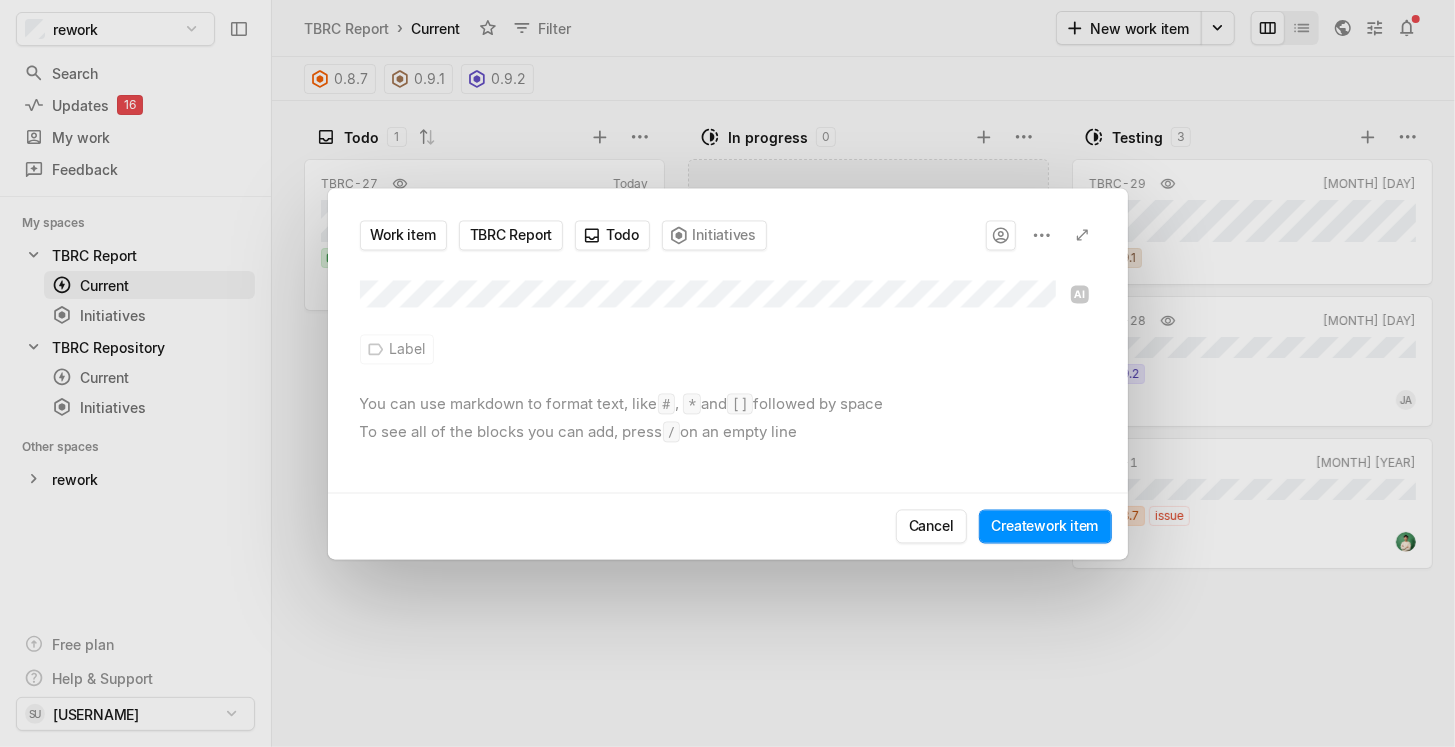 click on "Work item TBRC Report Todo Initiatives Label You can use markdown to format text, like  # ,   *  and  []  followed by space To see all of the blocks you can add, press  /  on an empty line ﻿" at bounding box center (728, 356) 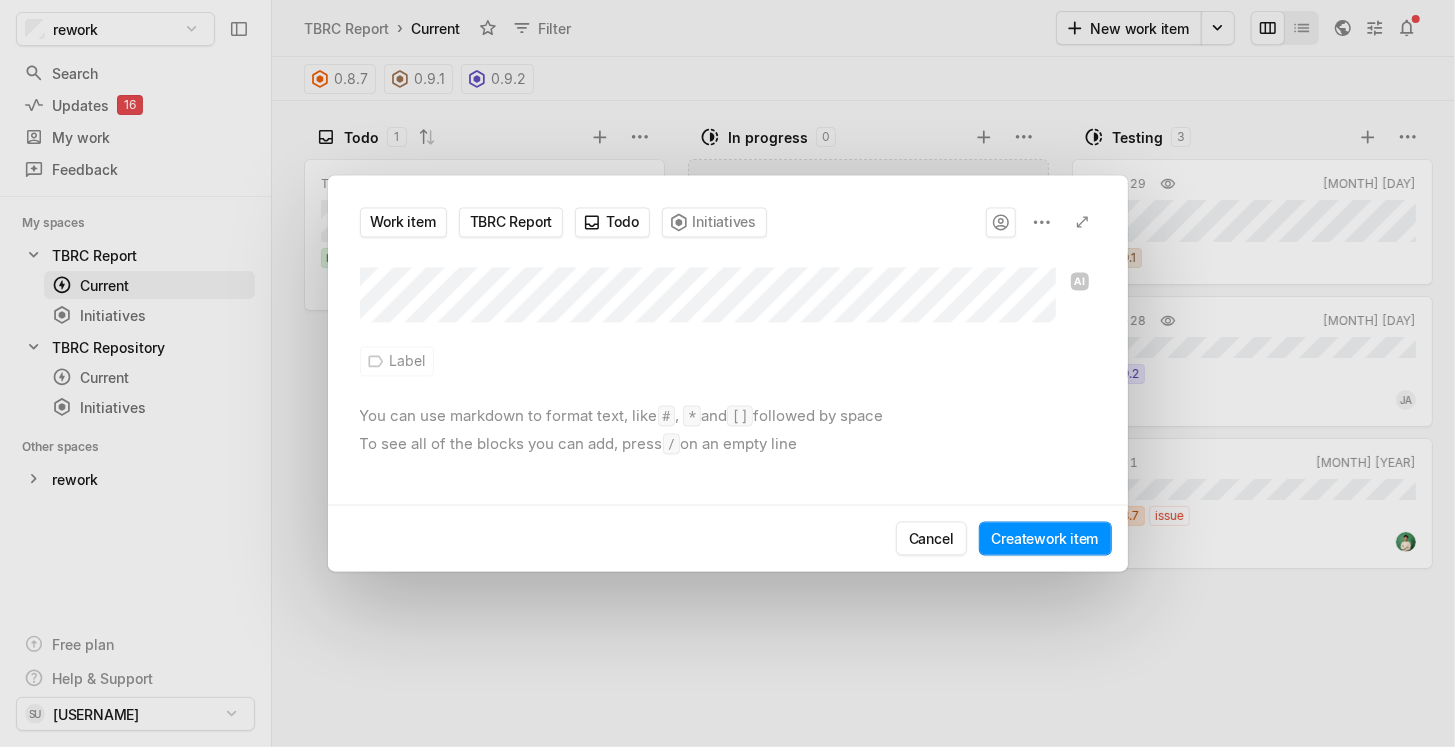 click on "You can use markdown to format text, like  # ,   *  and  []  followed by space To see all of the blocks you can add, press  /  on an empty line ﻿" at bounding box center [728, 415] 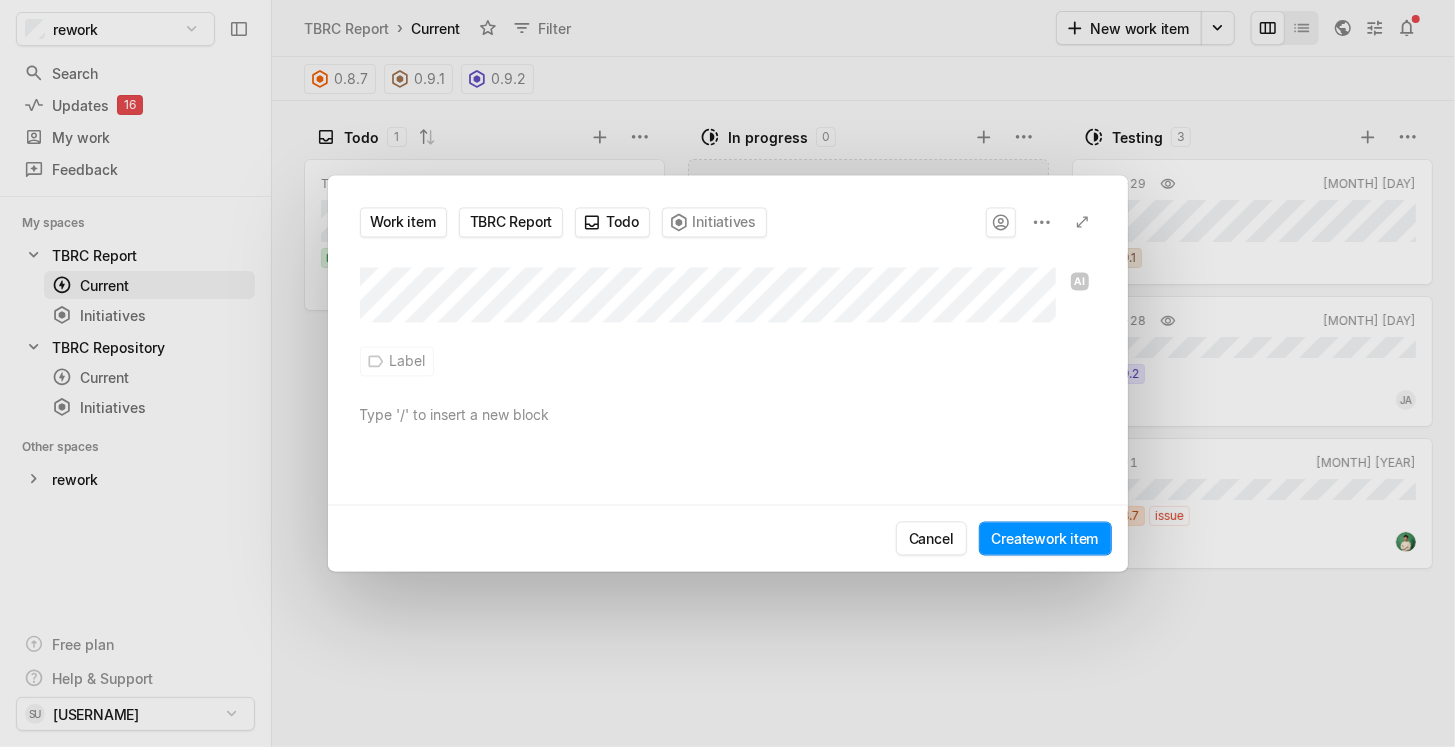 click on "Work item TBRC Report Todo Initiatives Label Type '/' to insert a new block ﻿" at bounding box center [728, 356] 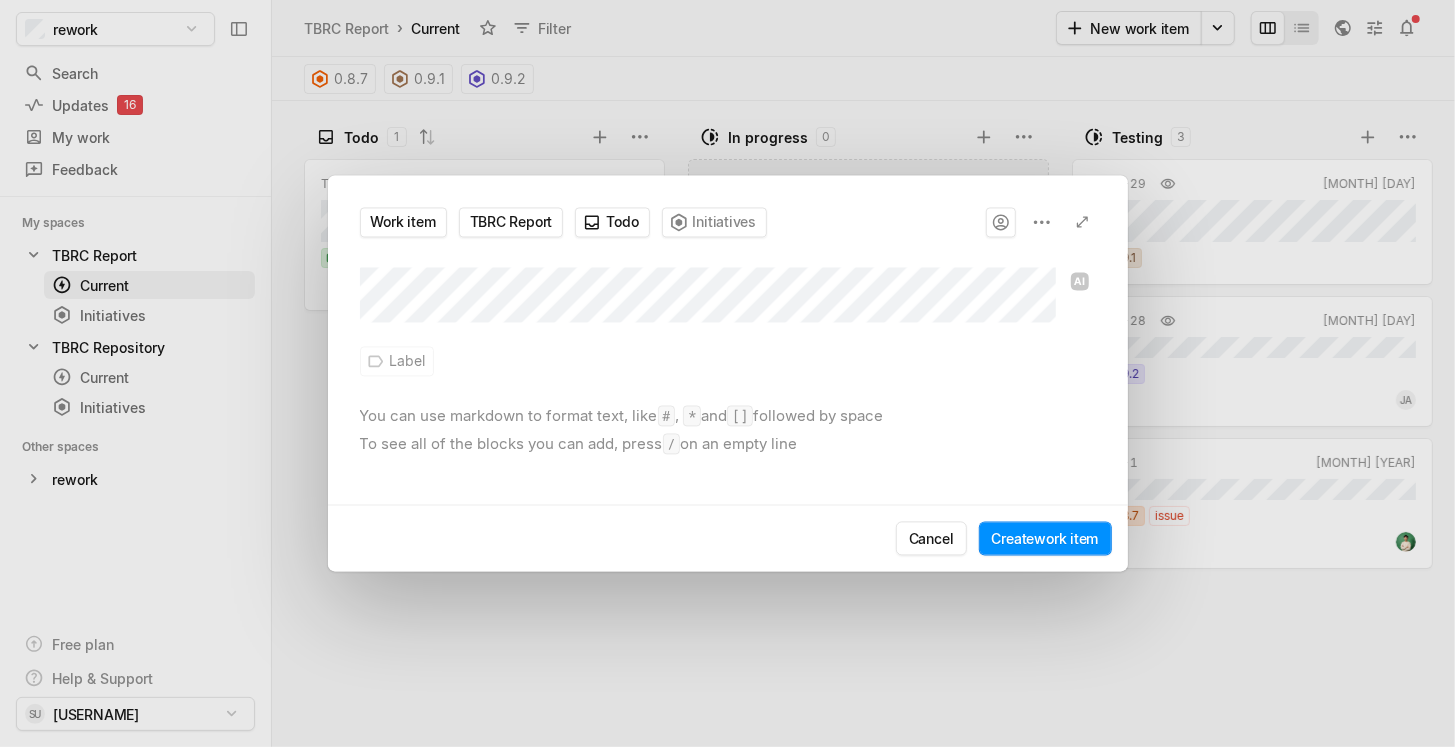 click on "You can use markdown to format text, like  # ,   *  and  []  followed by space To see all of the blocks you can add, press  /  on an empty line ﻿" at bounding box center [728, 415] 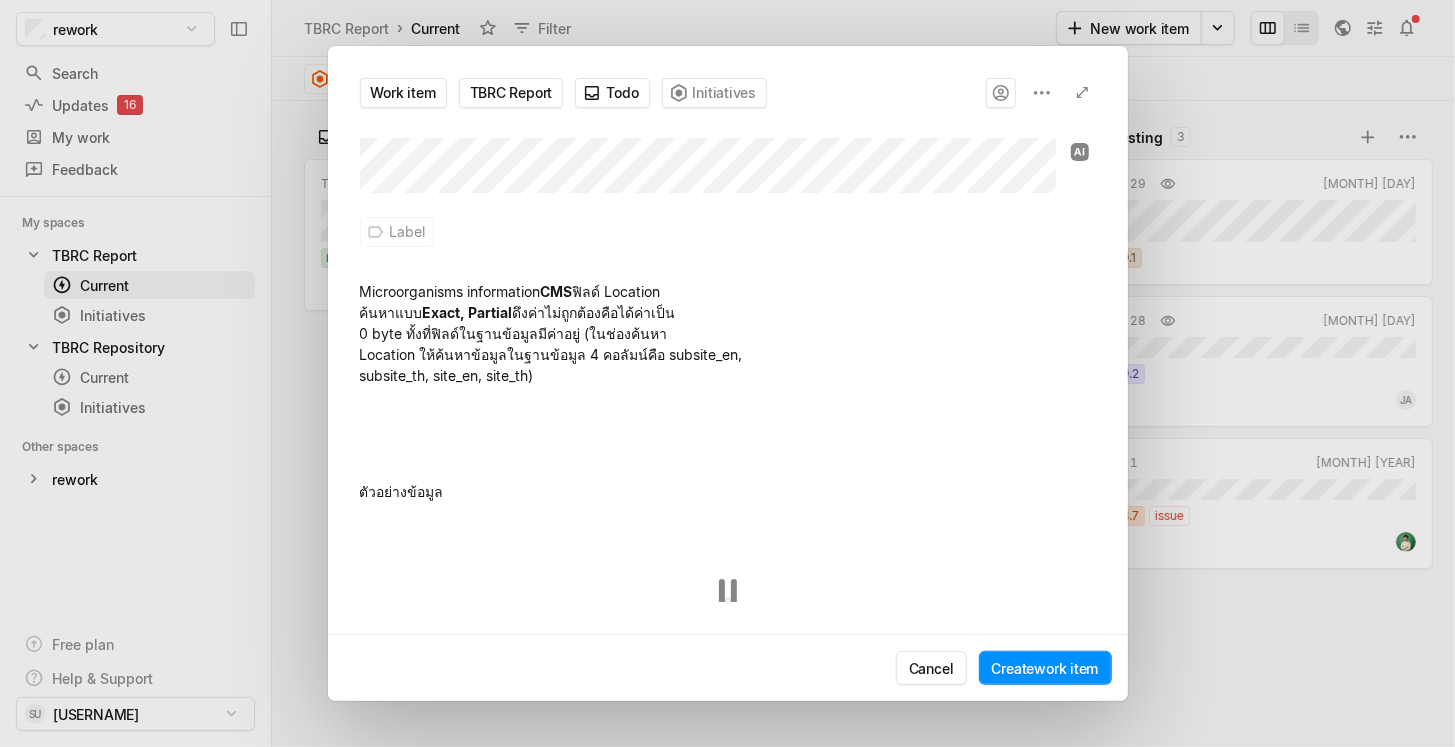 scroll, scrollTop: 0, scrollLeft: 0, axis: both 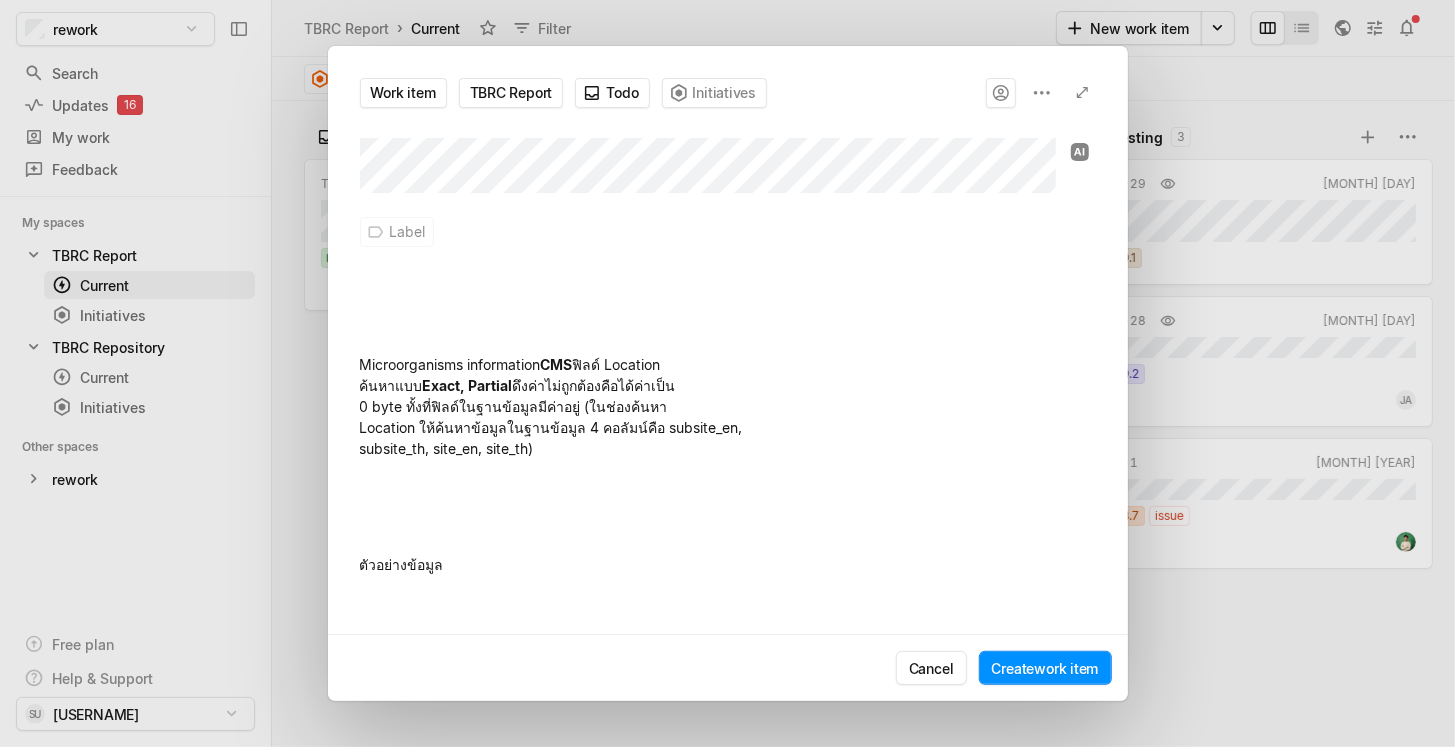 click on "ดึงค่าไม่ถูกต้องคือได้ค่าเป็น
0 byte ทั้งที่ฟิลด์ในฐานข้อมูลมีค่าอยู่ (ในช่องค้นหา
Location ให้ค้นหาข้อมูลในฐานข้อมูล 4 คอลัมน์คือ subsite_en,
subsite_th, site_en, site_th)" at bounding box center (360, 327) 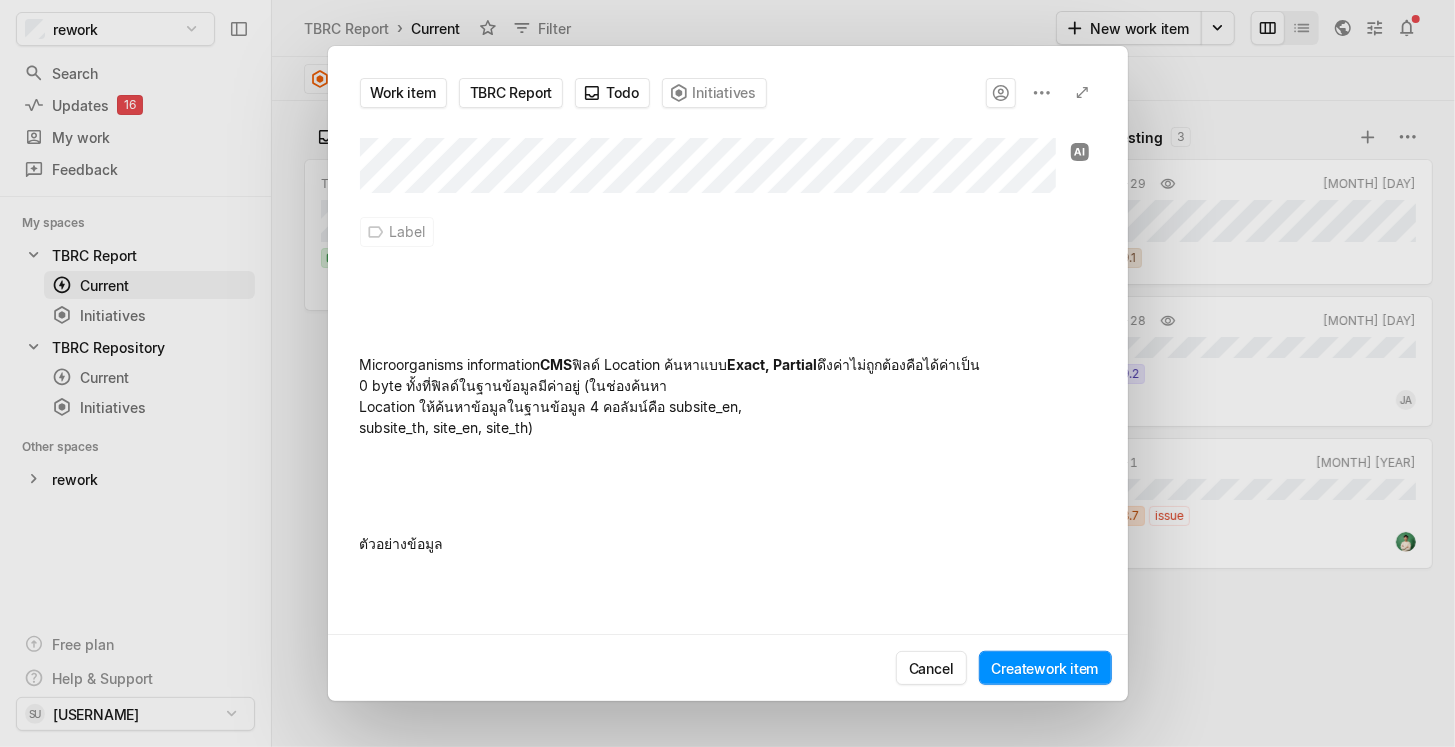 click on "Microorganisms information  CMS  ฟิลด์ Location ค้นหาแบบ  Exact, Partial  ดึงค่าไม่ถูกต้องคือได้ค่าเป็น
0 byte ทั้งที่ฟิลด์ในฐานข้อมูลมีค่าอยู่ (ในช่องค้นหา
Location ให้ค้นหาข้อมูลในฐานข้อมูล 4 คอลัมน์คือ subsite_en,
subsite_th, site_en, site_th)" at bounding box center (728, 396) 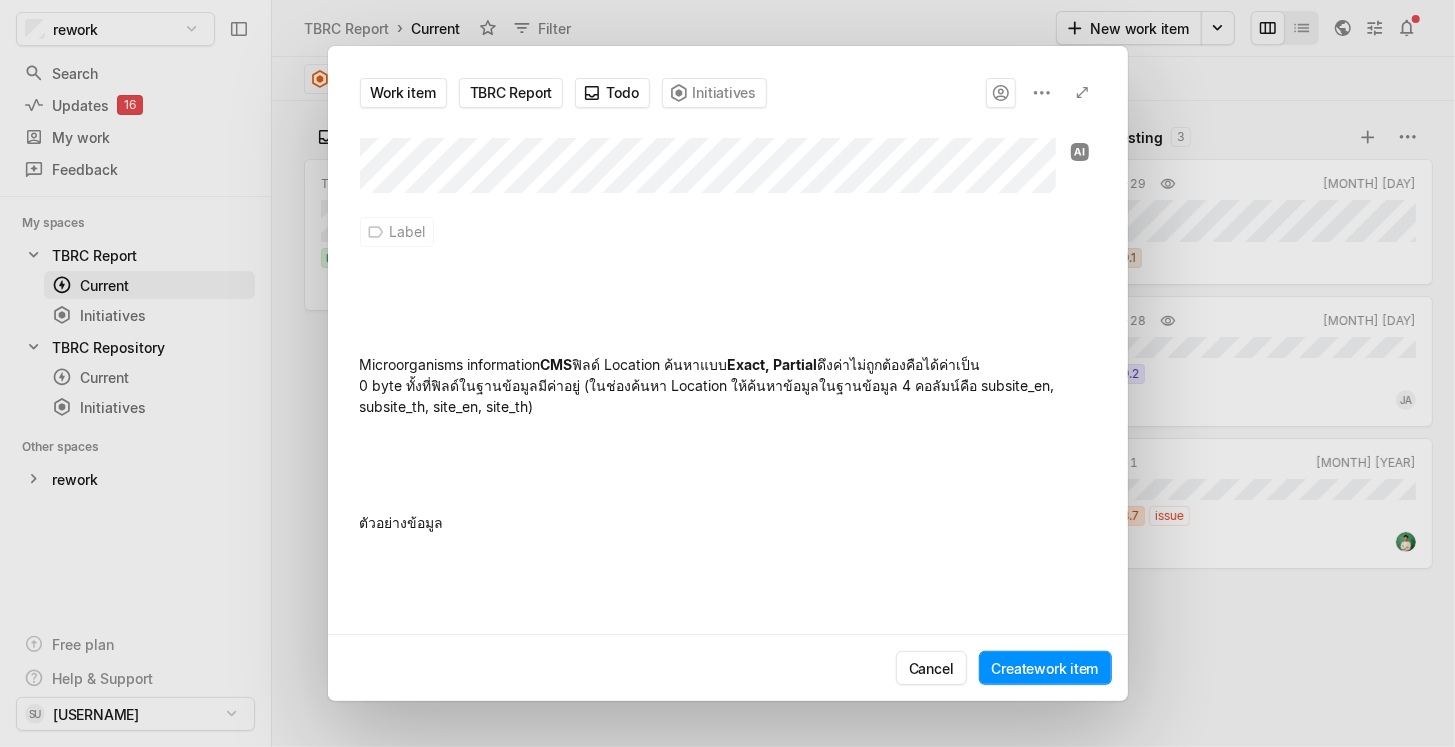 click at bounding box center [728, 464] 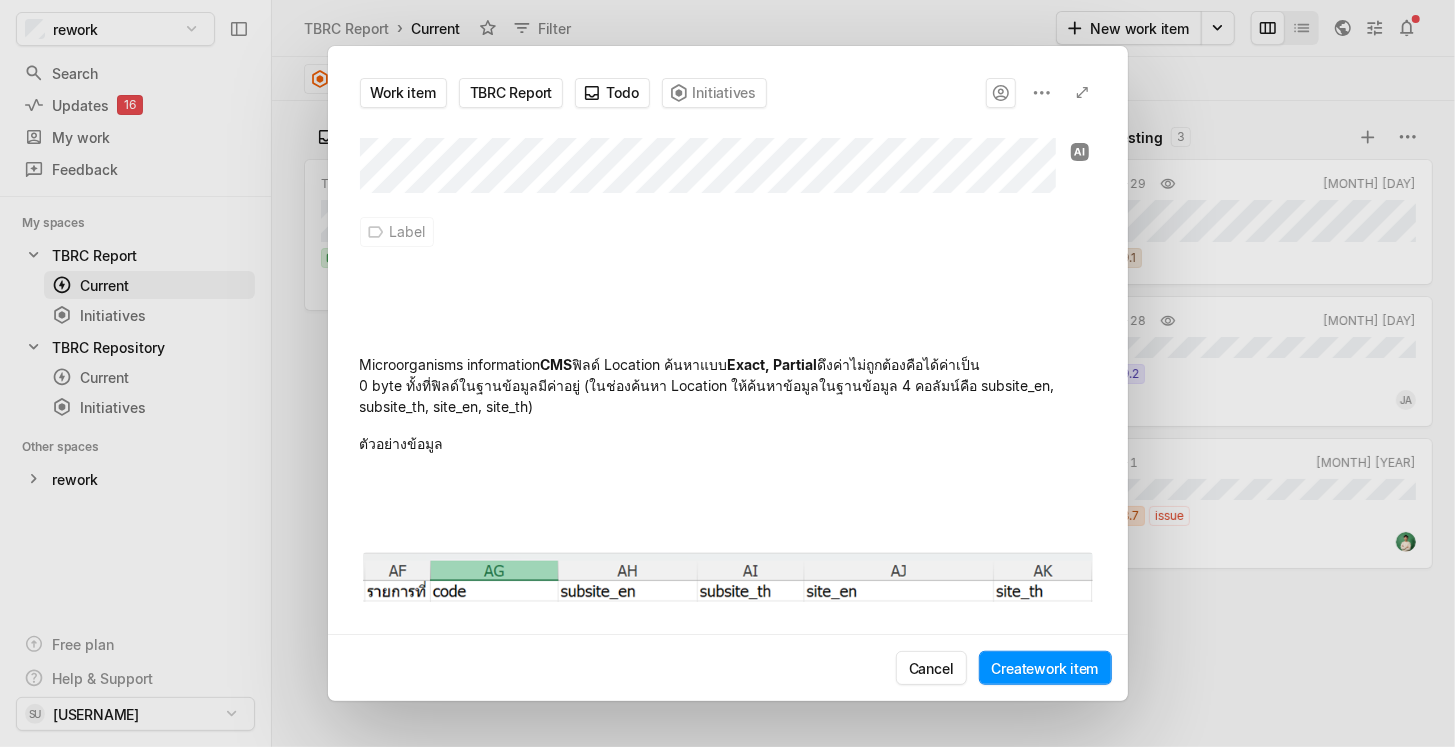 click at bounding box center (728, 501) 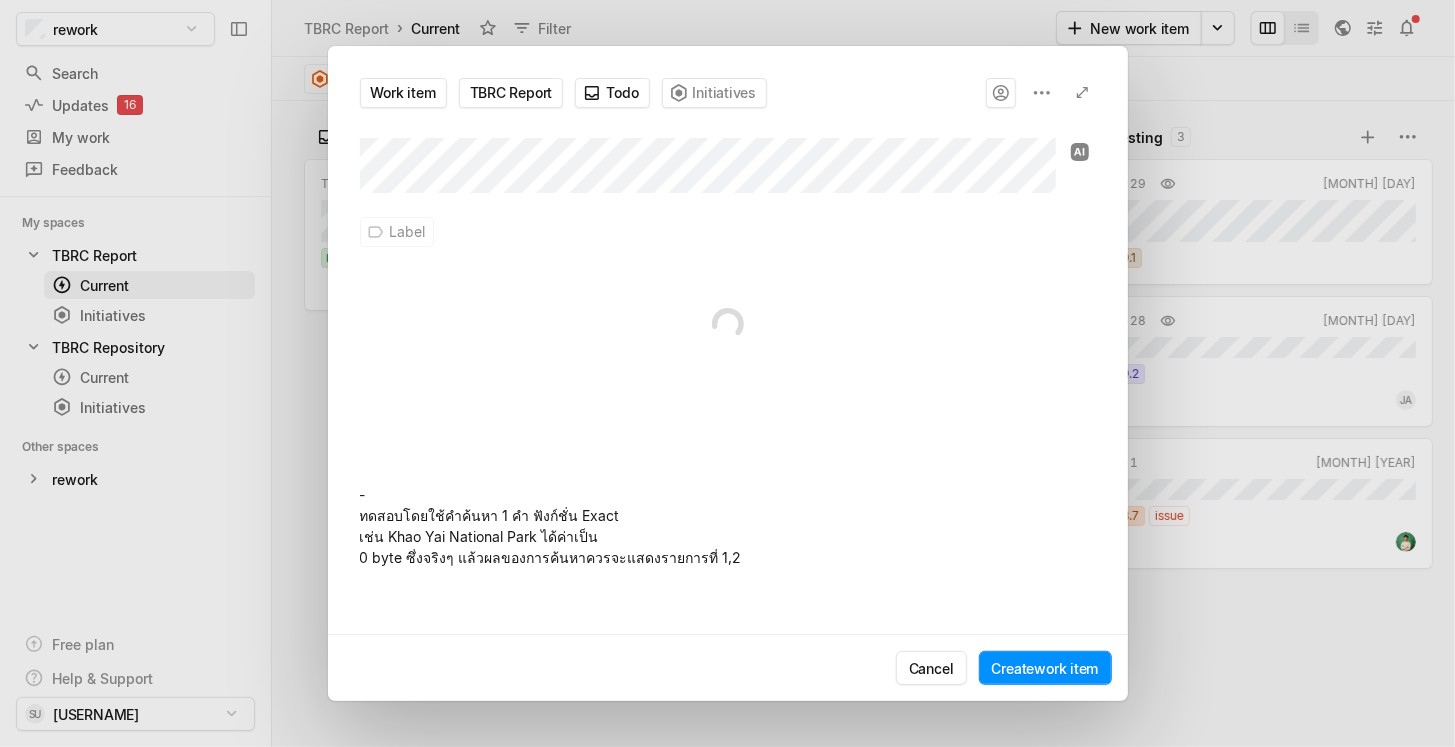 scroll, scrollTop: 196, scrollLeft: 0, axis: vertical 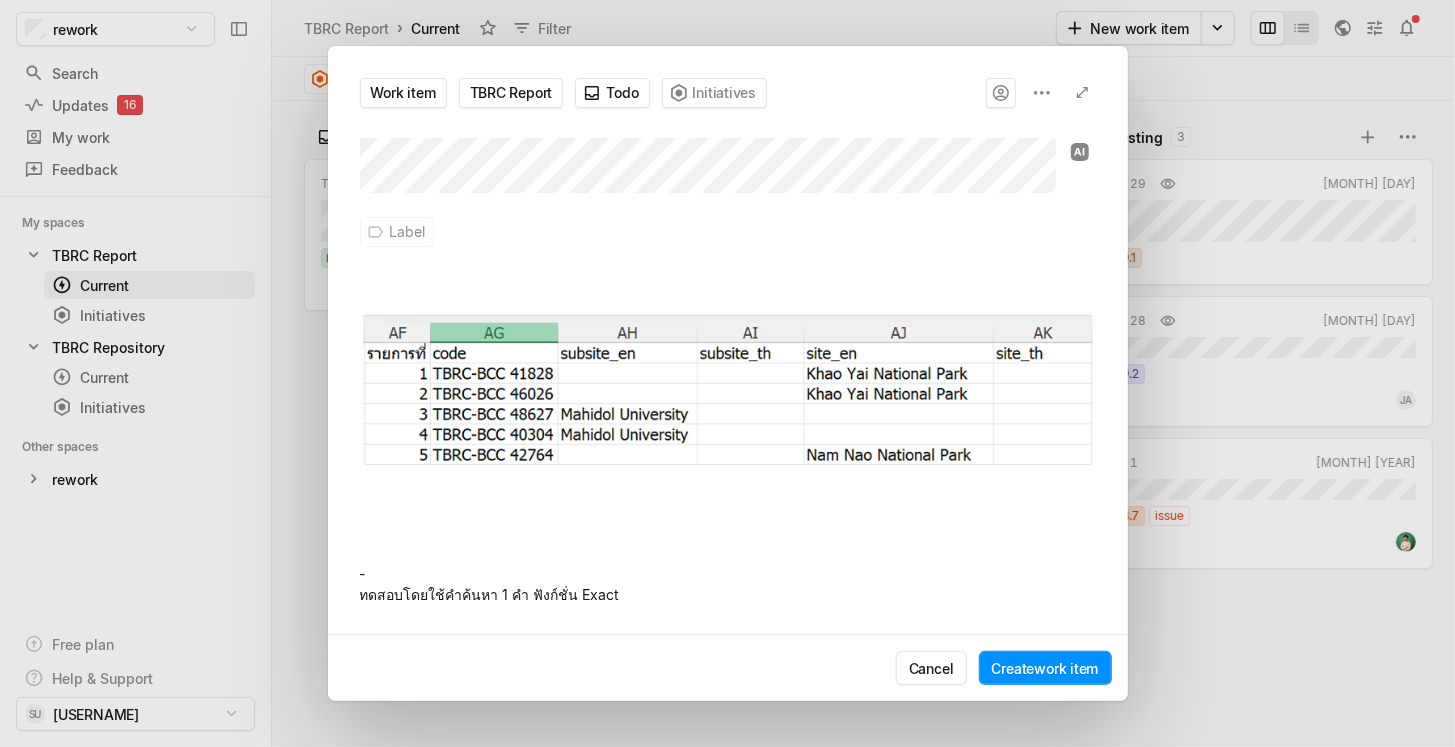 click at bounding box center (728, 515) 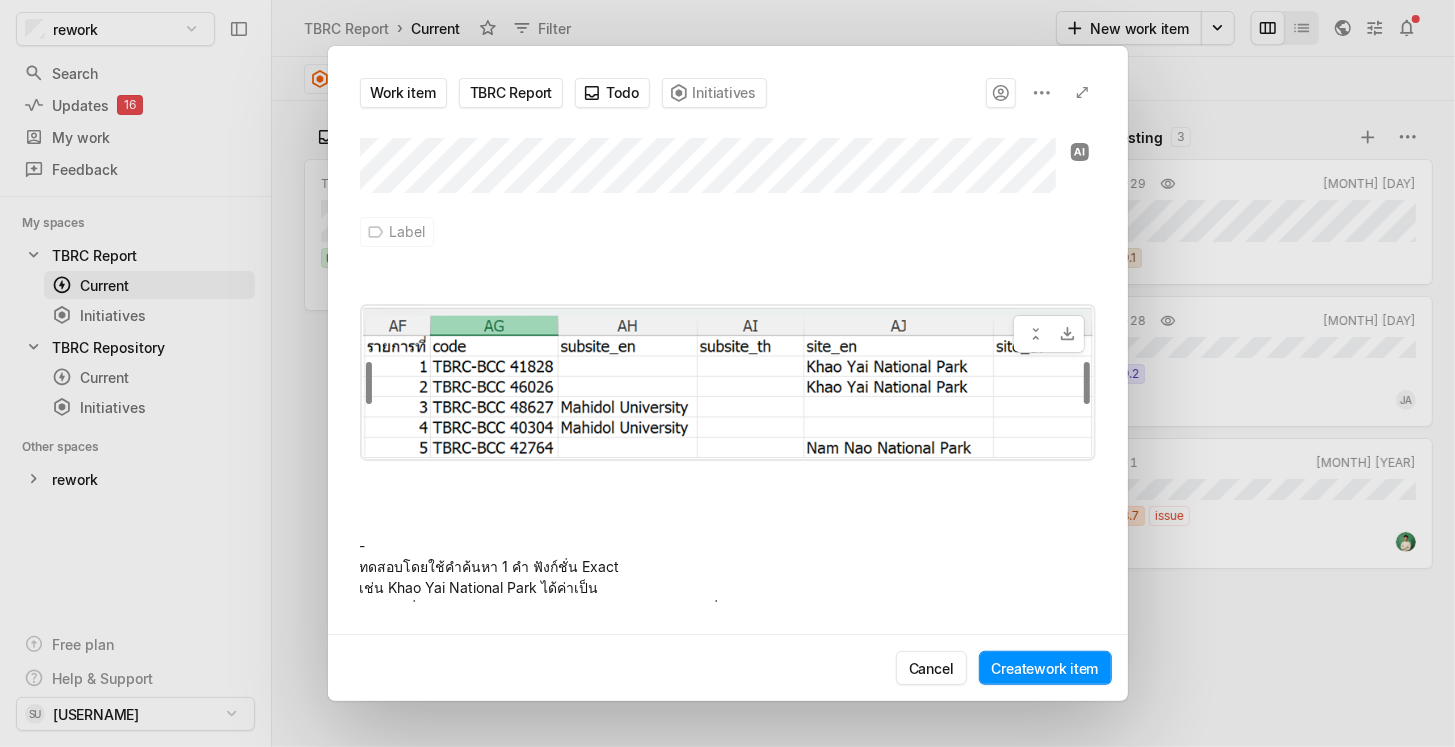 scroll, scrollTop: 249, scrollLeft: 0, axis: vertical 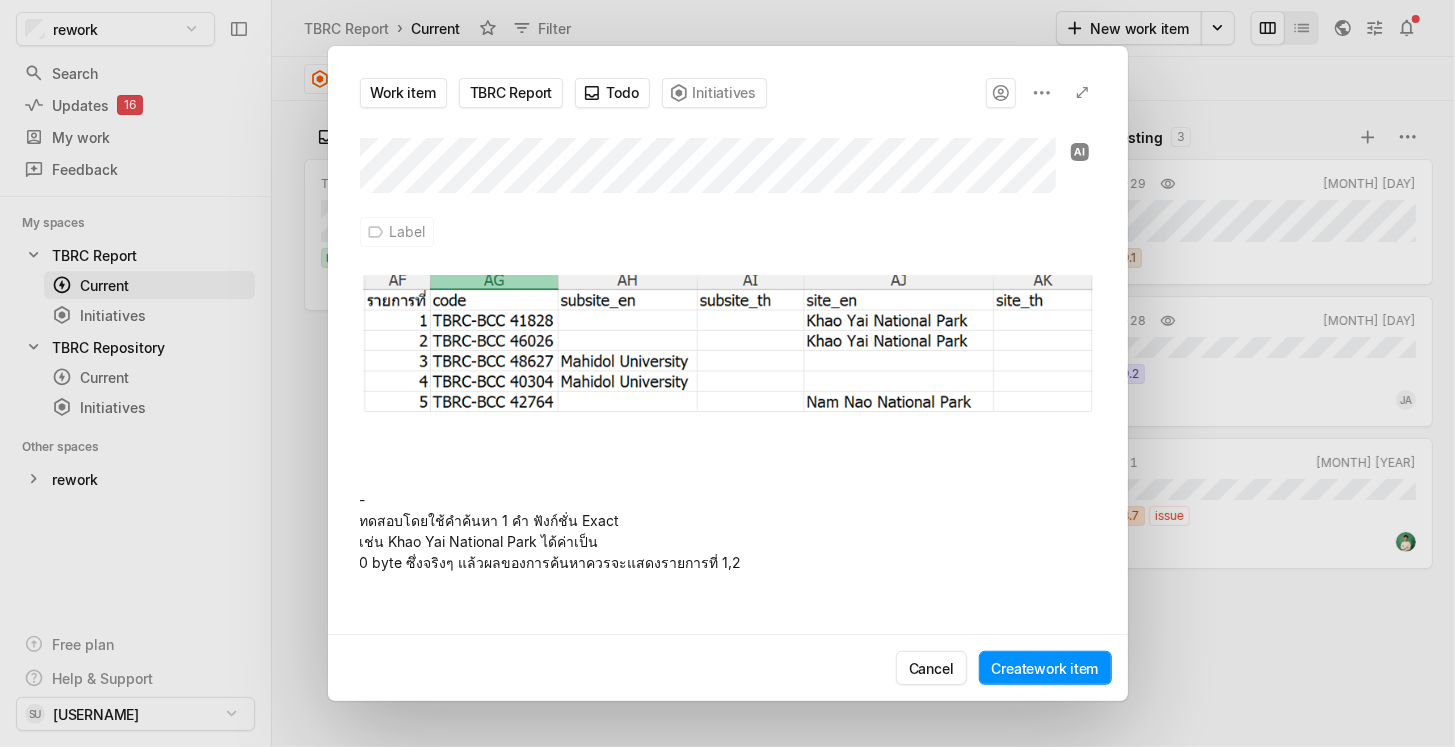 click at bounding box center (728, 452) 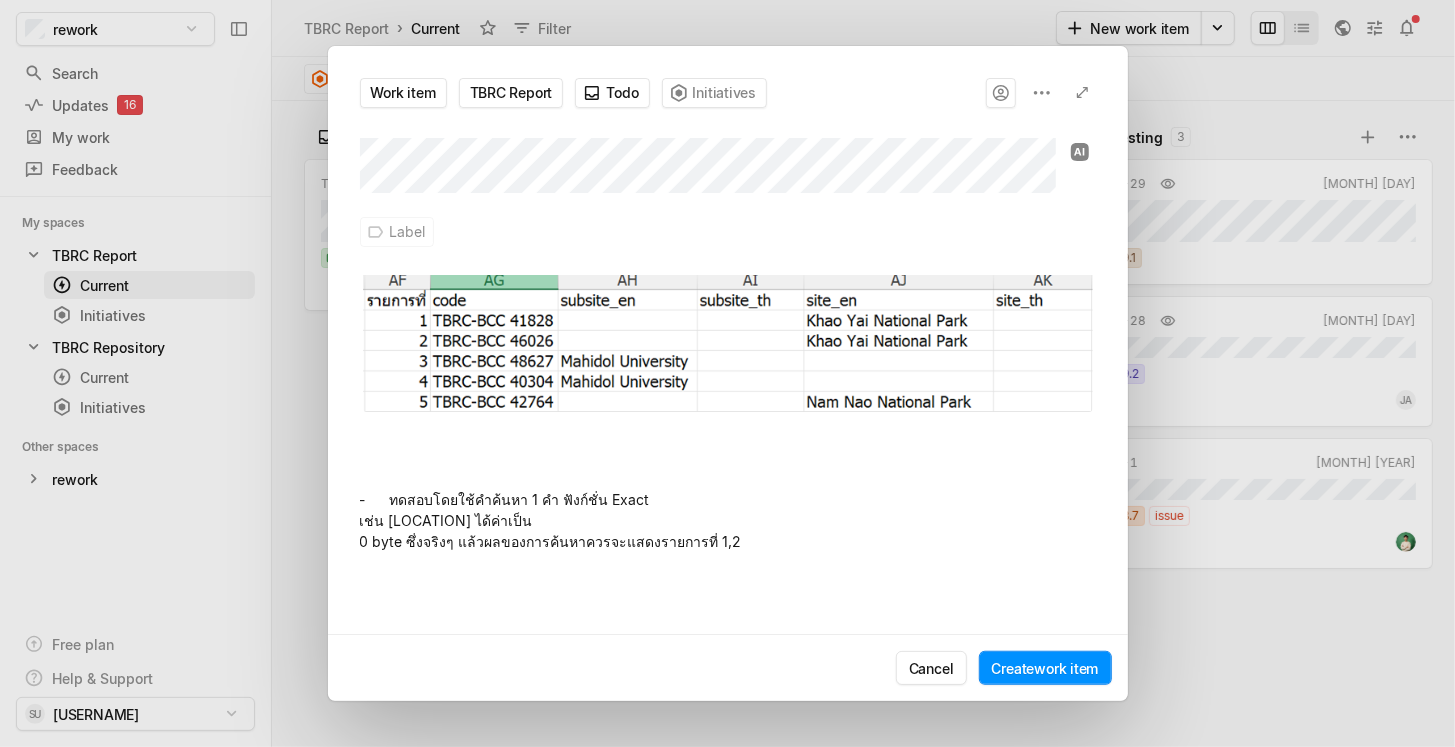 click on "-      ทดสอบโดยใช้คำค้นหา 1 คำ ฟังก์ชั่น Exact
เช่น [LOCATION] ได้ค่าเป็น
0 byte ซึ่งจริงๆ แล้วผลของการค้นหาควรจะแสดงรายการที่ 1,2" at bounding box center [728, 520] 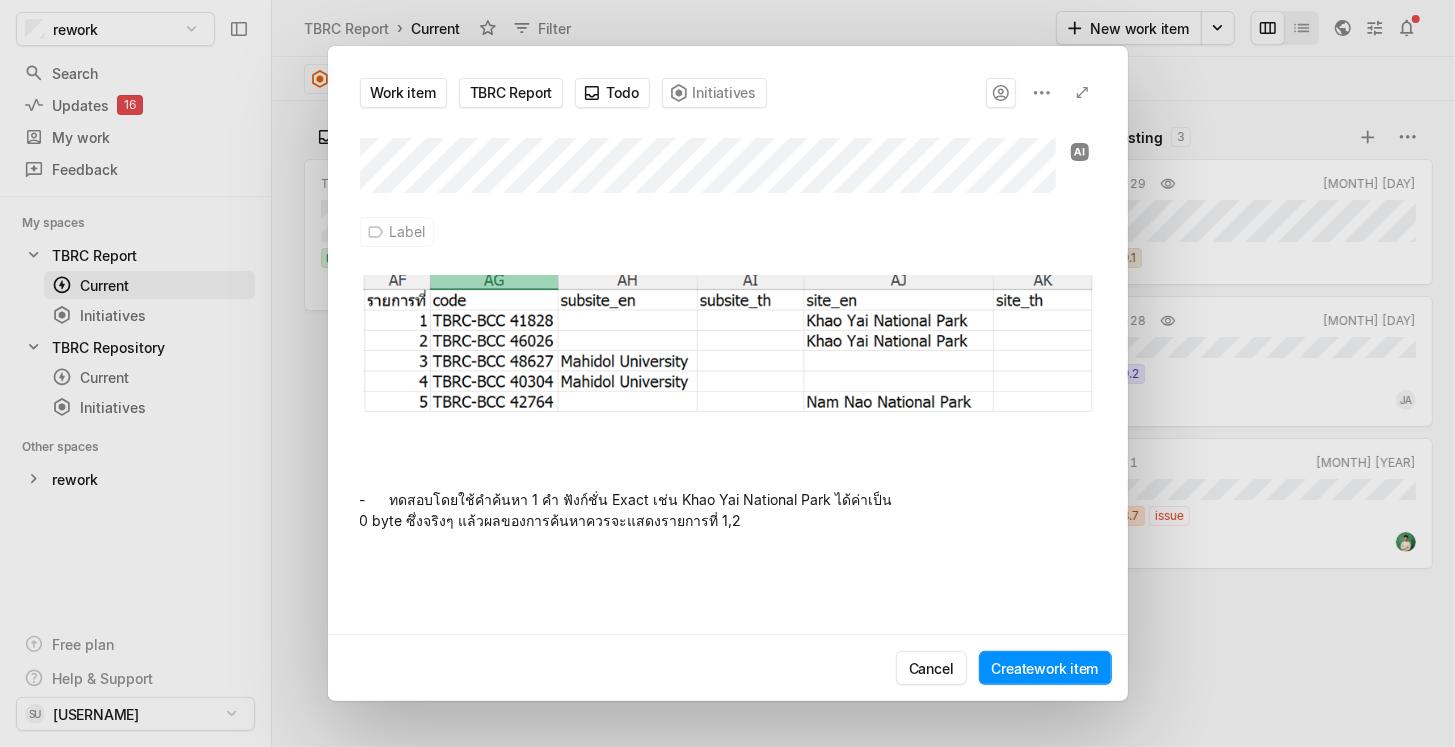 drag, startPoint x: 890, startPoint y: 492, endPoint x: 905, endPoint y: 504, distance: 19.209373 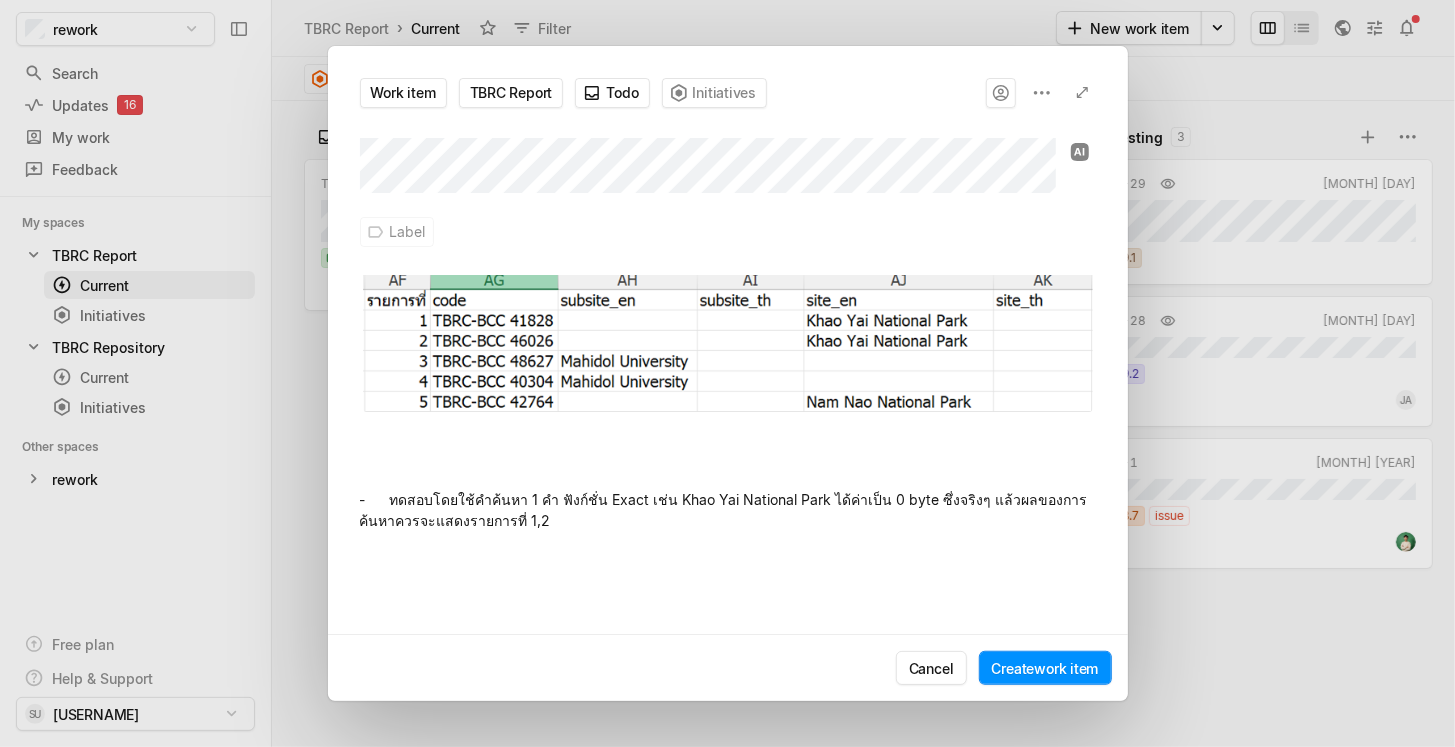 click at bounding box center (728, 578) 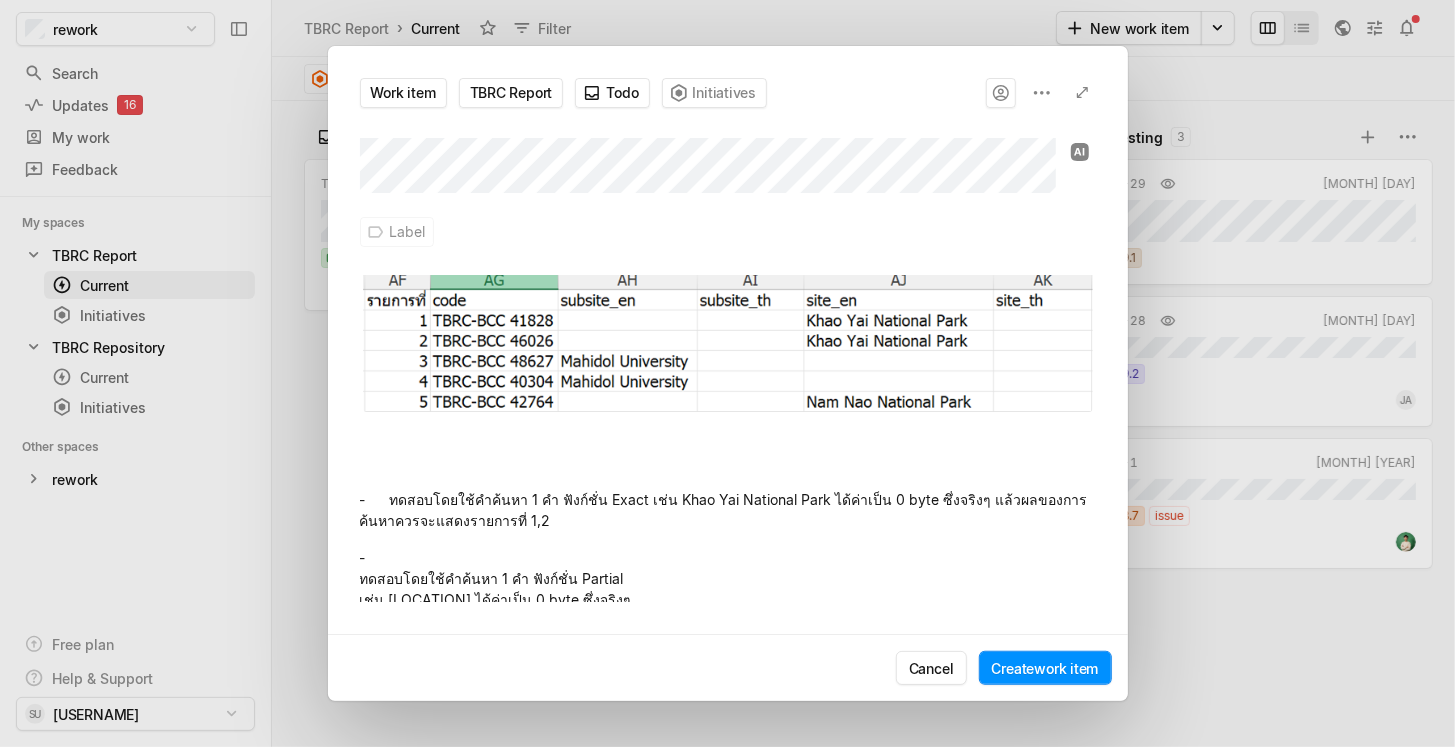 click on "-
ทดสอบโดยใช้คำค้นหา 1 คำ ฟังก์ชั่น Partial
เช่น [LOCATION] ได้ค่าเป็น 0 byte ซึ่งจริงๆ
แล้วผลของการค้นหาควรจะแสดงรายการที่ 1,2,5" at bounding box center (728, 589) 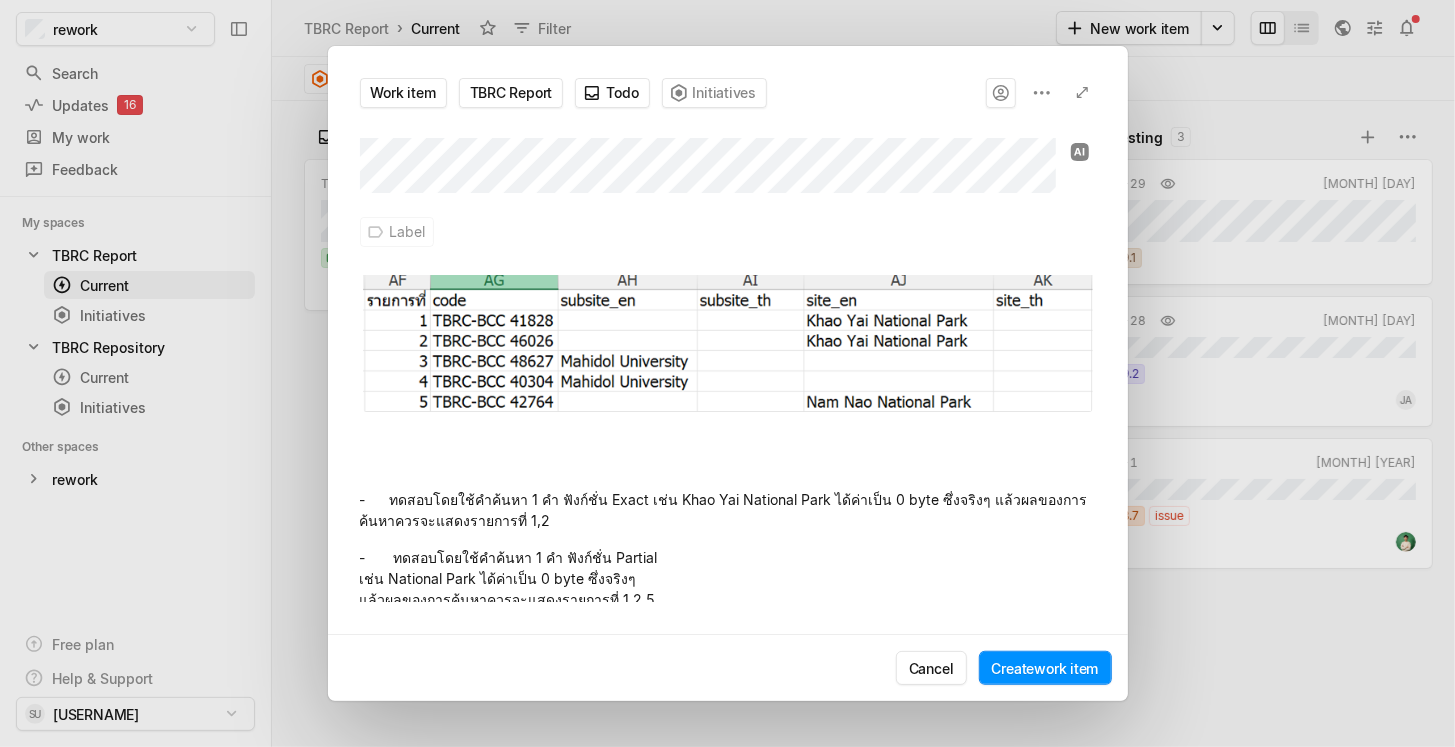 click on "-       ทดสอบโดยใช้คำค้นหา 1 คำ ฟังก์ชั่น Partial
เช่น National Park ได้ค่าเป็น 0 byte ซึ่งจริงๆ
แล้วผลของการค้นหาควรจะแสดงรายการที่ 1,2,5" at bounding box center [728, 578] 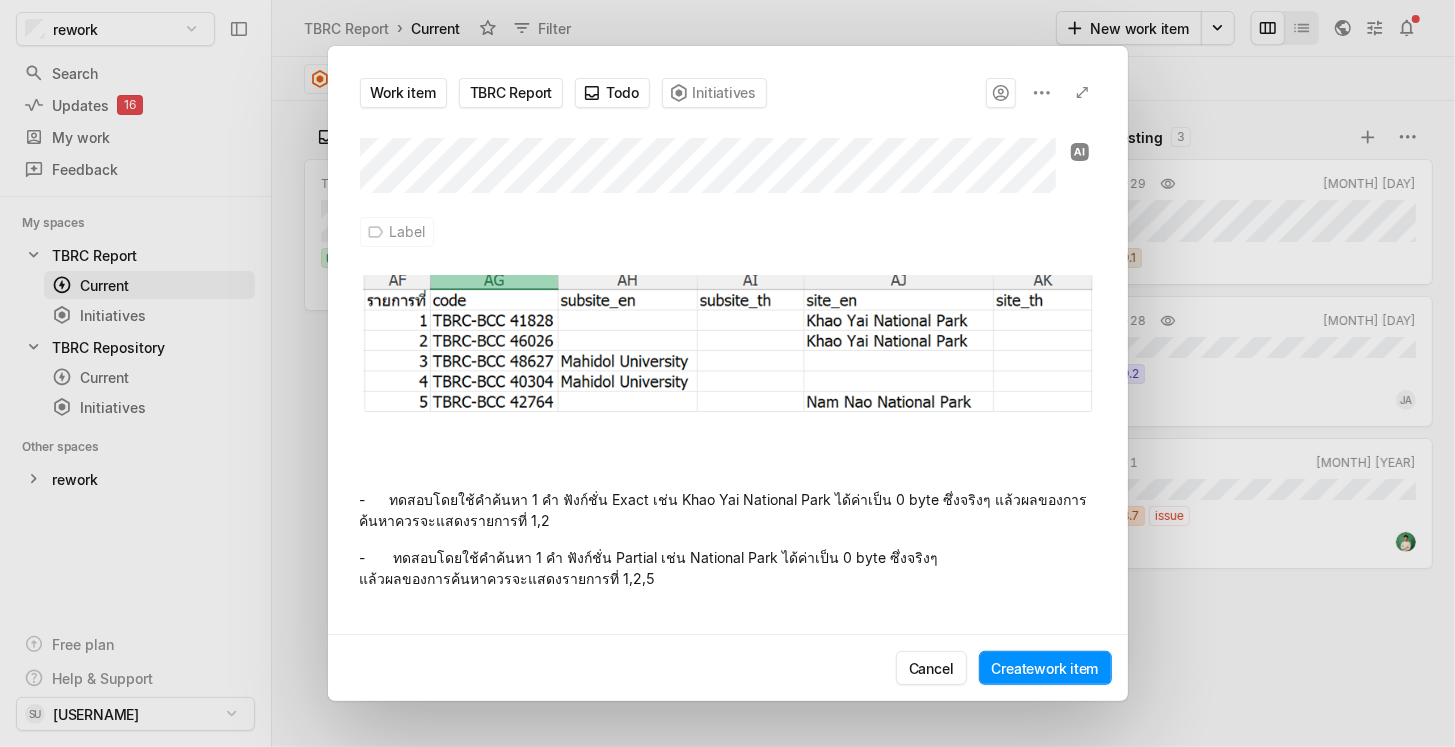 click on "-       ทดสอบโดยใช้คำค้นหา 1 คำ ฟังก์ชั่น Partial เช่น National Park ได้ค่าเป็น 0 byte ซึ่งจริงๆ
แล้วผลของการค้นหาควรจะแสดงรายการที่ 1,2,5" at bounding box center [728, 568] 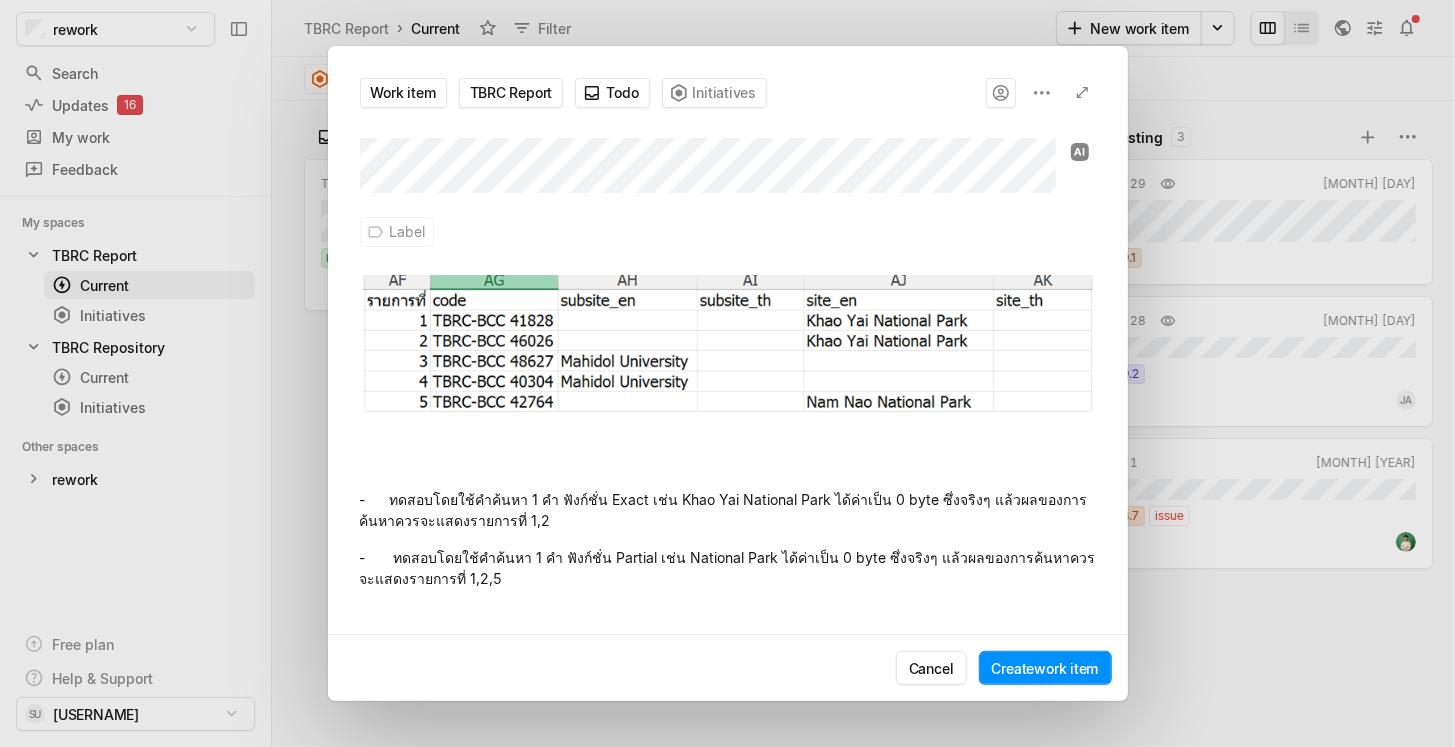 click at bounding box center (728, 452) 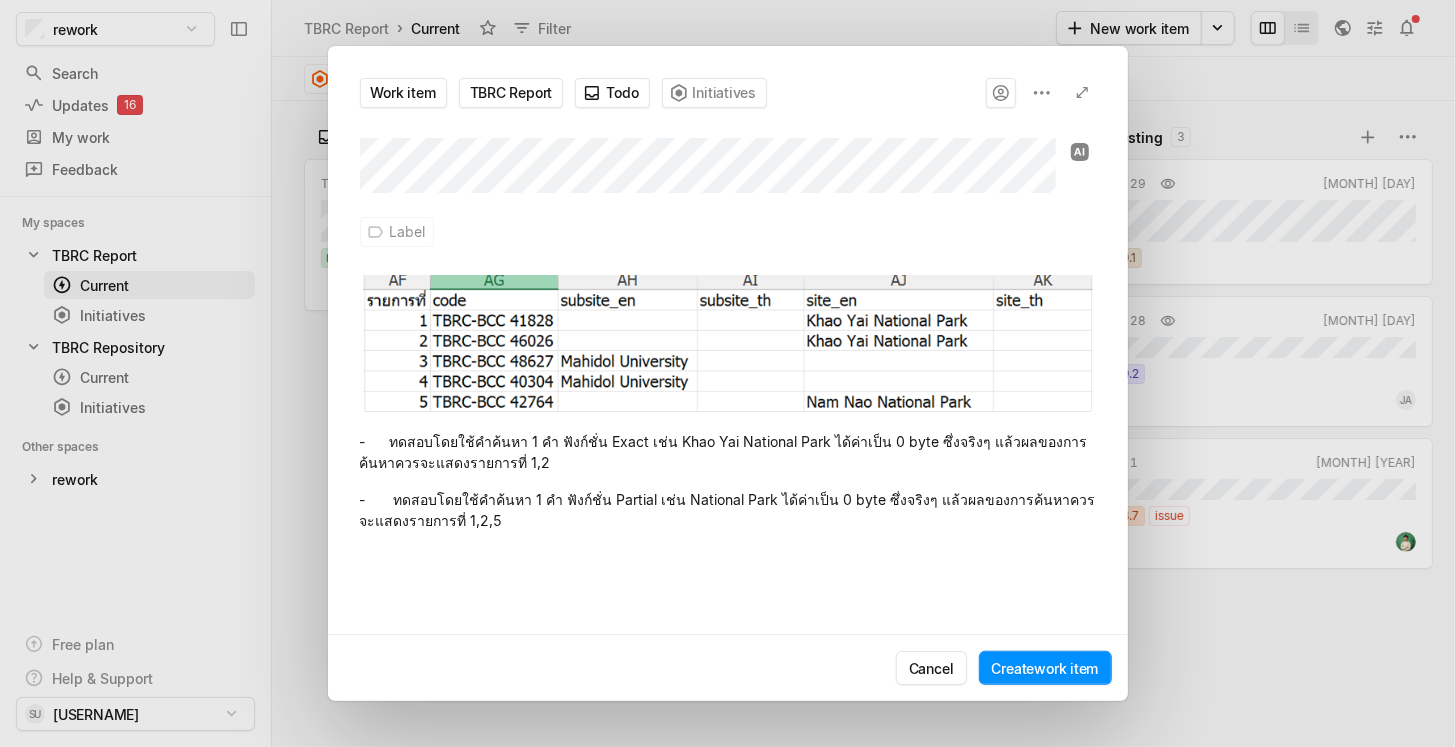 click on "-       ทดสอบโดยใช้คำค้นหา 1 คำ ฟังก์ชั่น Partial เช่น National Park ได้ค่าเป็น 0 byte ซึ่งจริงๆ แล้วผลของการค้นหาควรจะแสดงรายการที่ 1,2,5" at bounding box center [728, 510] 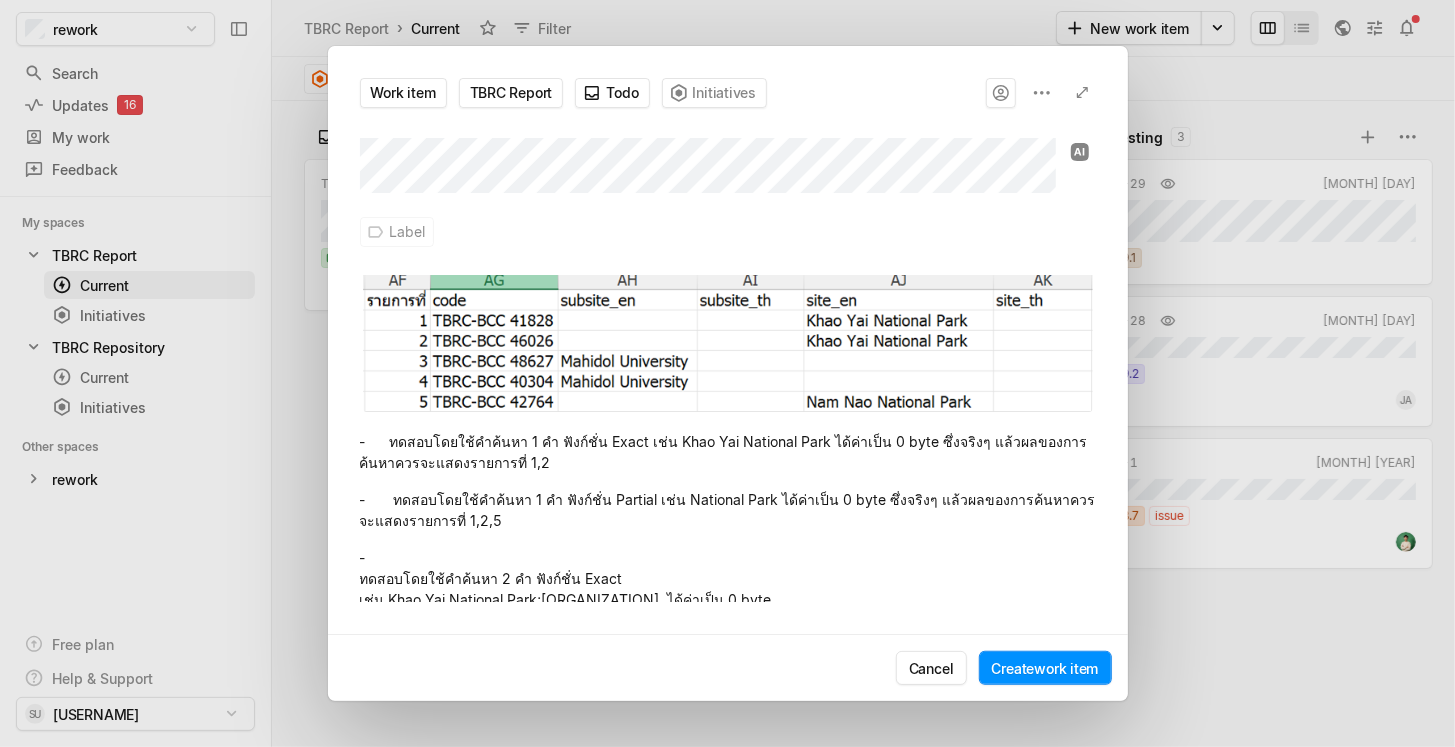click on "-
ทดสอบโดยใช้คำค้นหา 2 คำ ฟังก์ชั่น Exact
เช่น Khao Yai National Park;[ORGANIZATION]  ได้ค่าเป็น 0 byte" at bounding box center (360, 78) 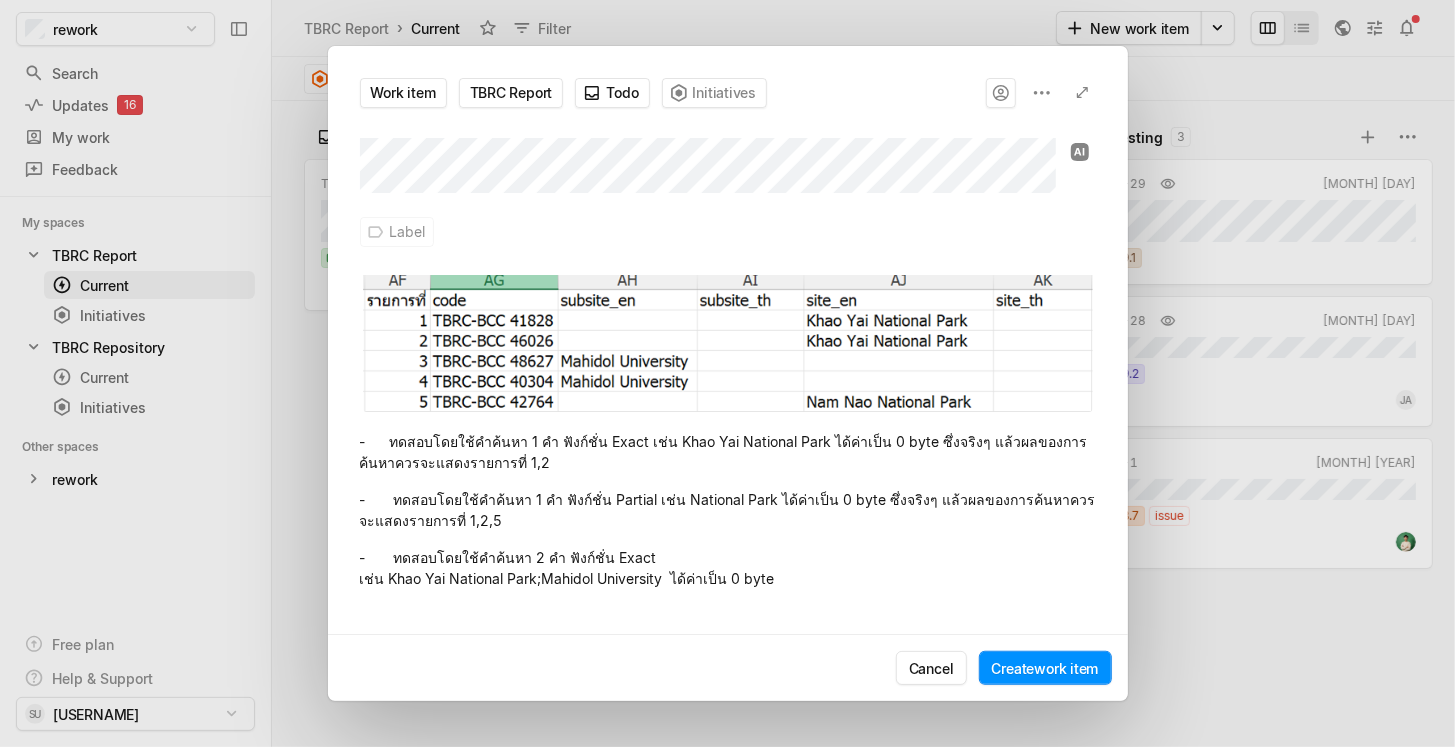click on "-       ทดสอบโดยใช้คำค้นหา 2 คำ ฟังก์ชั่น Exact
เช่น Khao Yai National Park;Mahidol University  ได้ค่าเป็น 0 byte" at bounding box center [728, 568] 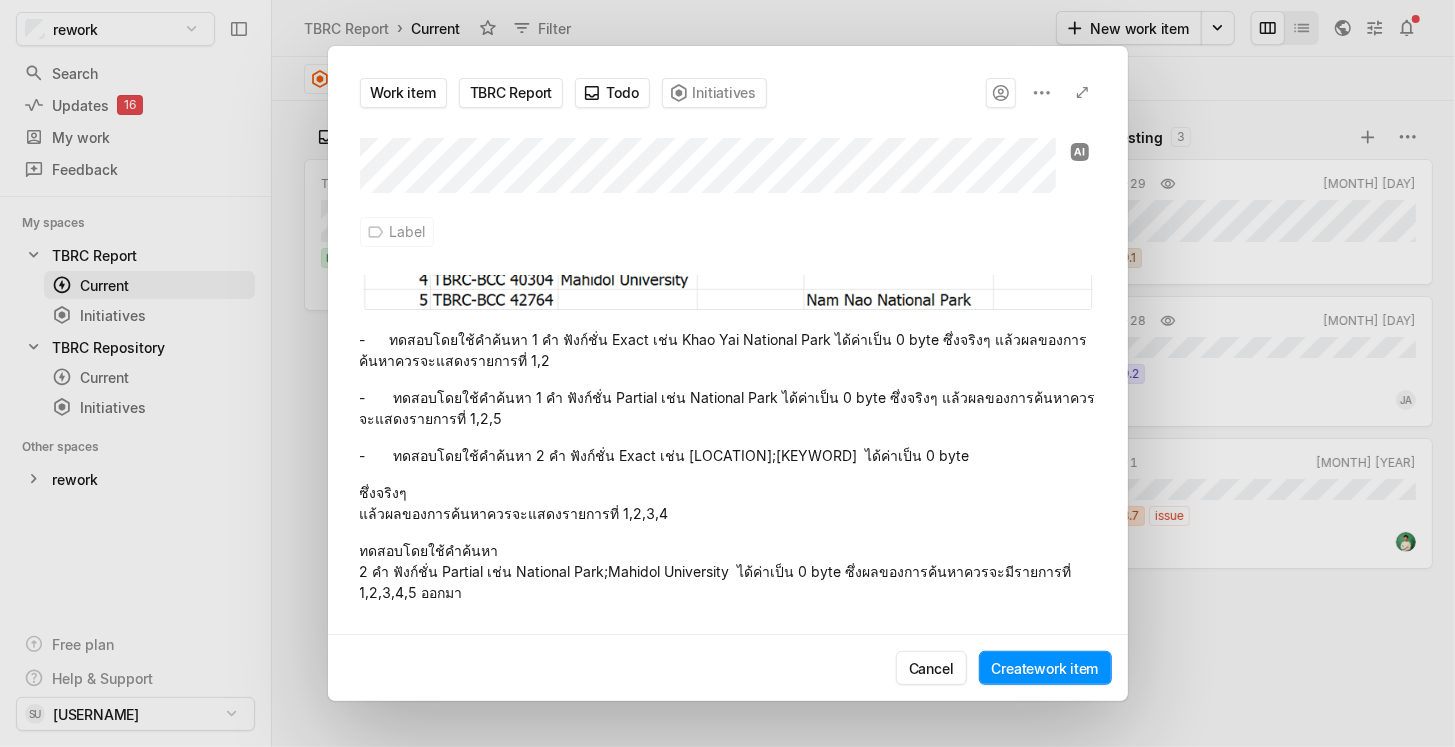 scroll, scrollTop: 494, scrollLeft: 0, axis: vertical 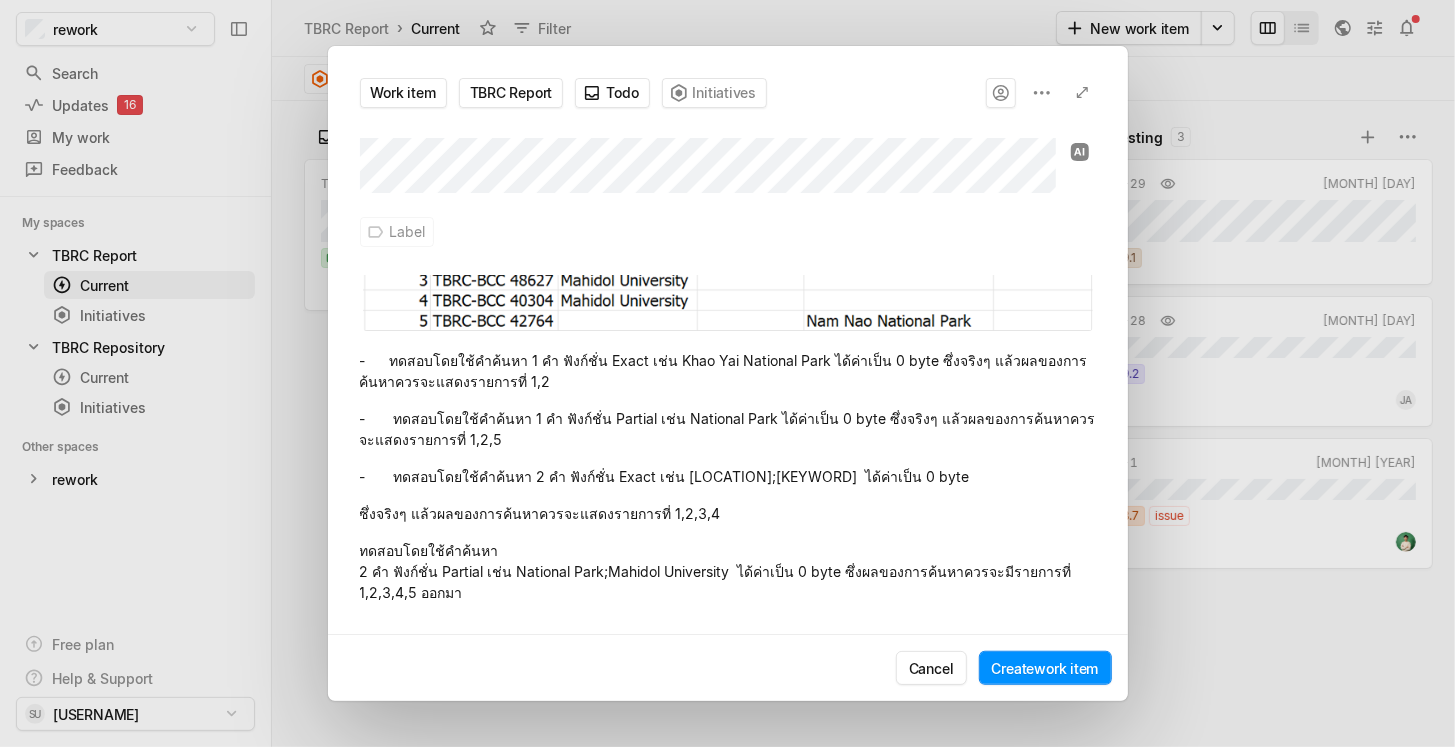 click on "ทดสอบโดยใช้คำค้นหา
2 คำ ฟังก์ชั่น Partial เช่น National Park;Mahidol University  ได้ค่าเป็น 0 byte ซึ่งผลของการค้นหาควรจะมีรายการที่ 1,2,3,4,5 ออกมา" at bounding box center [728, 567] 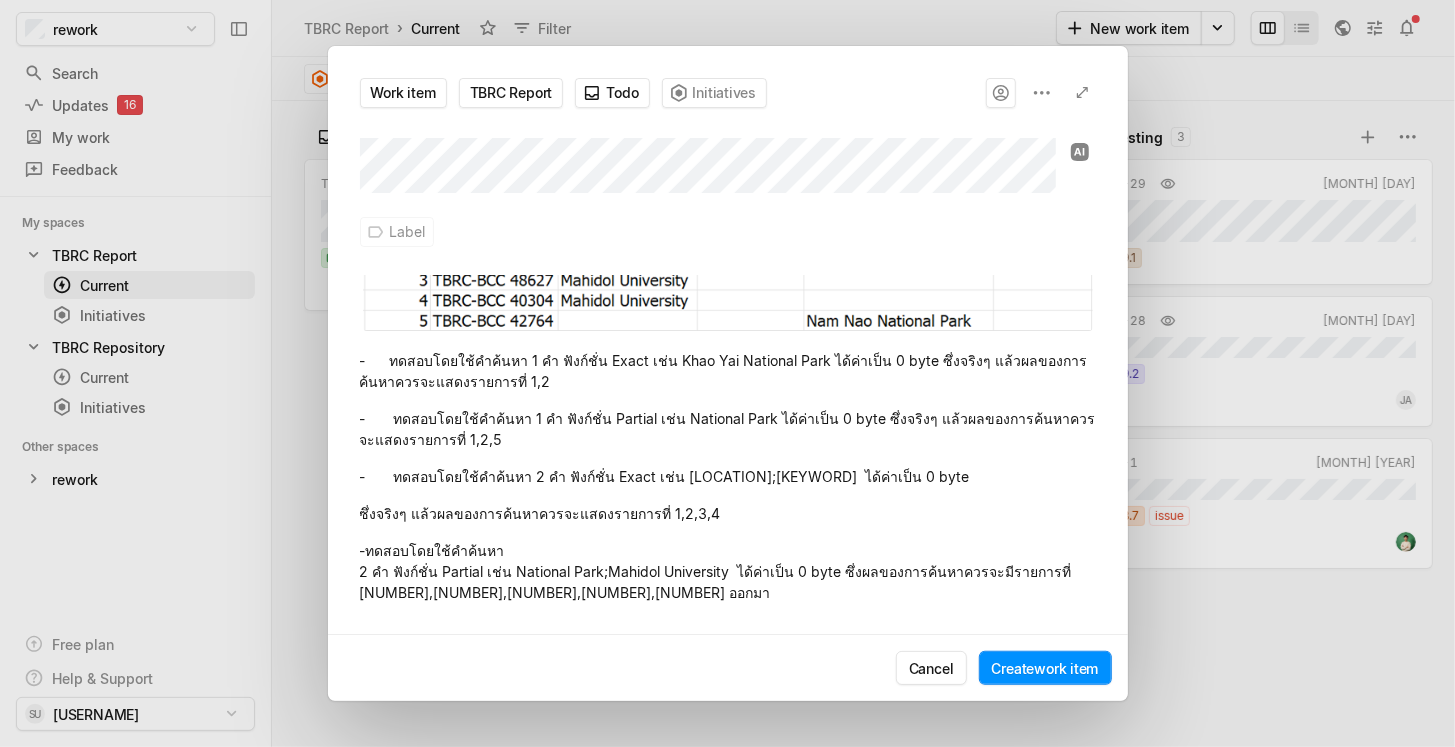 scroll, scrollTop: 426, scrollLeft: 0, axis: vertical 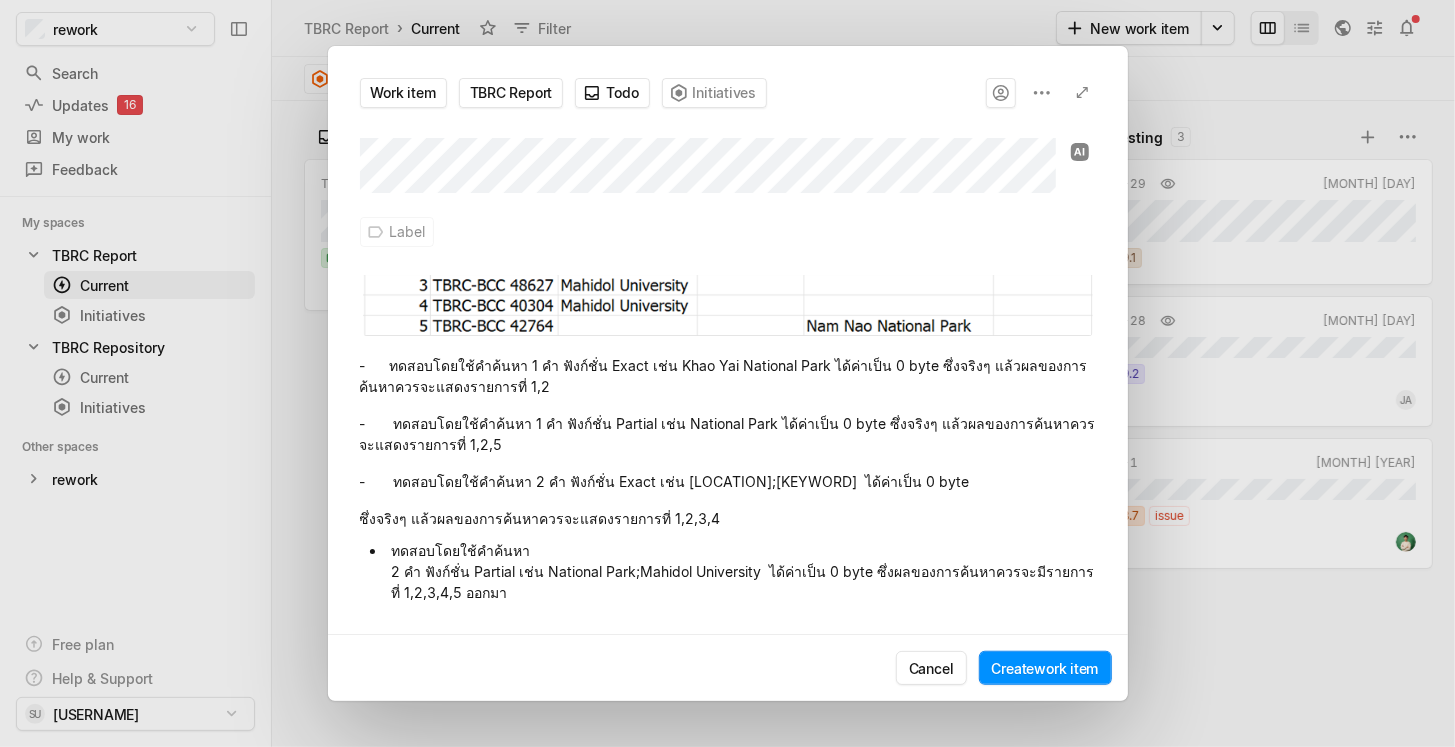 click on "-      ทดสอบโดยใช้คำค้นหา 1 คำ ฟังก์ชั่น Exact เช่น Khao Yai National Park ได้ค่าเป็น 0 byte ซึ่งจริงๆ แล้วผลของการค้นหาควรจะแสดงรายการที่ 1,2" at bounding box center [360, 2] 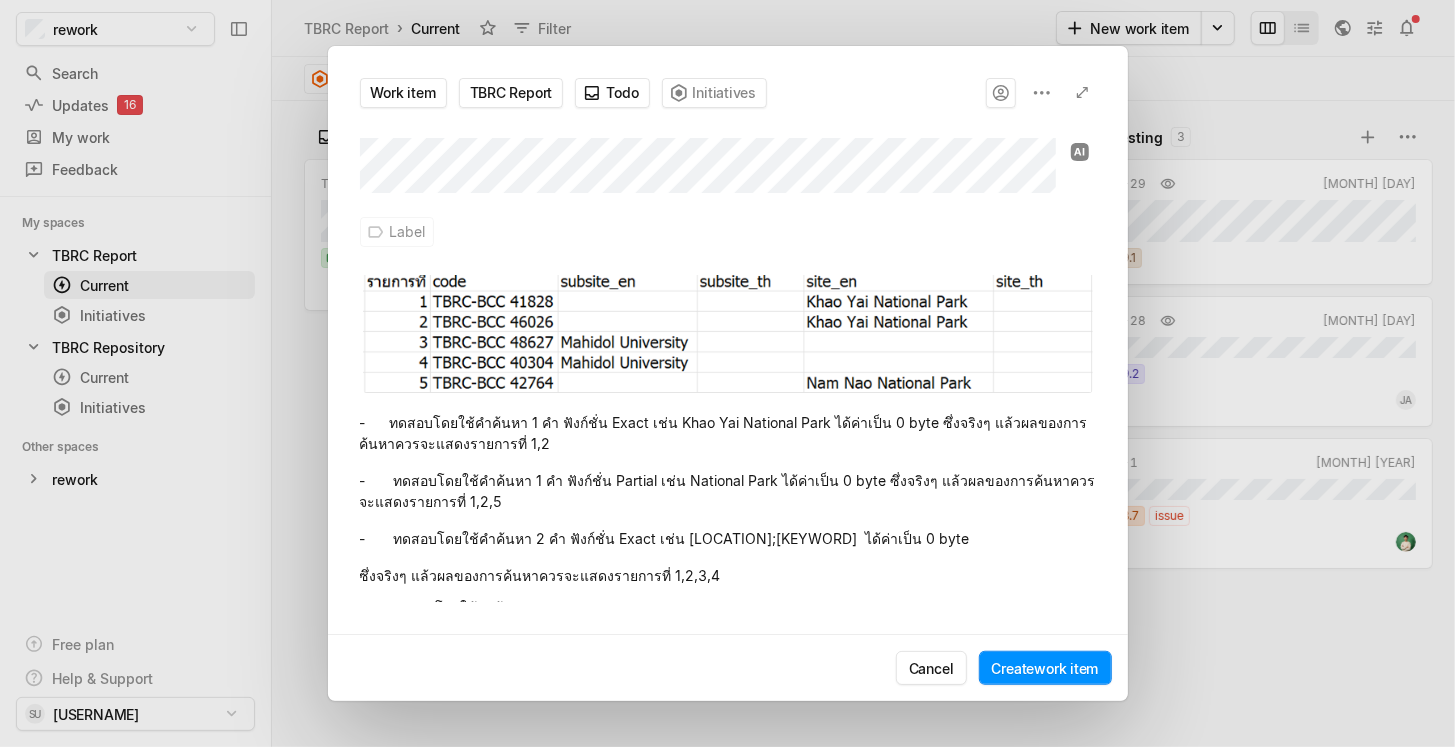 scroll, scrollTop: 426, scrollLeft: 0, axis: vertical 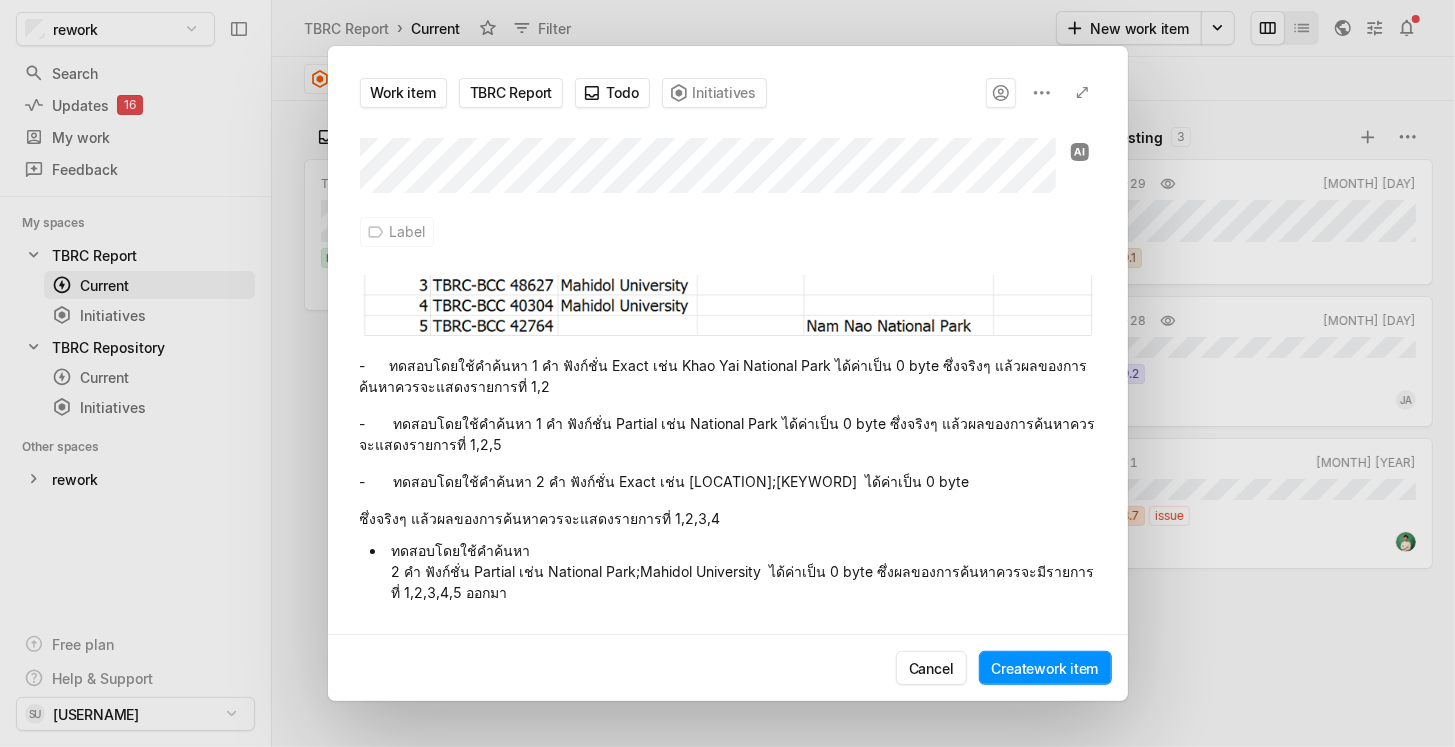 click on "ทดสอบโดยใช้คำค้นหา
2 คำ ฟังก์ชั่น Partial เช่น National Park;Mahidol University  ได้ค่าเป็น 0 byte ซึ่งผลของการค้นหาควรจะมีรายการที่ 1,2,3,4,5 ออกมา" at bounding box center (743, 571) 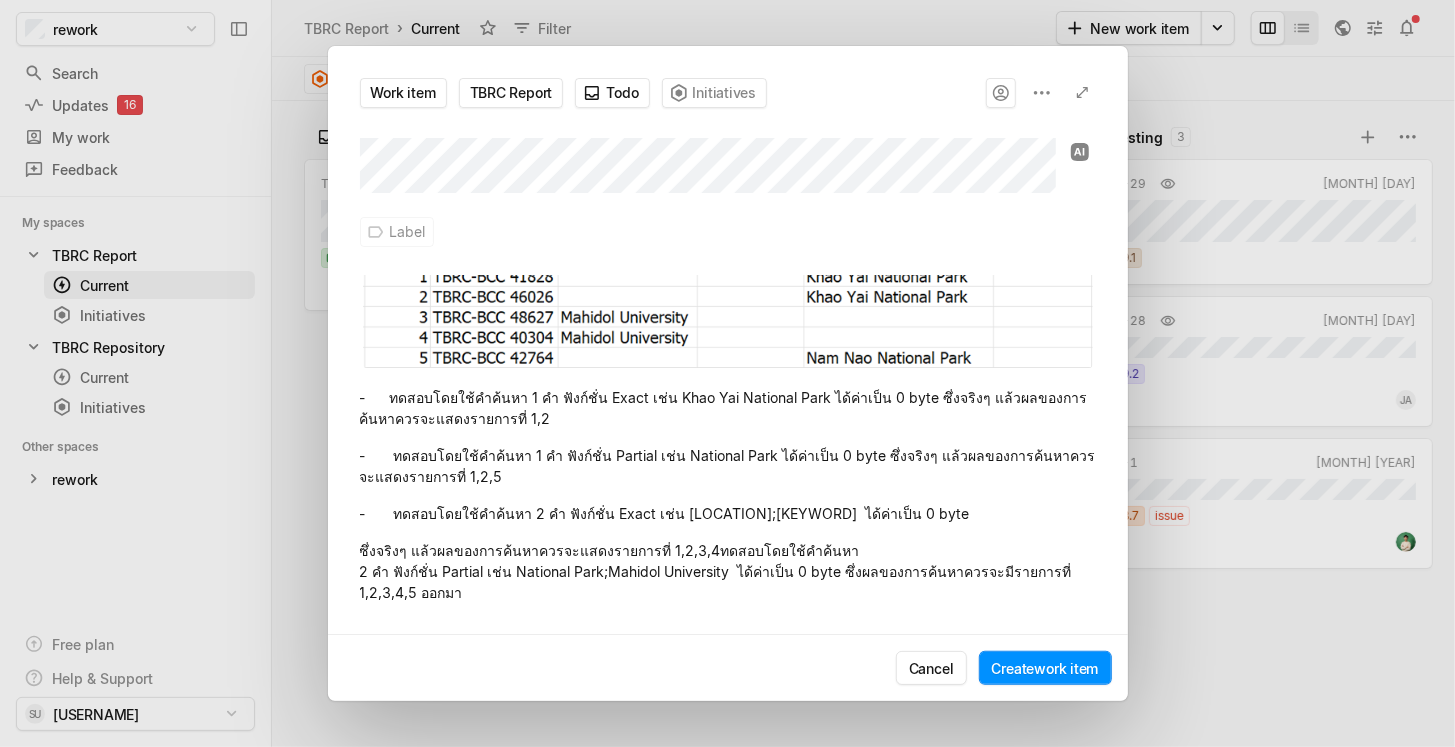 scroll, scrollTop: 426, scrollLeft: 0, axis: vertical 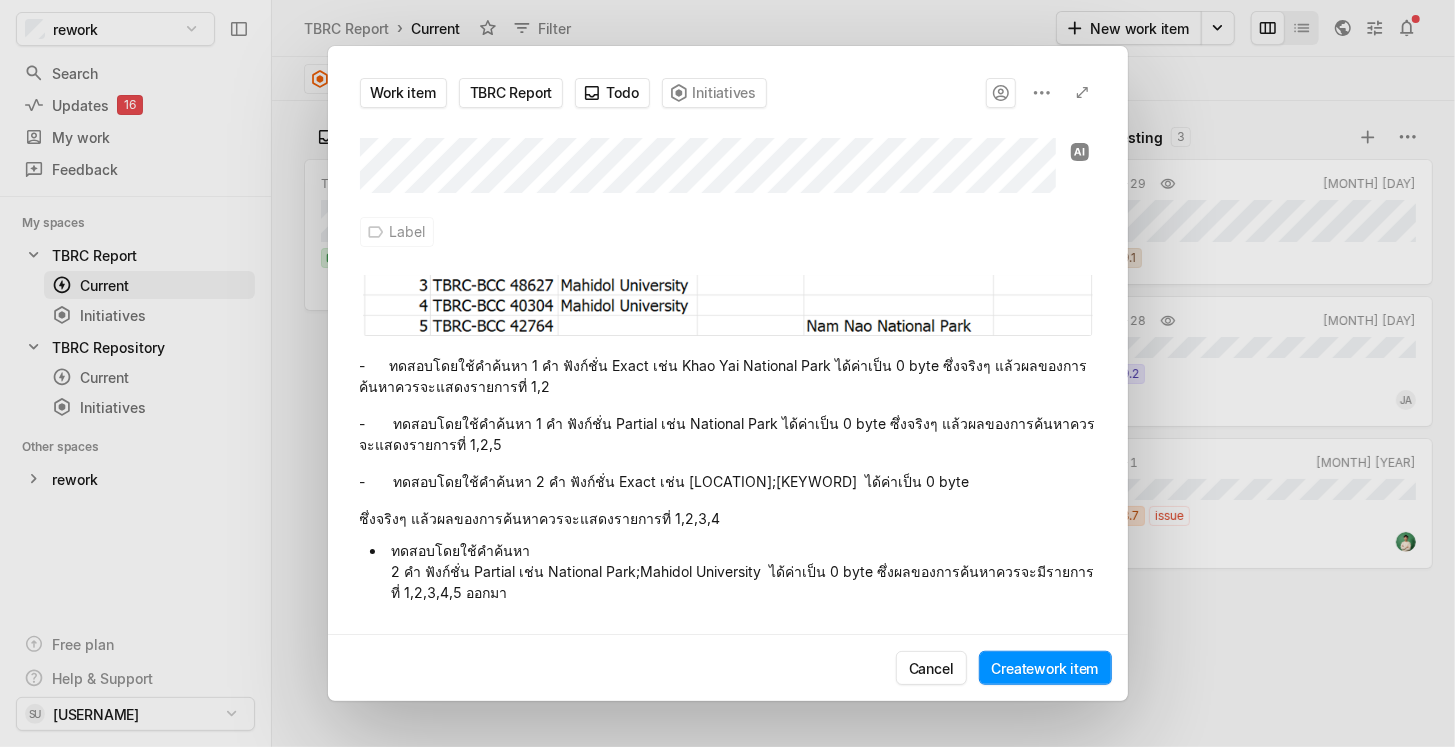click on "-      ทดสอบโดยใช้คำค้นหา 1 คำ ฟังก์ชั่น Exact เช่น Khao Yai National Park ได้ค่าเป็น 0 byte ซึ่งจริงๆ แล้วผลของการค้นหาควรจะแสดงรายการที่ 1,2" at bounding box center (360, 2) 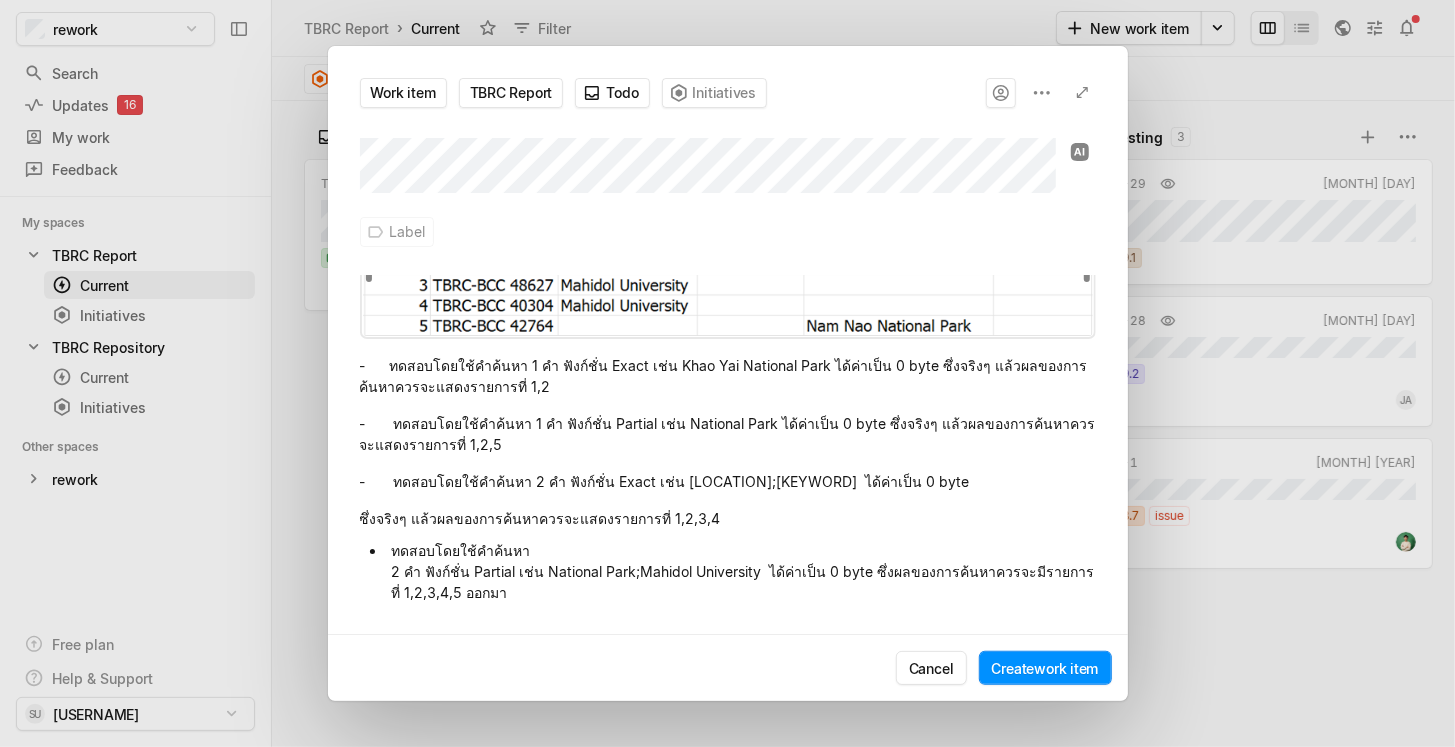 scroll, scrollTop: 426, scrollLeft: 0, axis: vertical 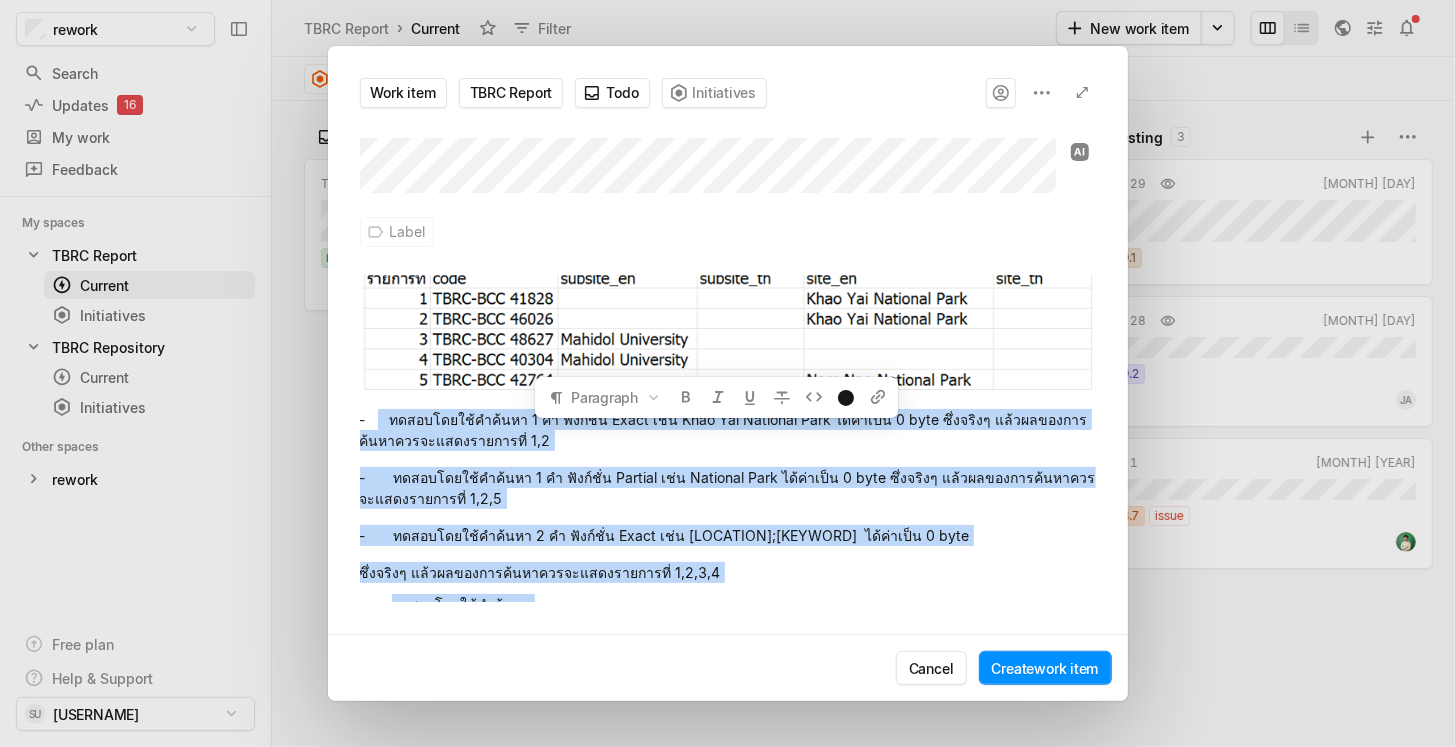 drag, startPoint x: 505, startPoint y: 513, endPoint x: 374, endPoint y: 430, distance: 155.08063 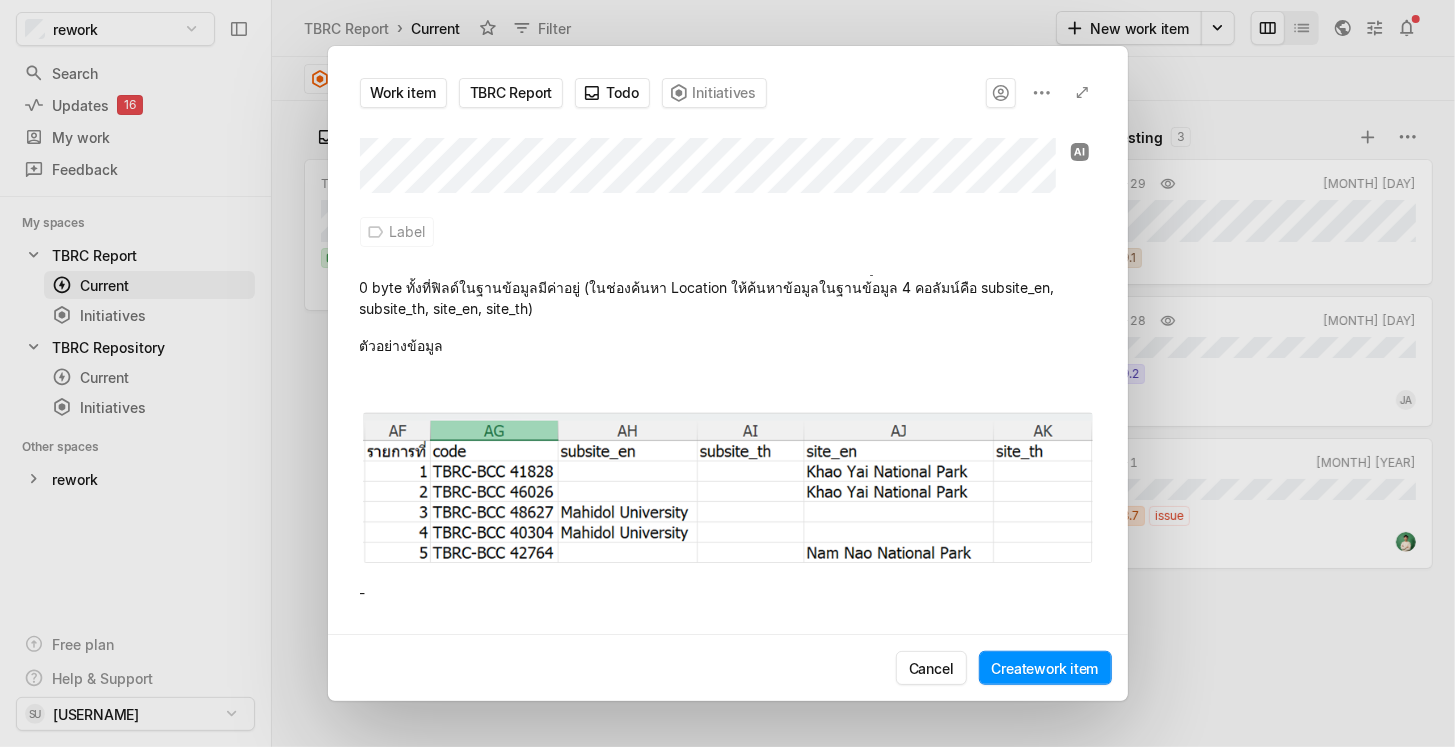 scroll, scrollTop: 0, scrollLeft: 0, axis: both 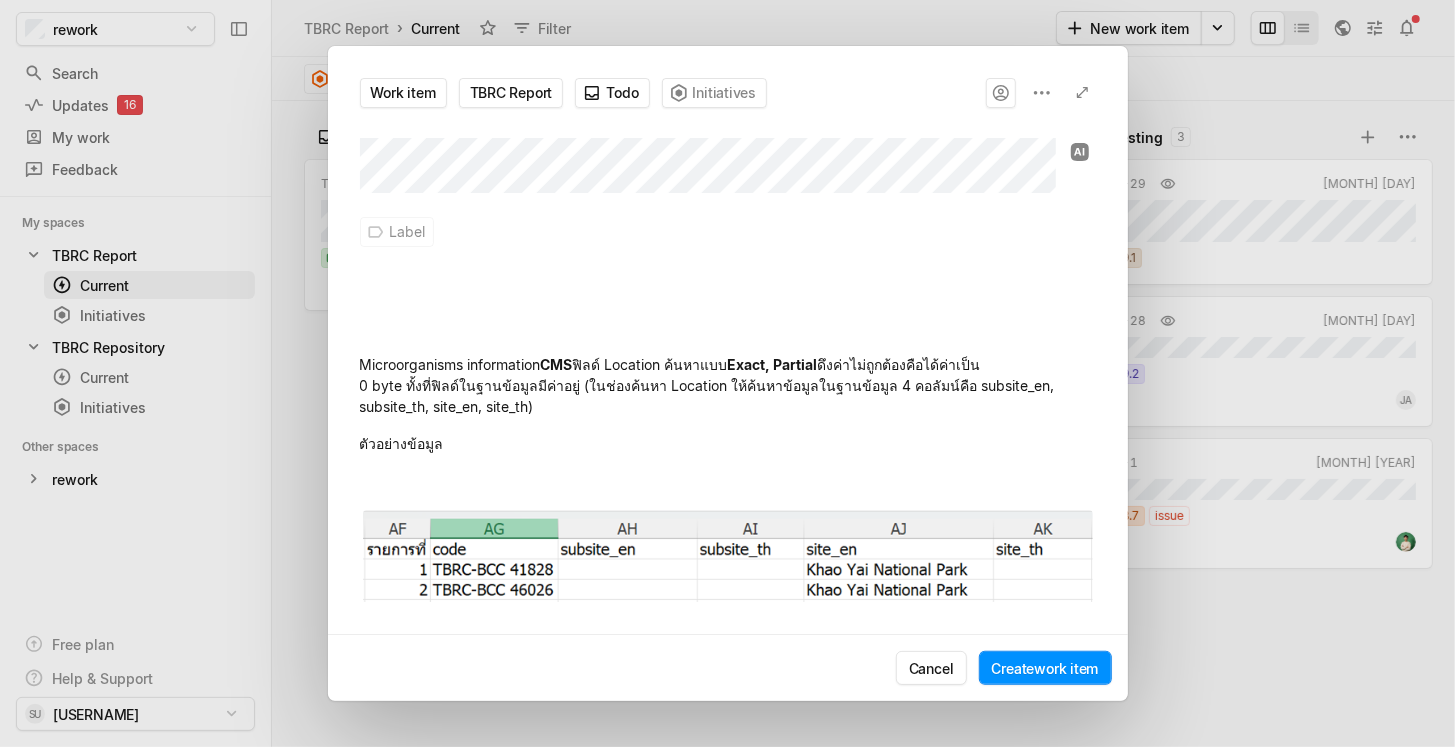 click on "﻿" at bounding box center [728, 480] 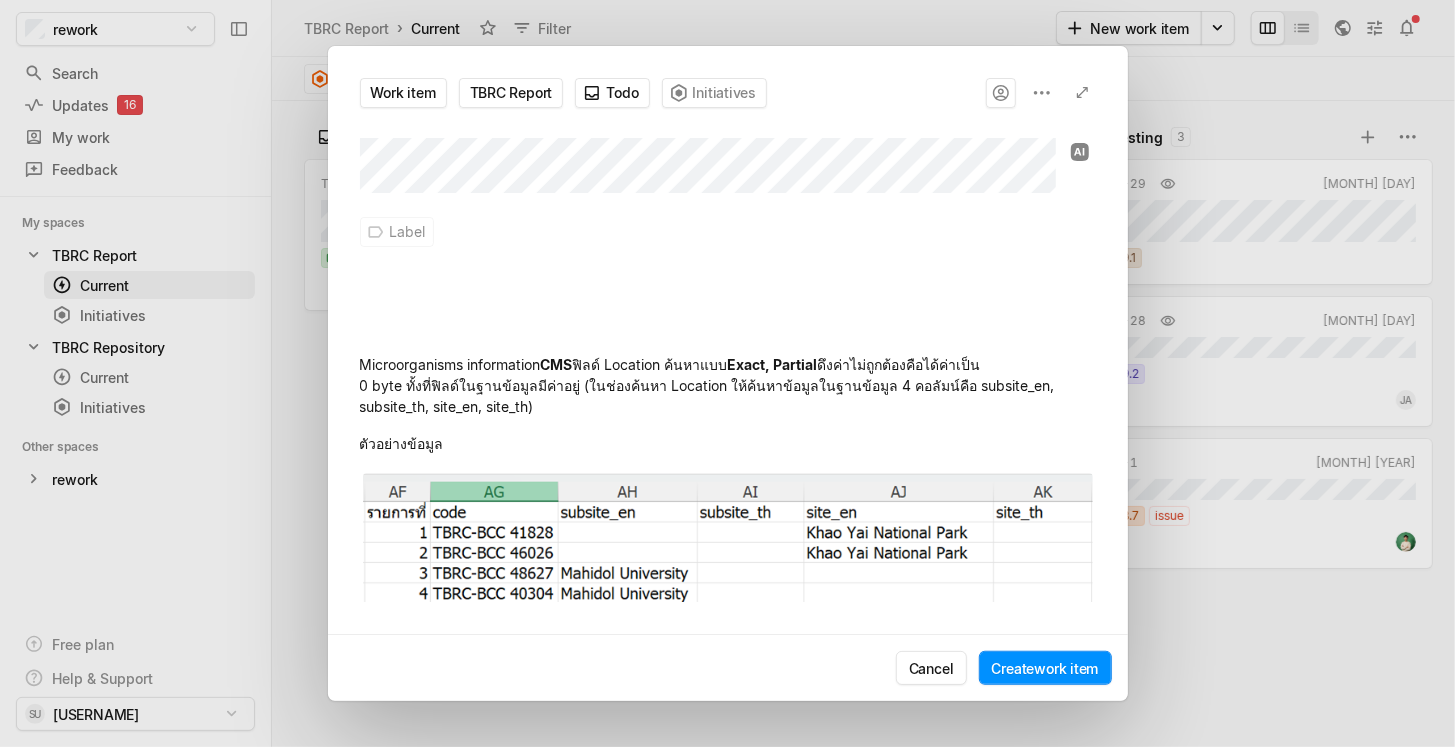 click at bounding box center (728, 310) 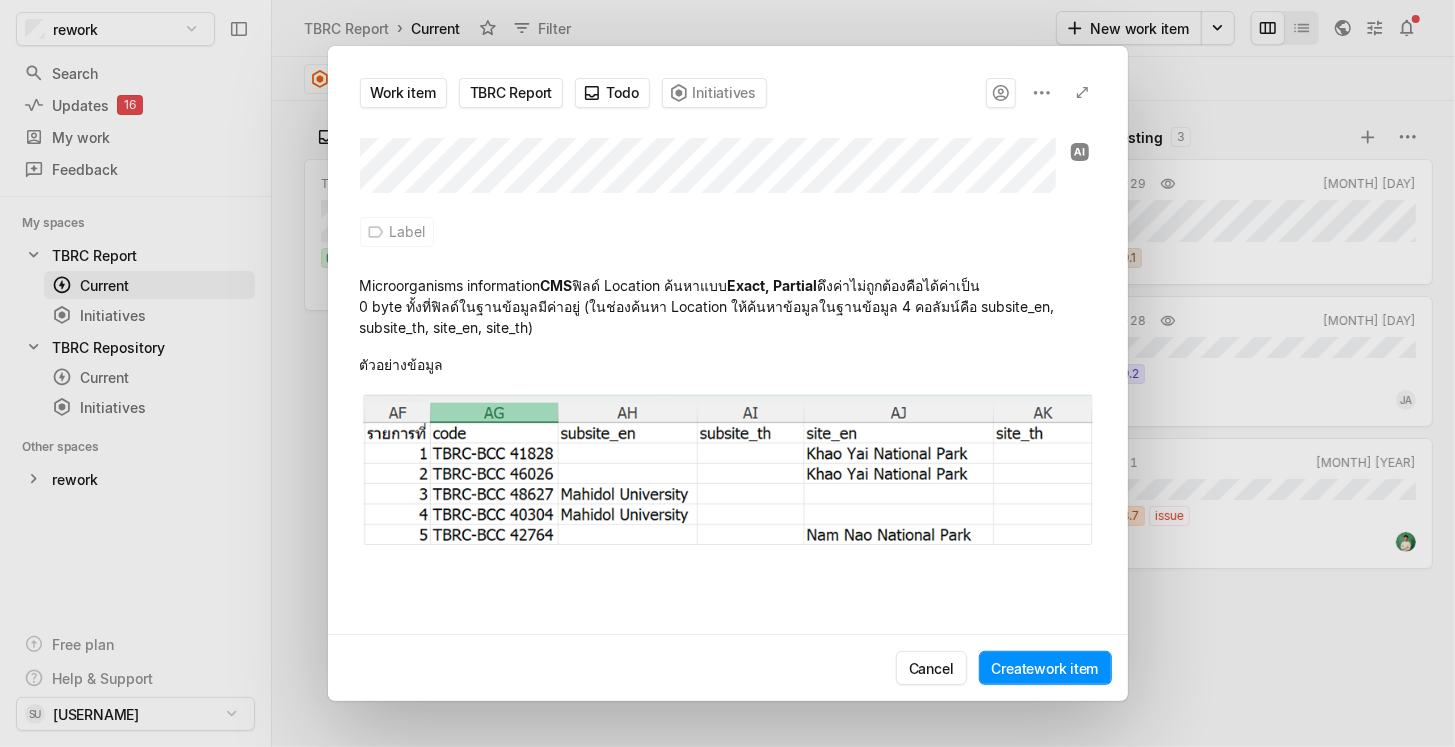 click on "ฟิลด์ Location ค้นหาแบบ" at bounding box center (450, 285) 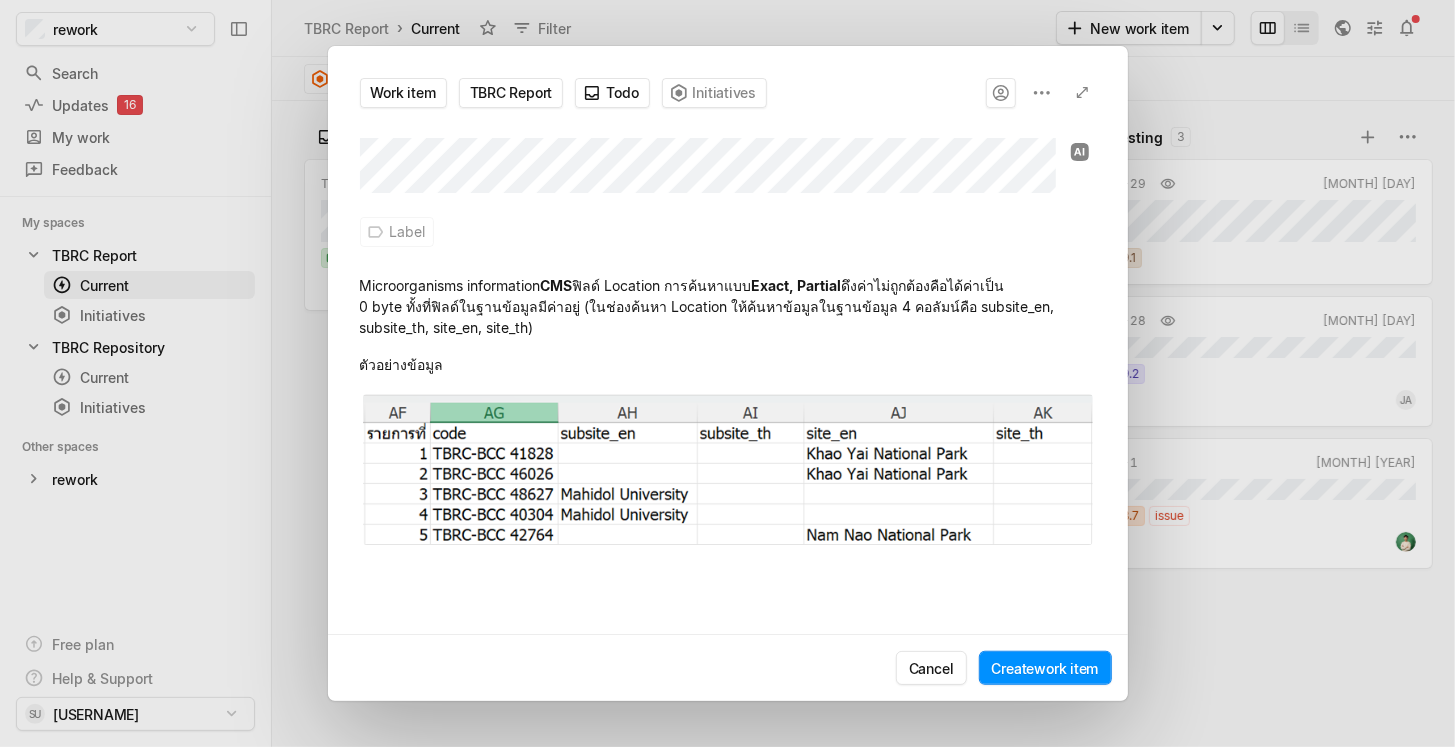 click on "ดึงค่าไม่ถูกต้องคือได้ค่าเป็น
0 byte ทั้งที่ฟิลด์ในฐานข้อมูลมีค่าอยู่ (ในช่องค้นหา Location ให้ค้นหาข้อมูลในฐานข้อมูล 4 คอลัมน์คือ subsite_en,
subsite_th, site_en, site_th)" at bounding box center (450, 285) 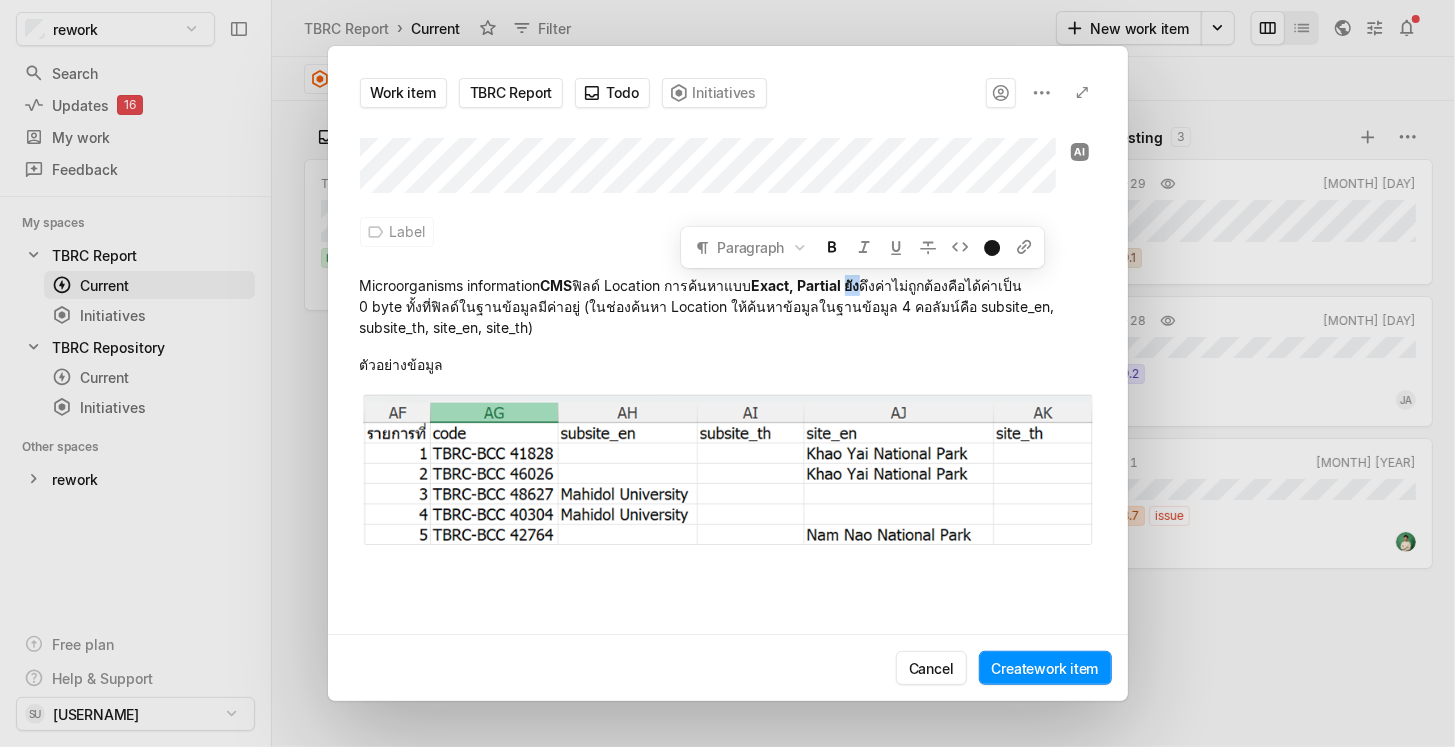 drag, startPoint x: 853, startPoint y: 284, endPoint x: 868, endPoint y: 285, distance: 15.033297 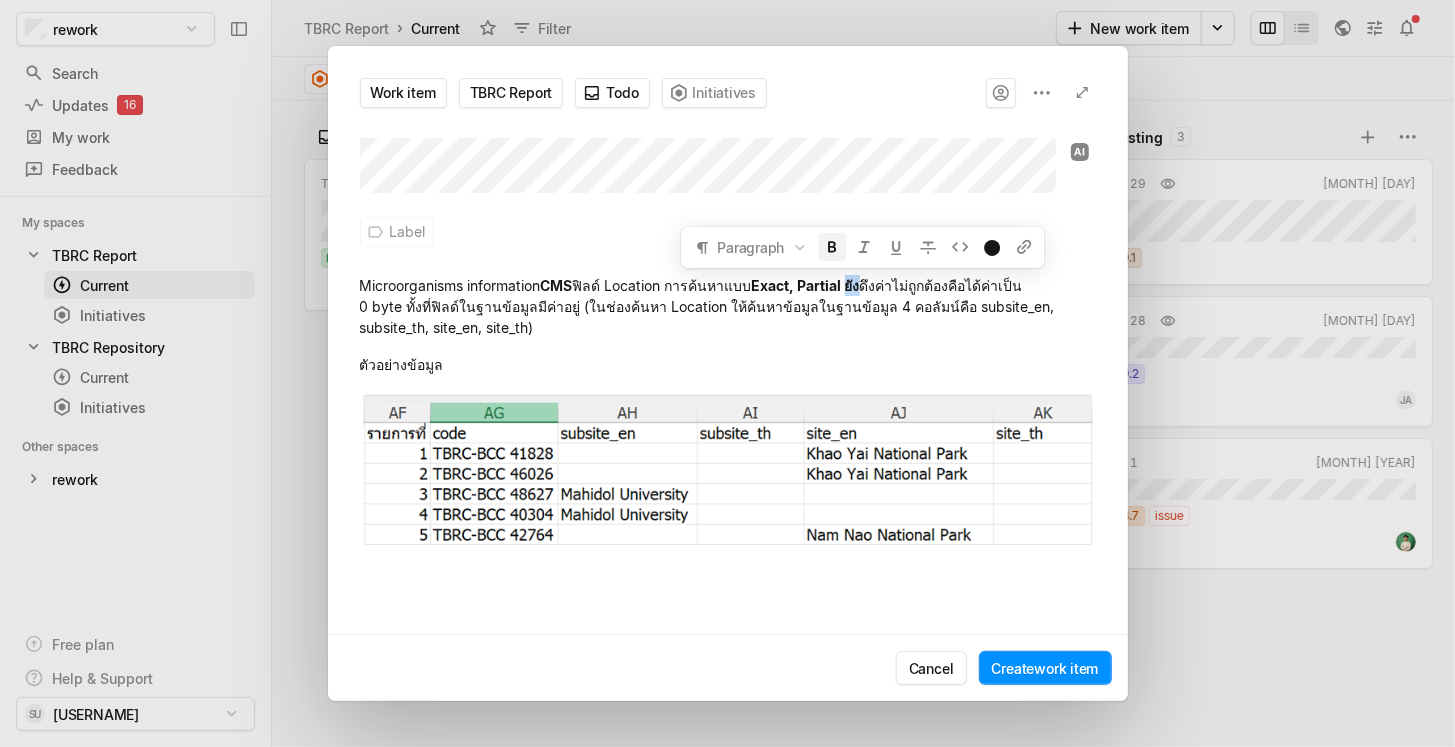 click at bounding box center [832, 246] 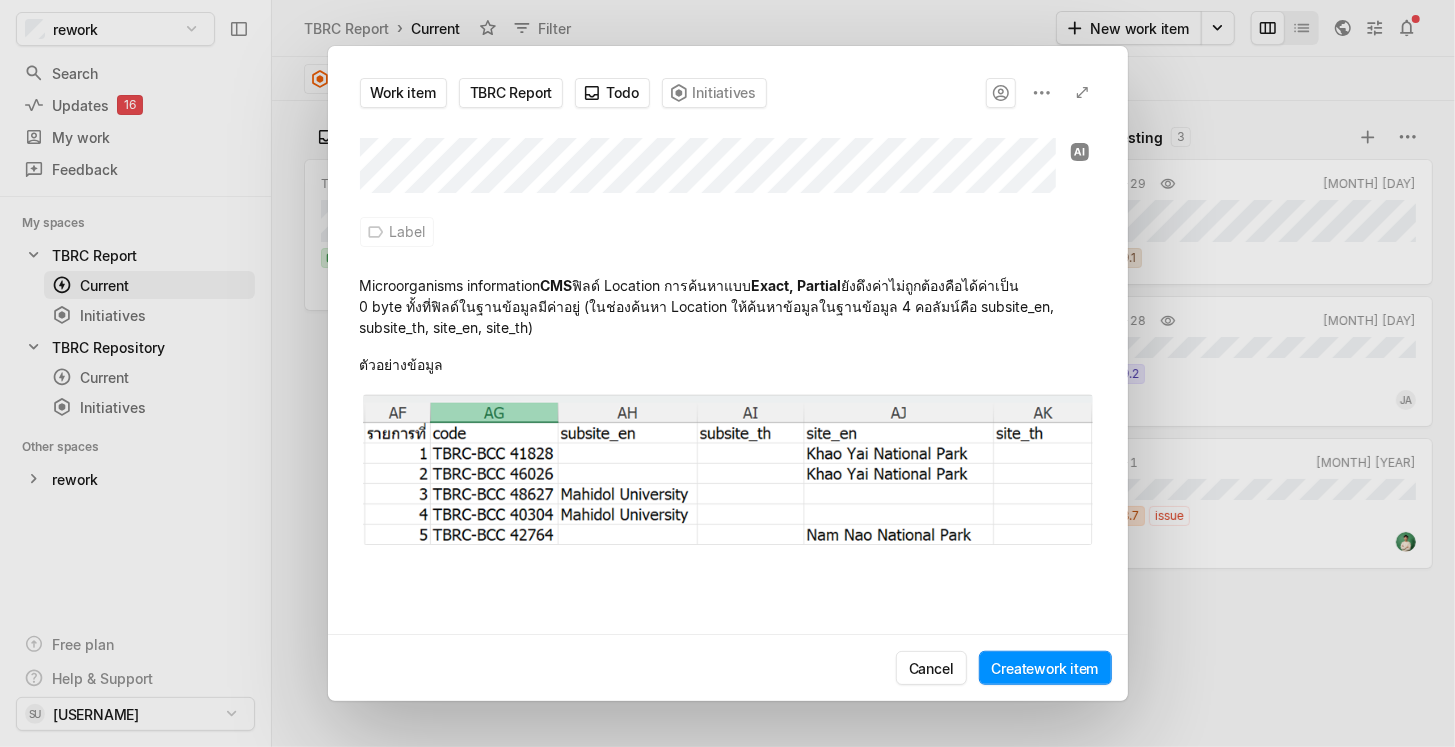 click on "ตัวอย่างข้อมูล" at bounding box center (728, 364) 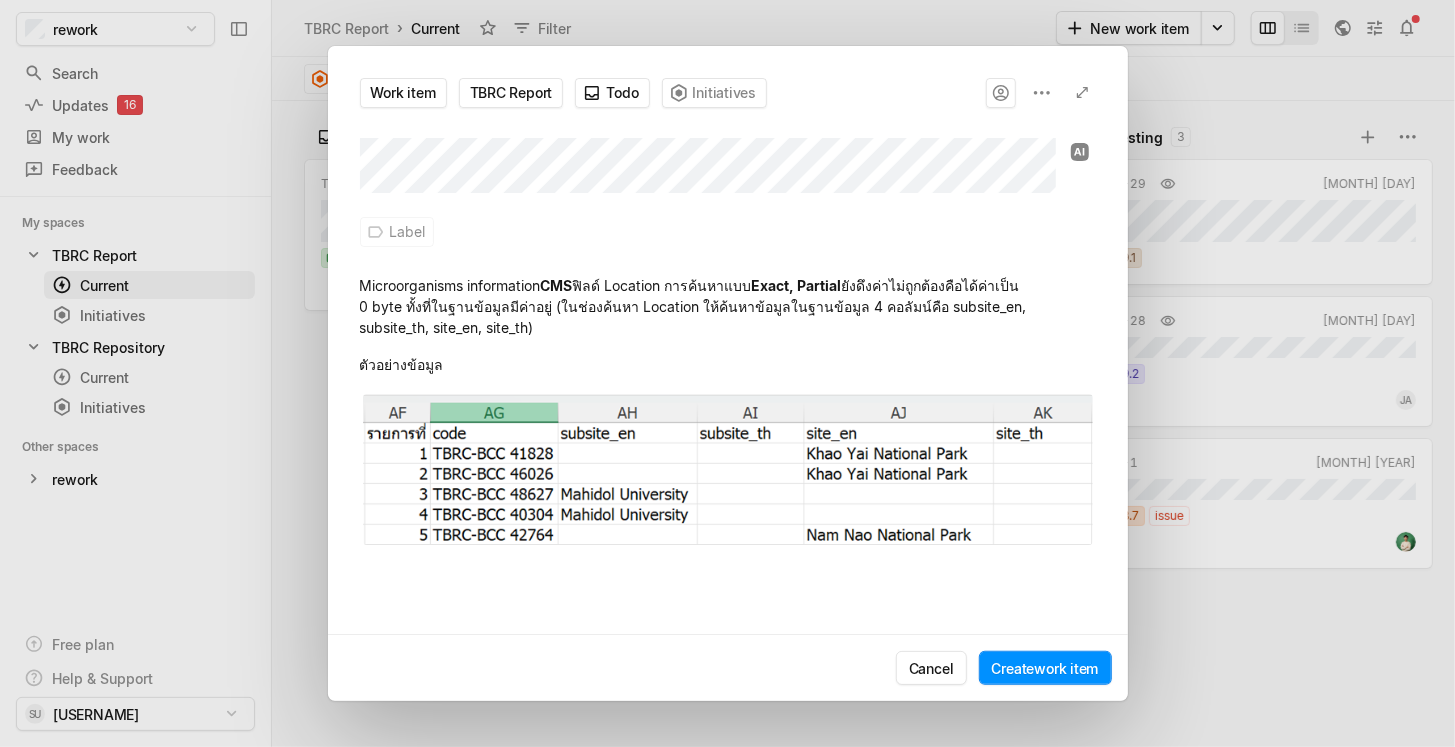 click on "Microorganisms information  CMS  ฟิลด์ Location การค้นหาแบบ  Exact, Partial  ยังดึงค่าไม่ถูกต้องคือได้ค่าเป็น
0 byte ทั้งที่ในฐานข้อมูลมีค่าอยู่ (ในช่องค้นหา Location ให้ค้นหาข้อมูลในฐานข้อมูล 4 คอลัมน์คือ subsite_en,
subsite_th, site_en, site_th)" at bounding box center (728, 310) 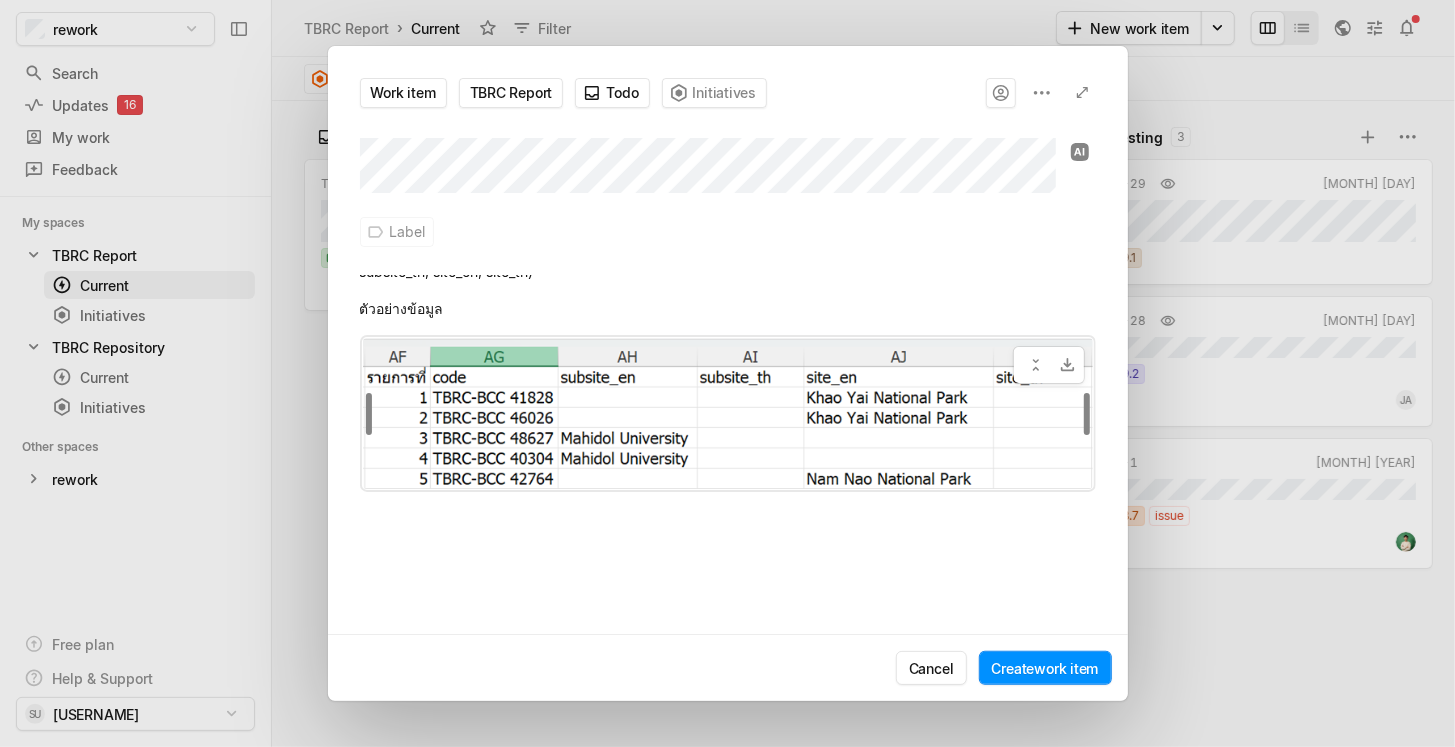 scroll, scrollTop: 83, scrollLeft: 0, axis: vertical 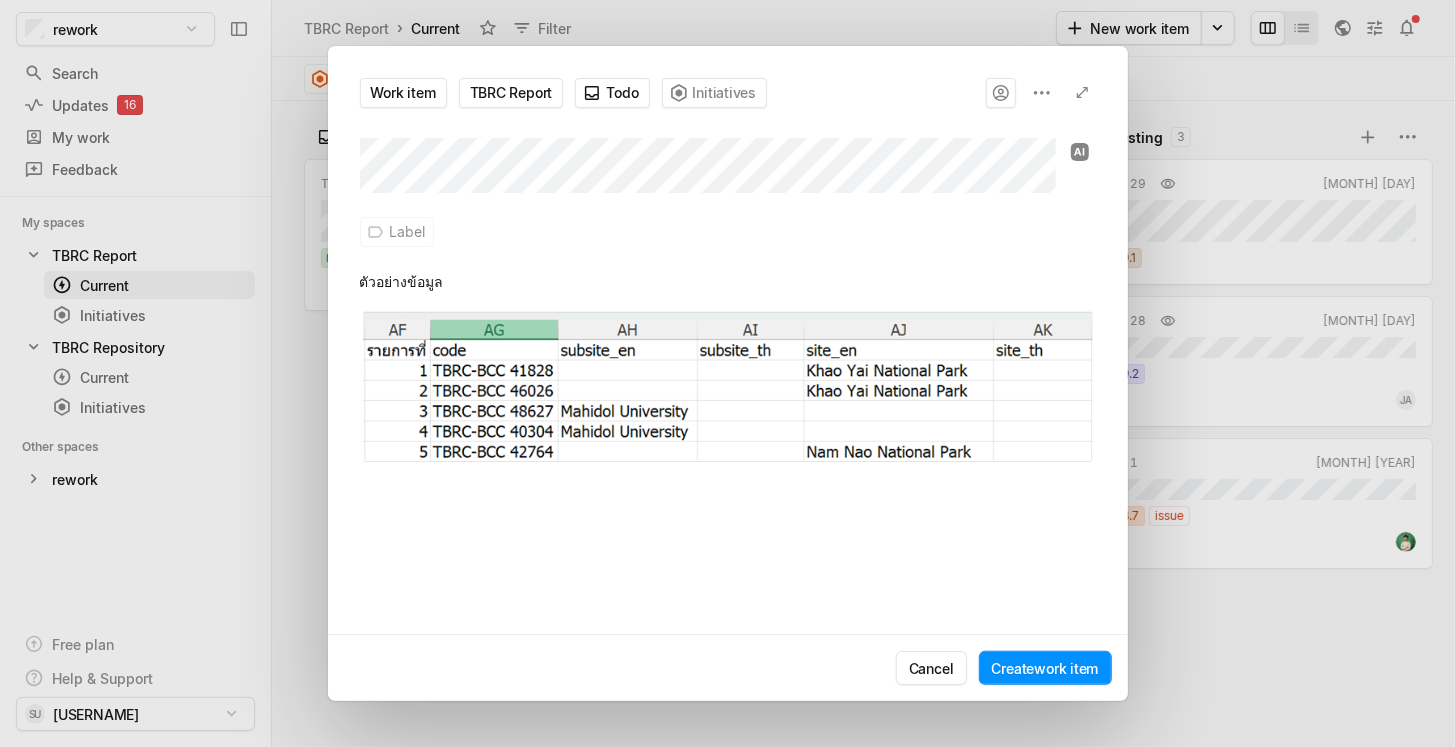 click at bounding box center (728, 540) 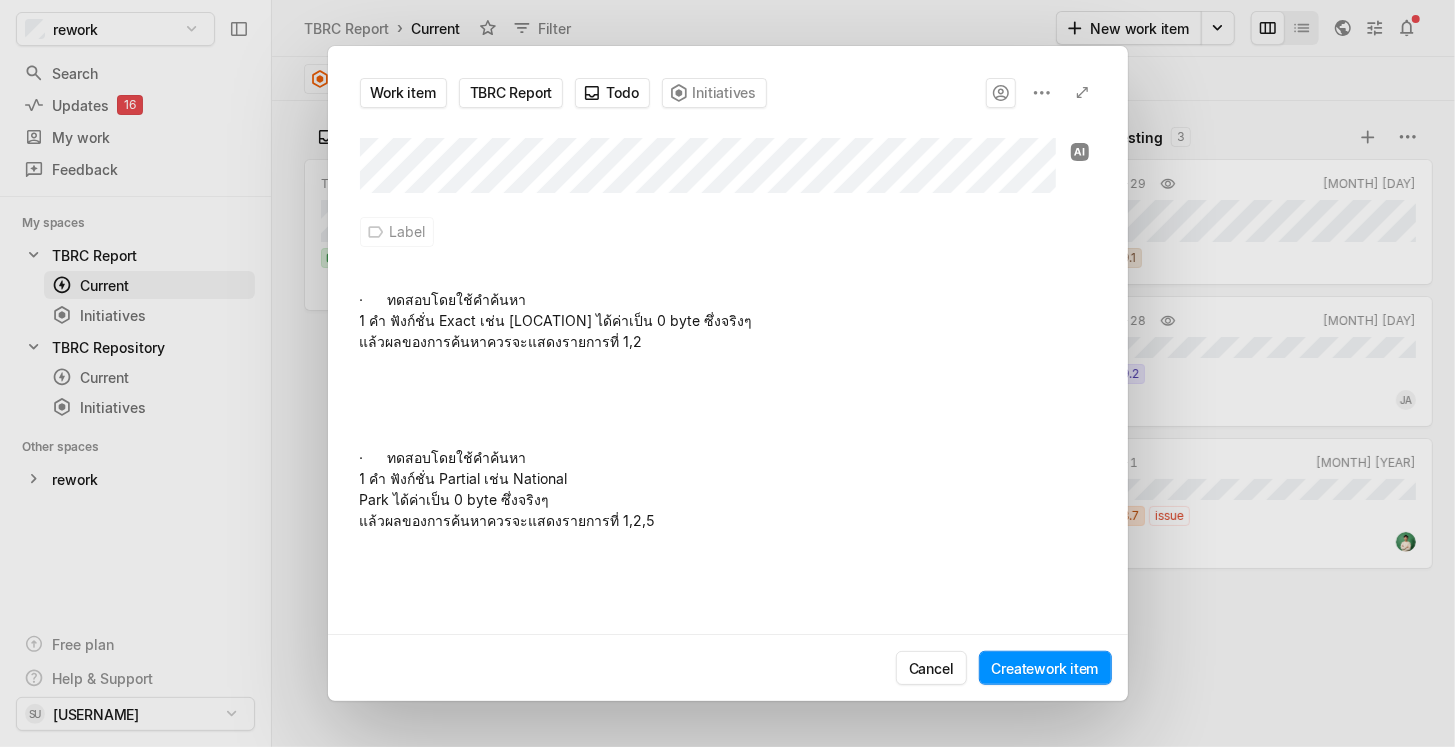 scroll, scrollTop: 249, scrollLeft: 0, axis: vertical 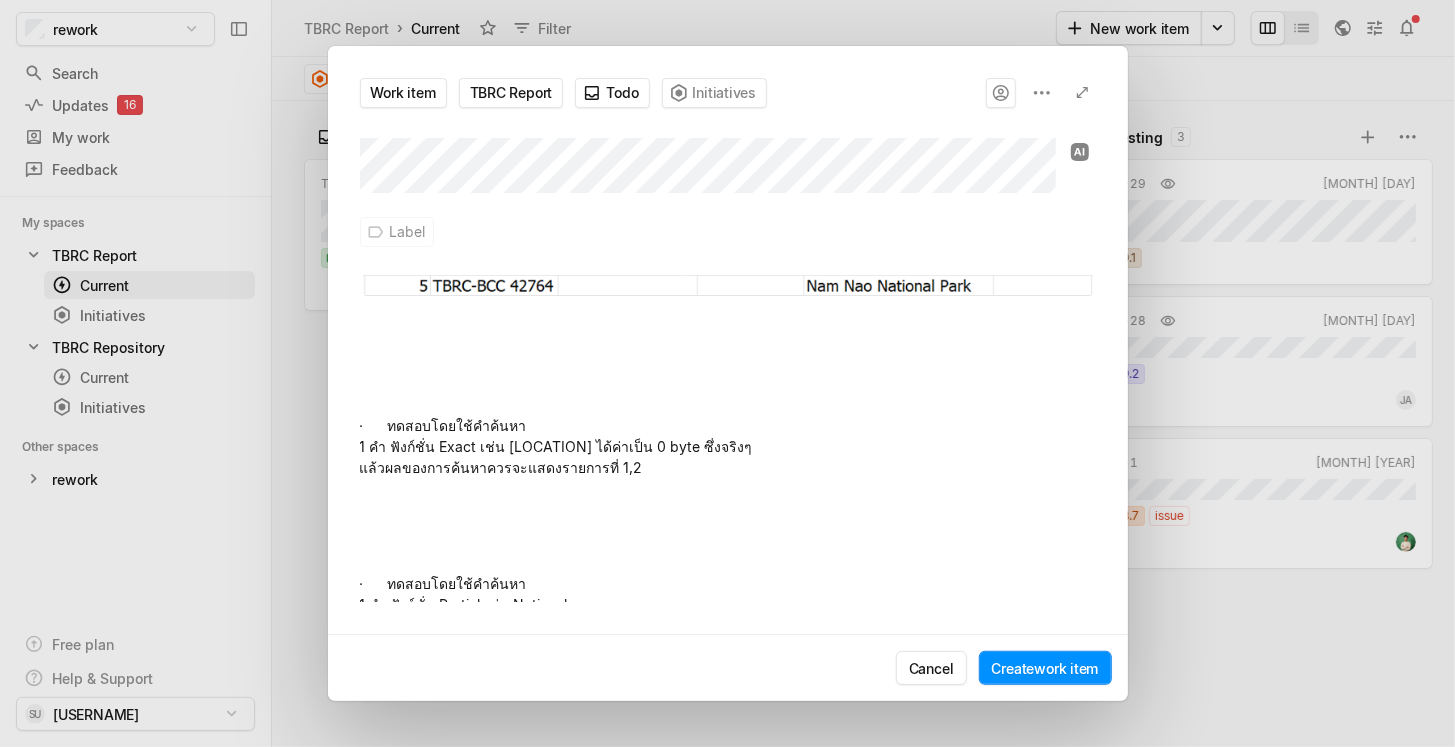 click on "·      ทดสอบโดยใช้คำค้นหา
1 คำ ฟังก์ชั่น Exact เช่น [LOCATION] ได้ค่าเป็น 0 byte ซึ่งจริงๆ
แล้วผลของการค้นหาควรจะแสดงรายการที่ 1,2" at bounding box center [728, 446] 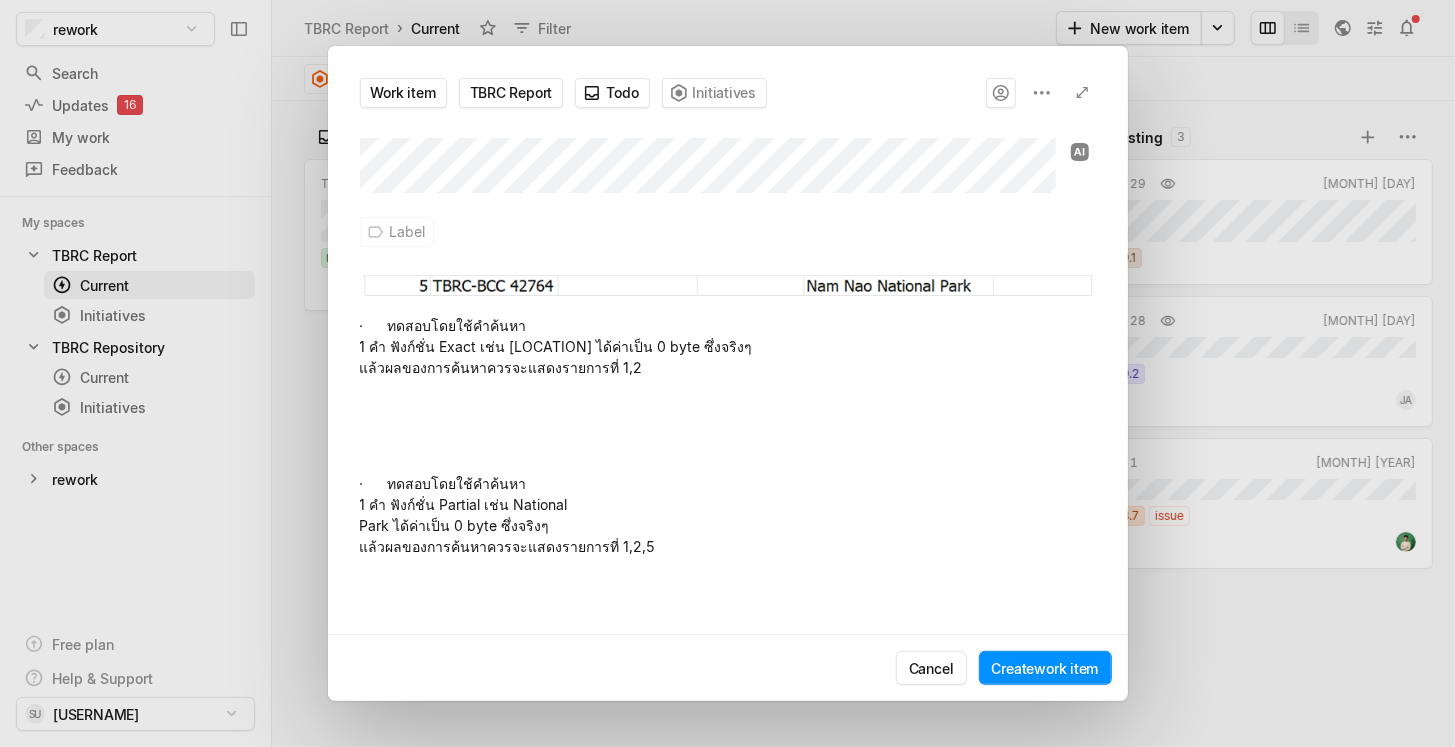 click on "·      ทดสอบโดยใช้คำค้นหา
1 คำ ฟังก์ชั่น Exact เช่น [LOCATION] ได้ค่าเป็น 0 byte ซึ่งจริงๆ
แล้วผลของการค้นหาควรจะแสดงรายการที่ 1,2" at bounding box center (450, 36) 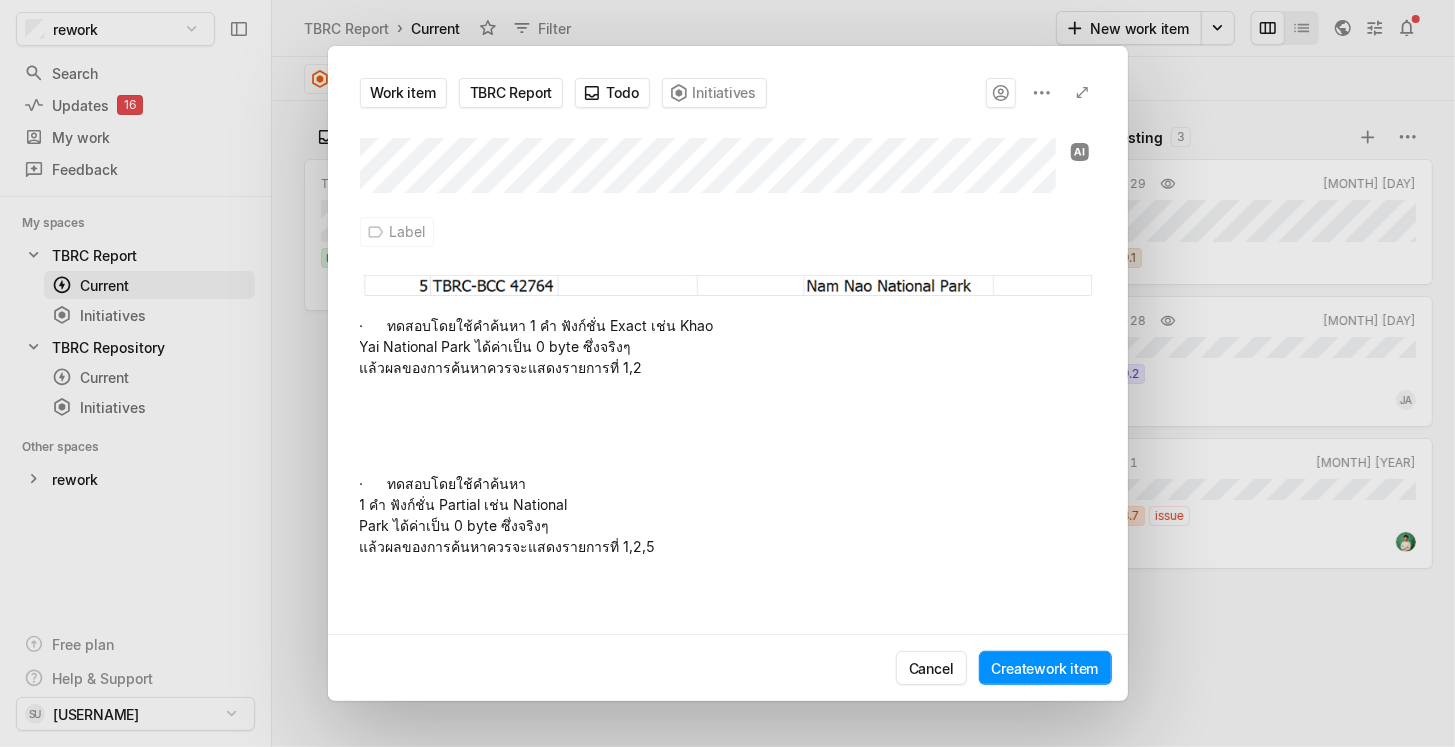 click on "·      ทดสอบโดยใช้คำค้นหา 1 คำ ฟังก์ชั่น Exact เช่น Khao
Yai National Park ได้ค่าเป็น 0 byte ซึ่งจริงๆ
แล้วผลของการค้นหาควรจะแสดงรายการที่ 1,2" at bounding box center [728, 346] 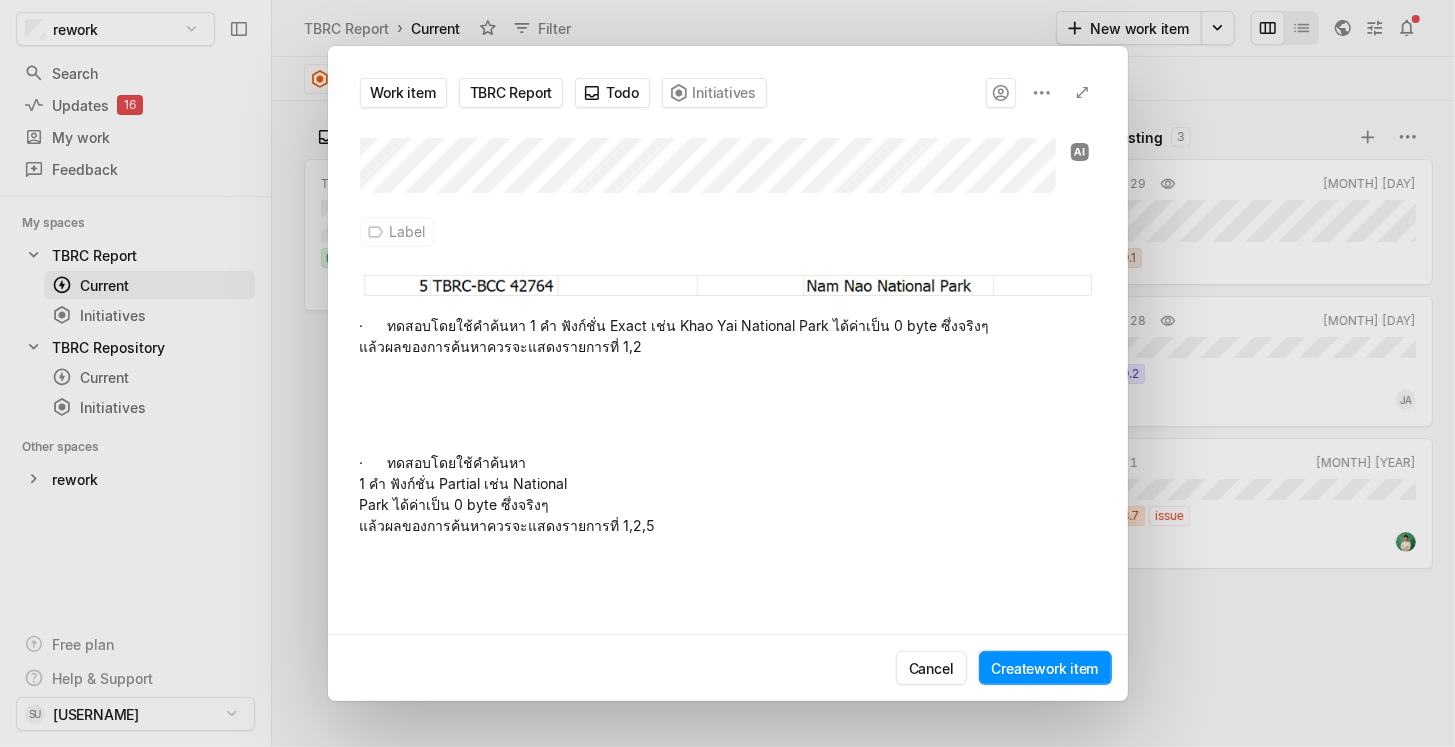 click on "·      ทดสอบโดยใช้คำค้นหา 1 คำ ฟังก์ชั่น Exact เช่น Khao Yai National Park ได้ค่าเป็น 0 byte ซึ่งจริงๆ
แล้วผลของการค้นหาควรจะแสดงรายการที่ 1,2" at bounding box center (728, 336) 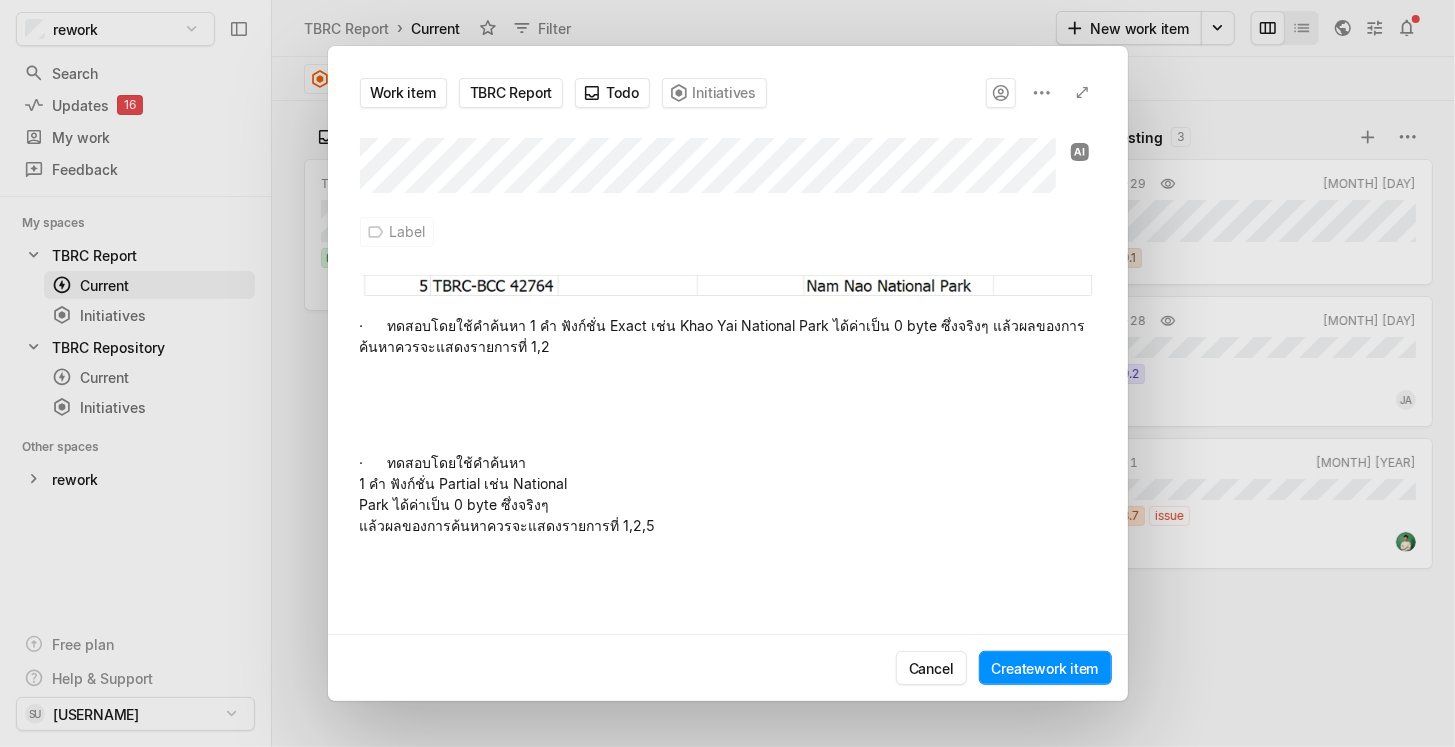 click at bounding box center (728, 404) 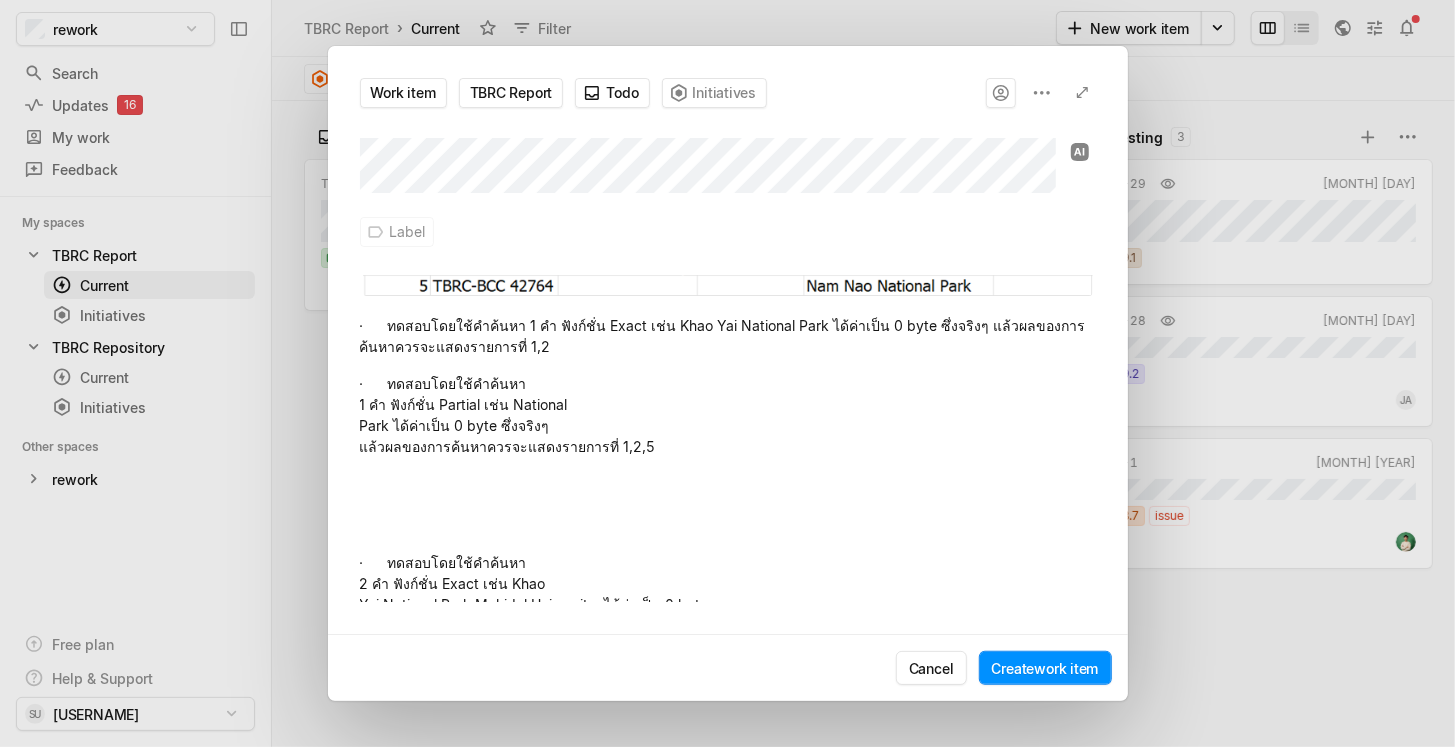 click on "·      ทดสอบโดยใช้คำค้นหา
1 คำ ฟังก์ชั่น Partial เช่น National
Park ได้ค่าเป็น 0 byte ซึ่งจริงๆ
แล้วผลของการค้นหาควรจะแสดงรายการที่ 1,2,5" at bounding box center [728, 415] 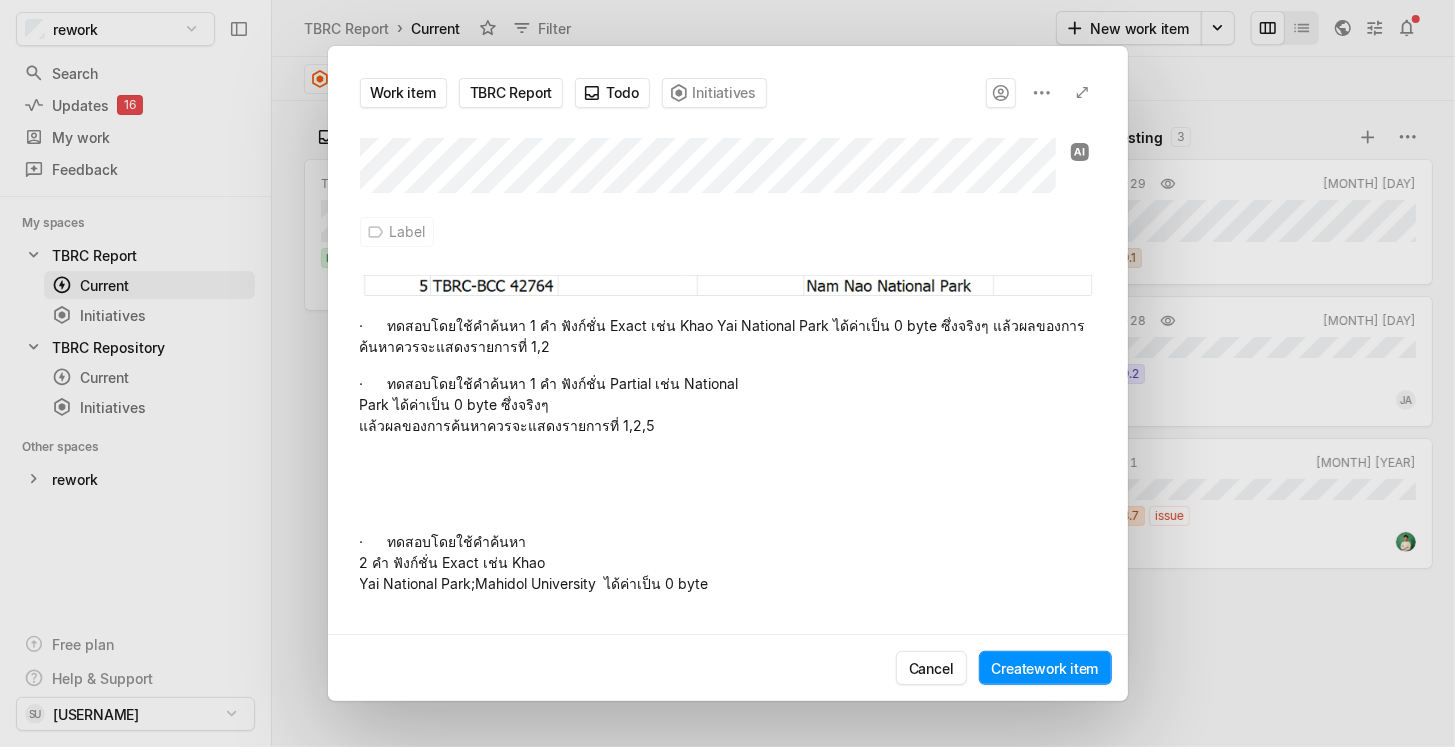 click on "·      ทดสอบโดยใช้คำค้นหา 1 คำ ฟังก์ชั่น Partial เช่น National
Park ได้ค่าเป็น 0 byte ซึ่งจริงๆ
แล้วผลของการค้นหาควรจะแสดงรายการที่ 1,2,5" at bounding box center [728, 404] 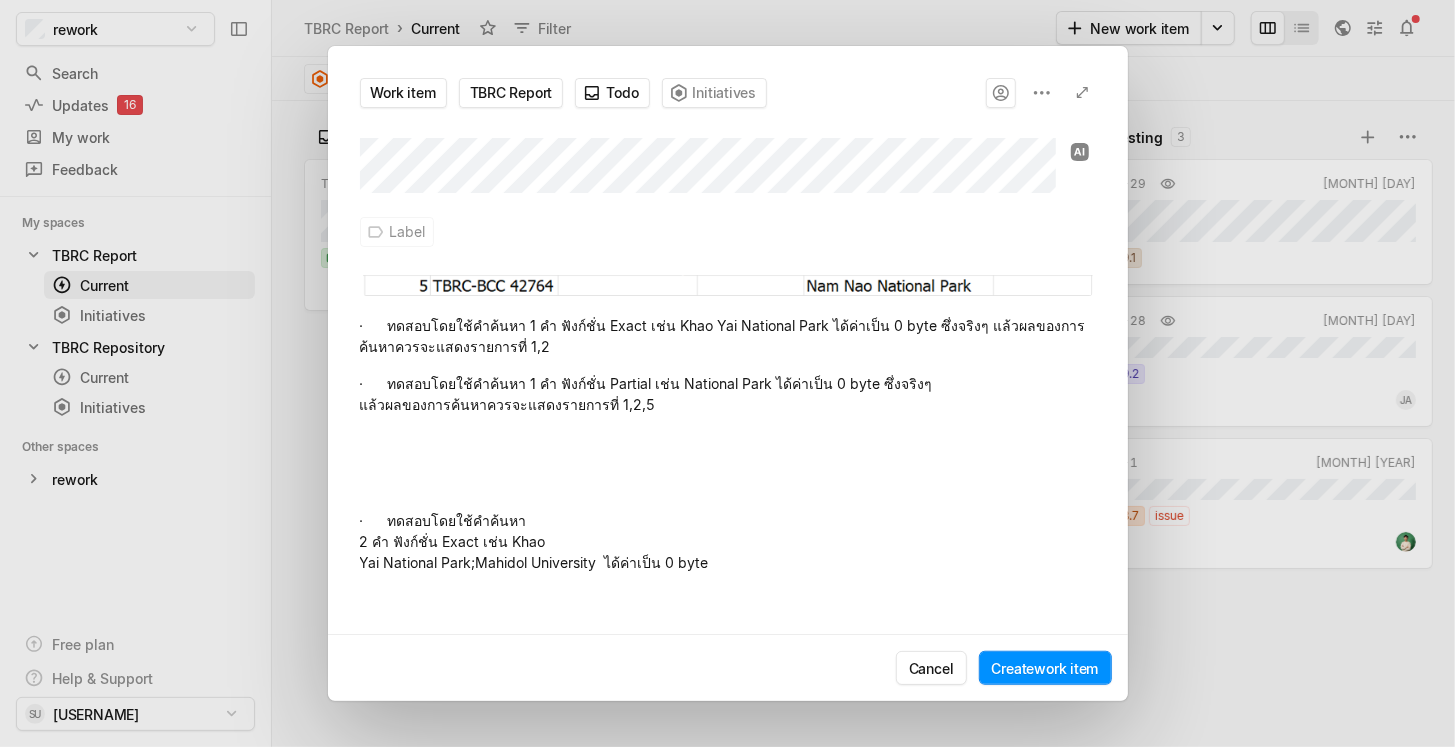 click on "·      ทดสอบโดยใช้คำค้นหา 1 คำ ฟังก์ชั่น Partial เช่น National Park ได้ค่าเป็น 0 byte ซึ่งจริงๆ
แล้วผลของการค้นหาควรจะแสดงรายการที่ 1,2,5" at bounding box center [728, 394] 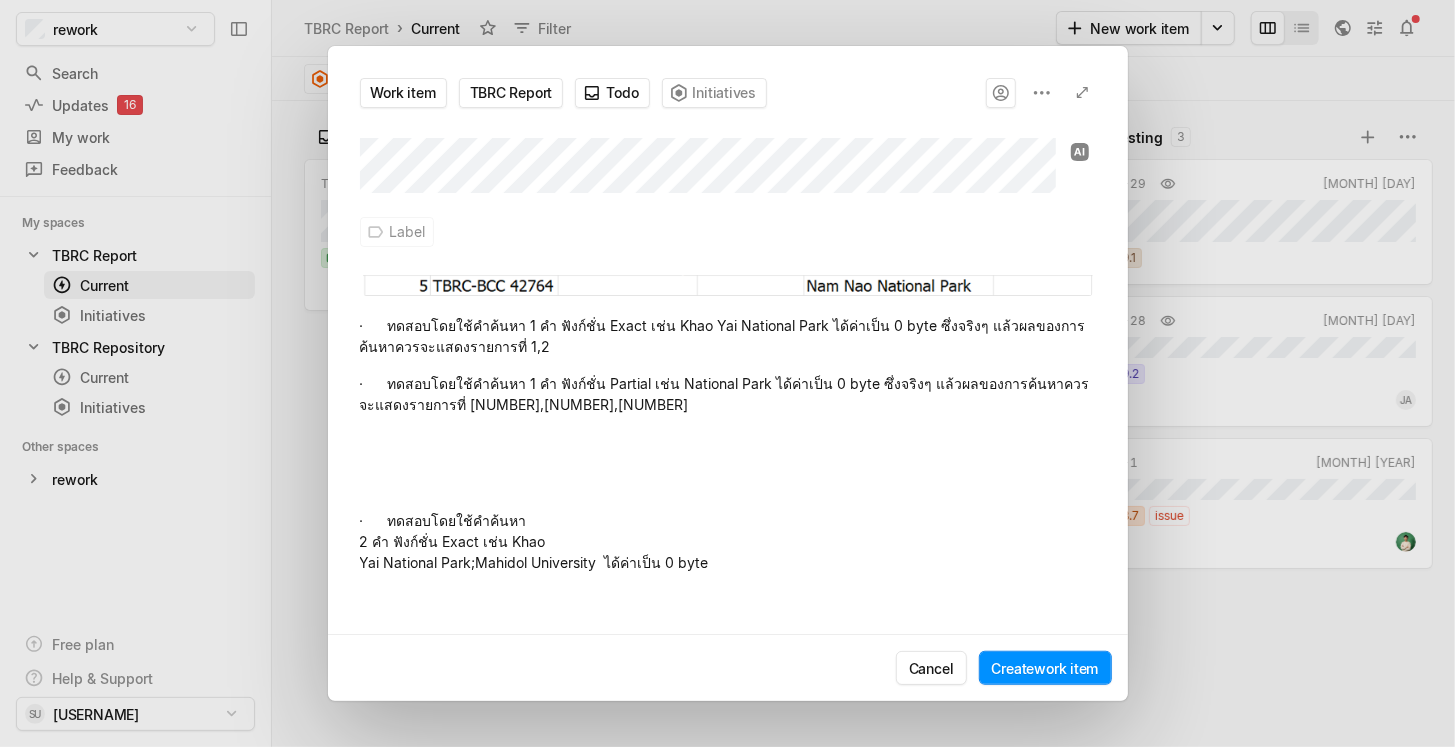 click at bounding box center (728, 462) 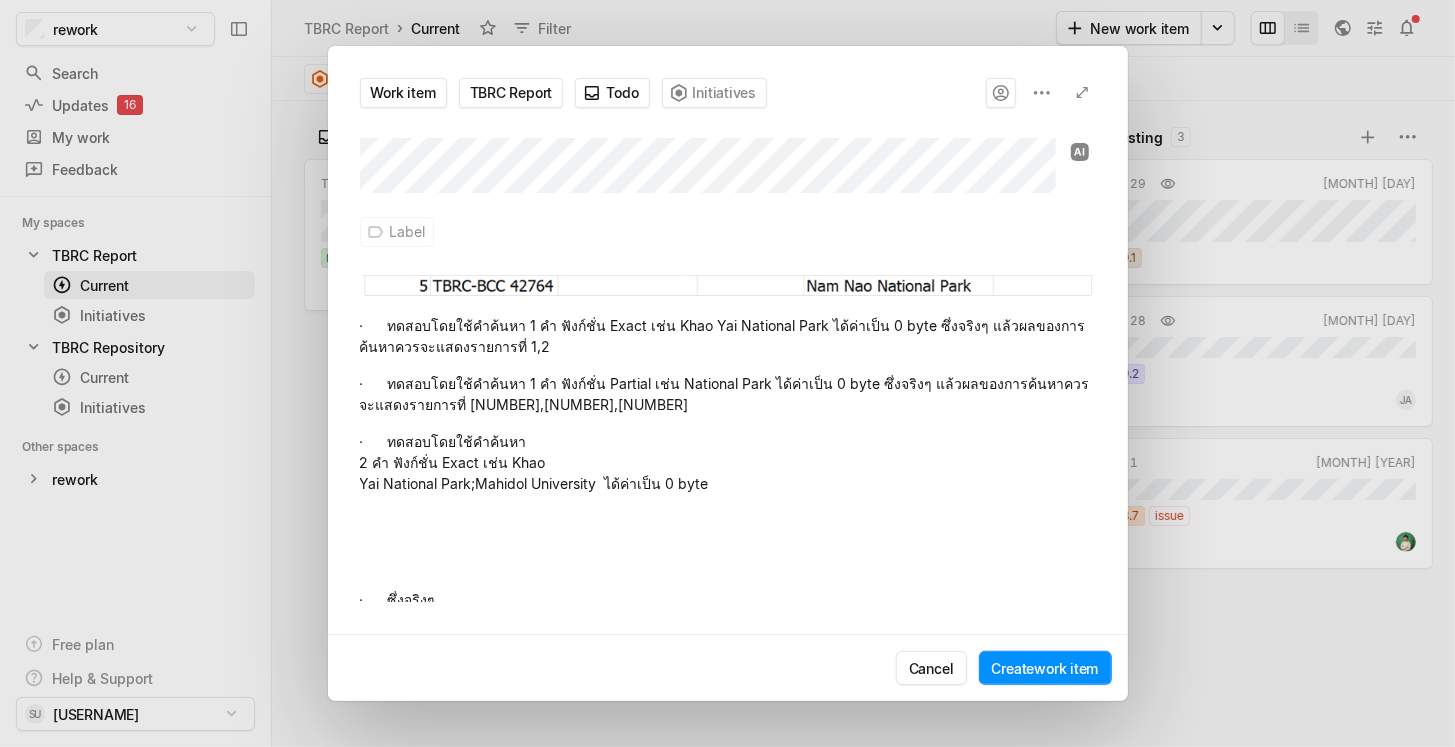click on "·      ทดสอบโดยใช้คำค้นหา
2 คำ ฟังก์ชั่น Exact เช่น Khao
Yai National Park;Mahidol University  ได้ค่าเป็น 0 byte" at bounding box center [728, 462] 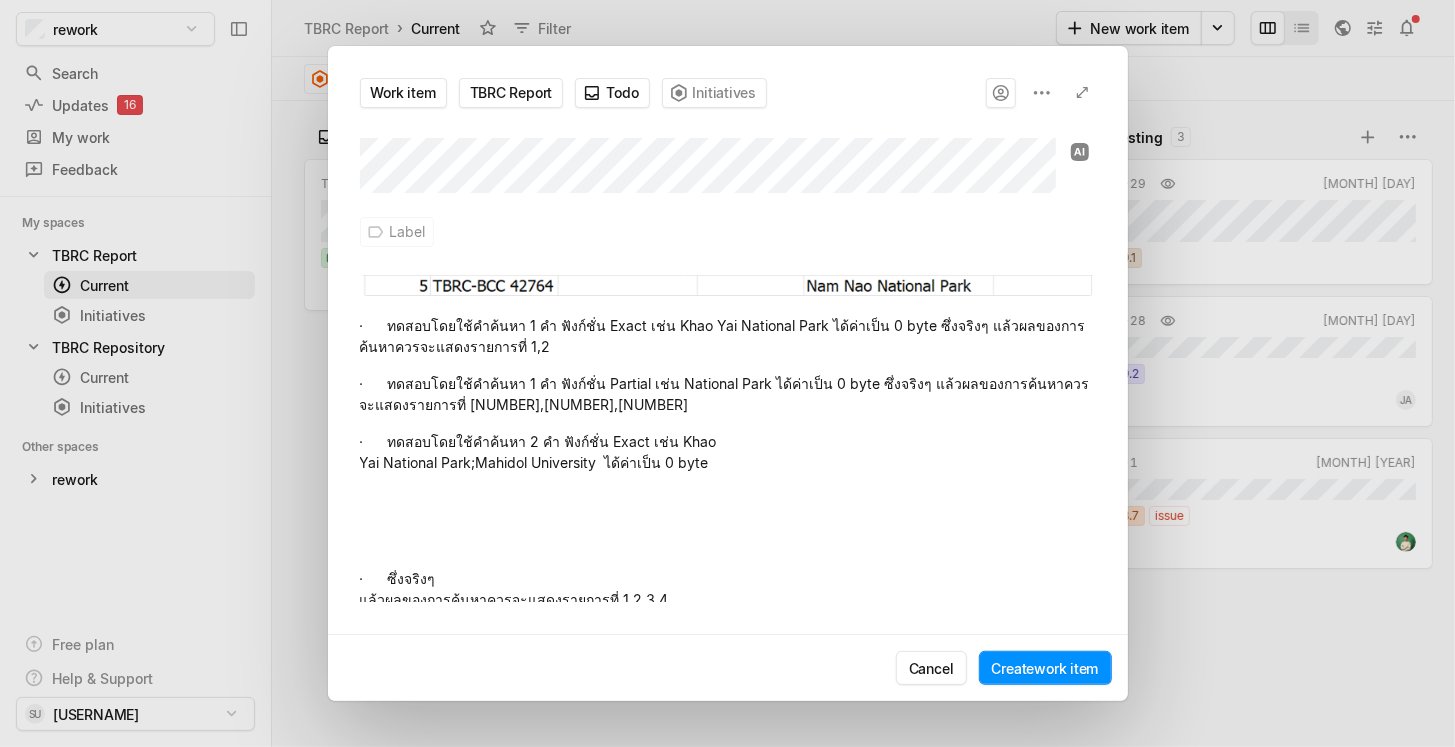 click on "·      ทดสอบโดยใช้คำค้นหา 2 คำ ฟังก์ชั่น Exact เช่น Khao
Yai National Park;Mahidol University  ได้ค่าเป็น 0 byte" at bounding box center (728, 452) 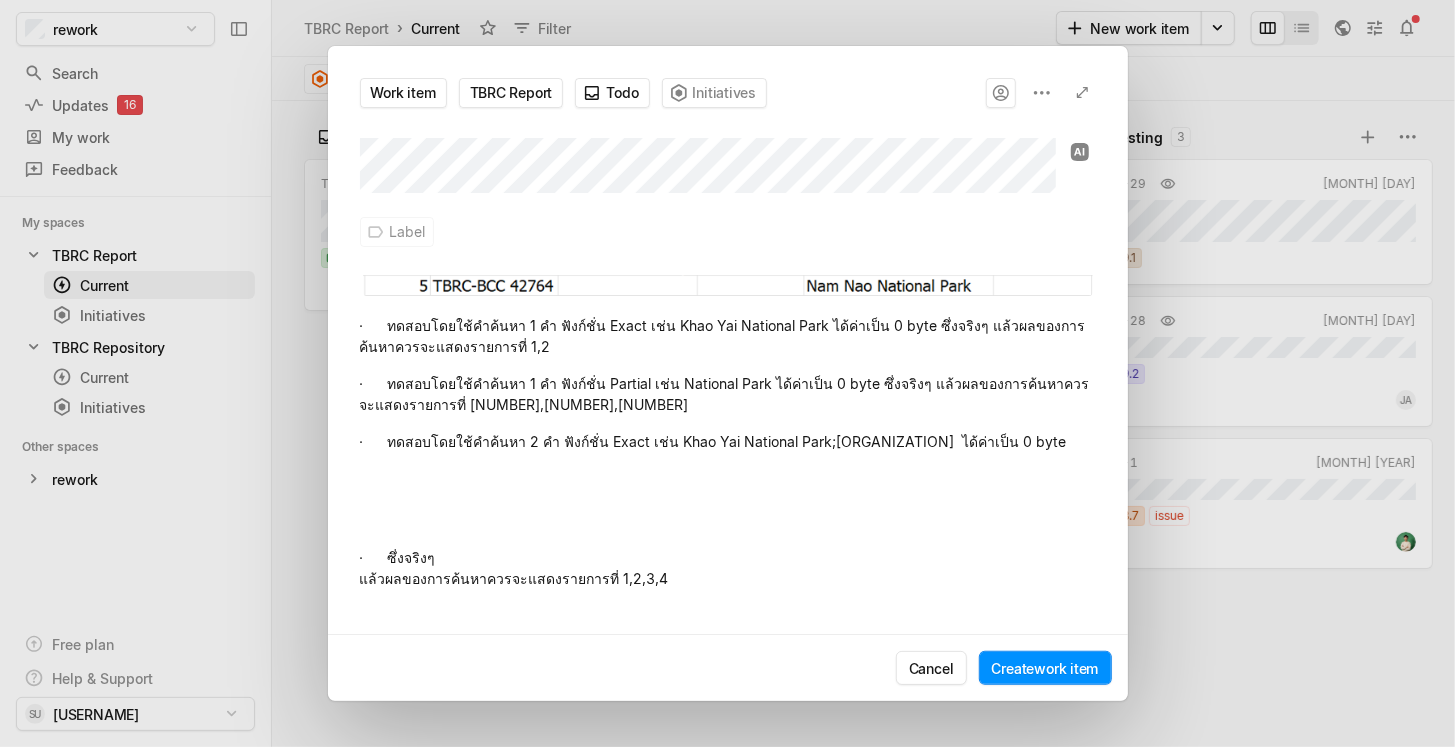 click at bounding box center [728, 499] 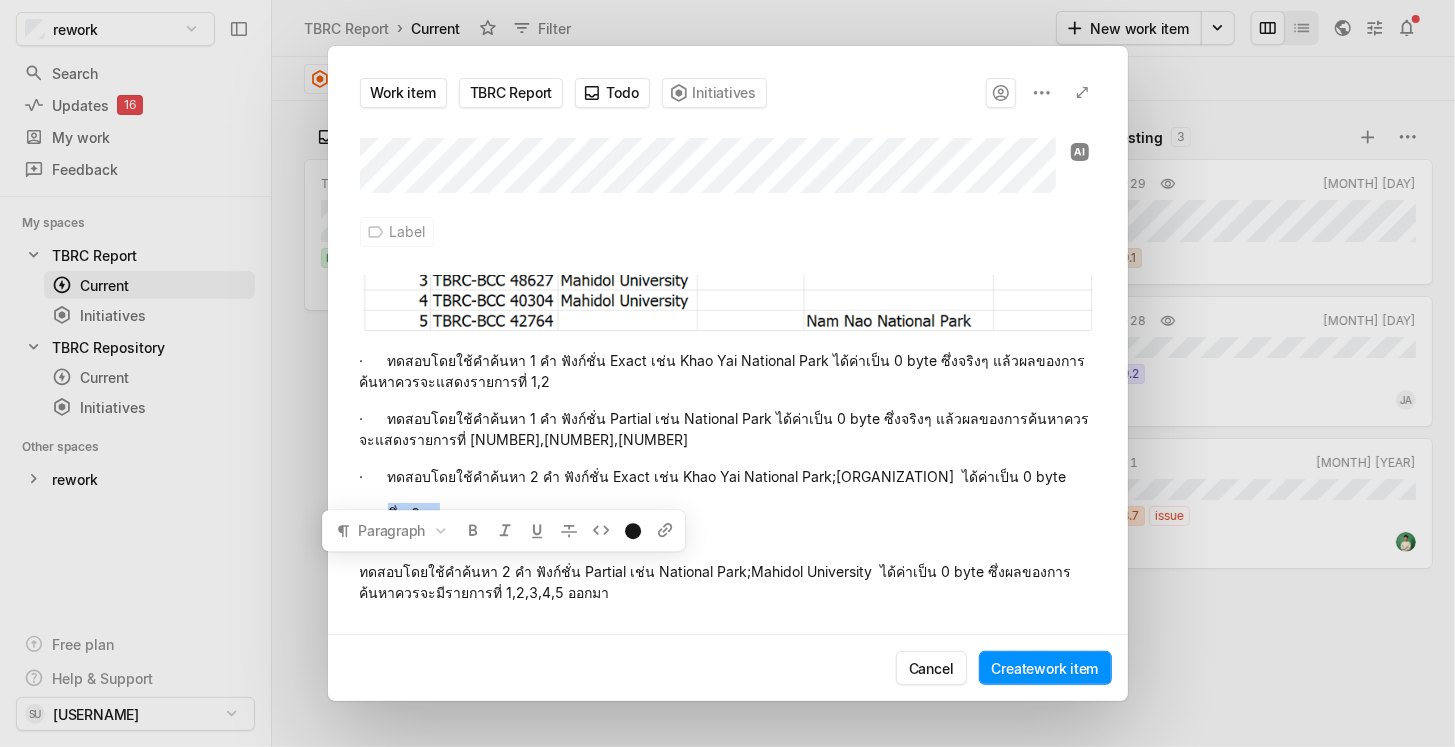 drag, startPoint x: 387, startPoint y: 470, endPoint x: 650, endPoint y: 492, distance: 263.91855 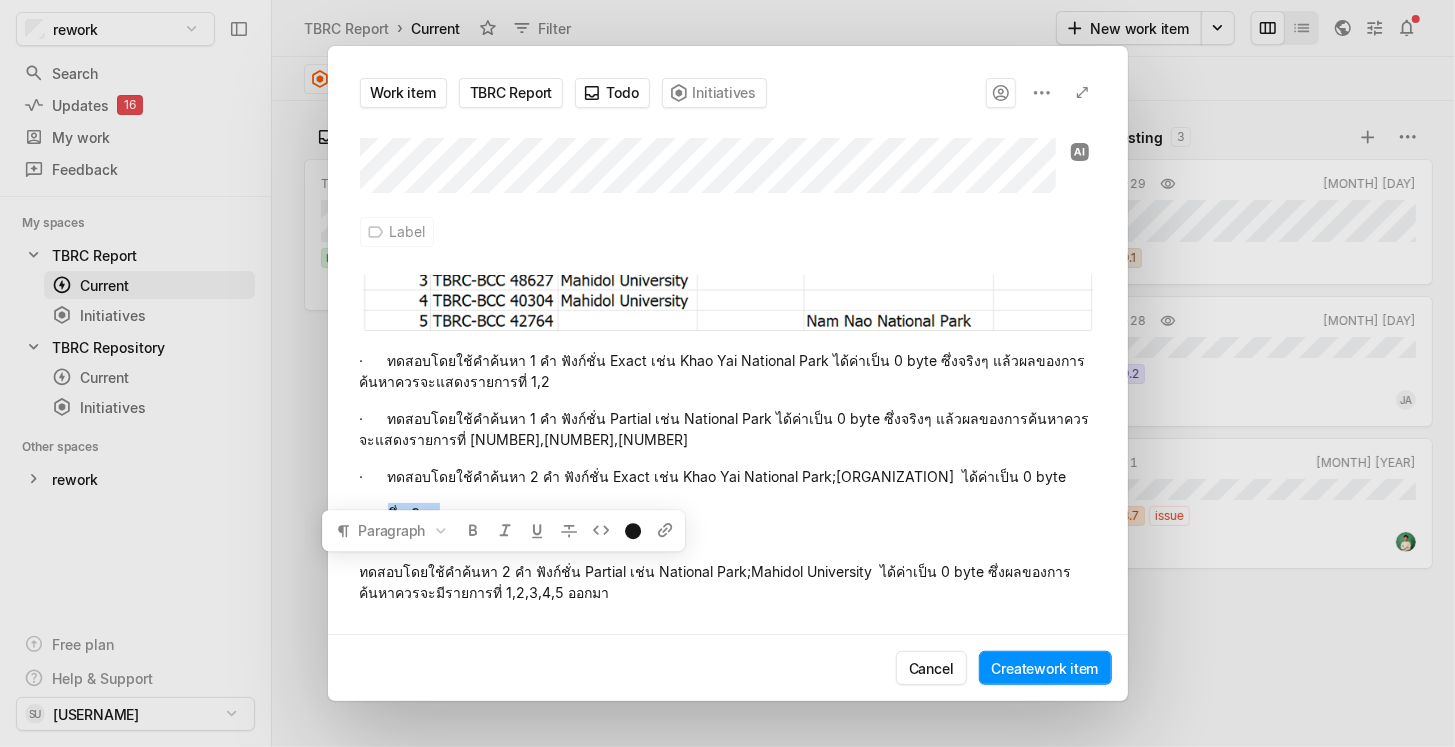 click on "·      ซึ่งจริงๆ
แล้วผลของการค้นหาควรจะแสดงรายการที่ 1,2,3,4" at bounding box center [728, 524] 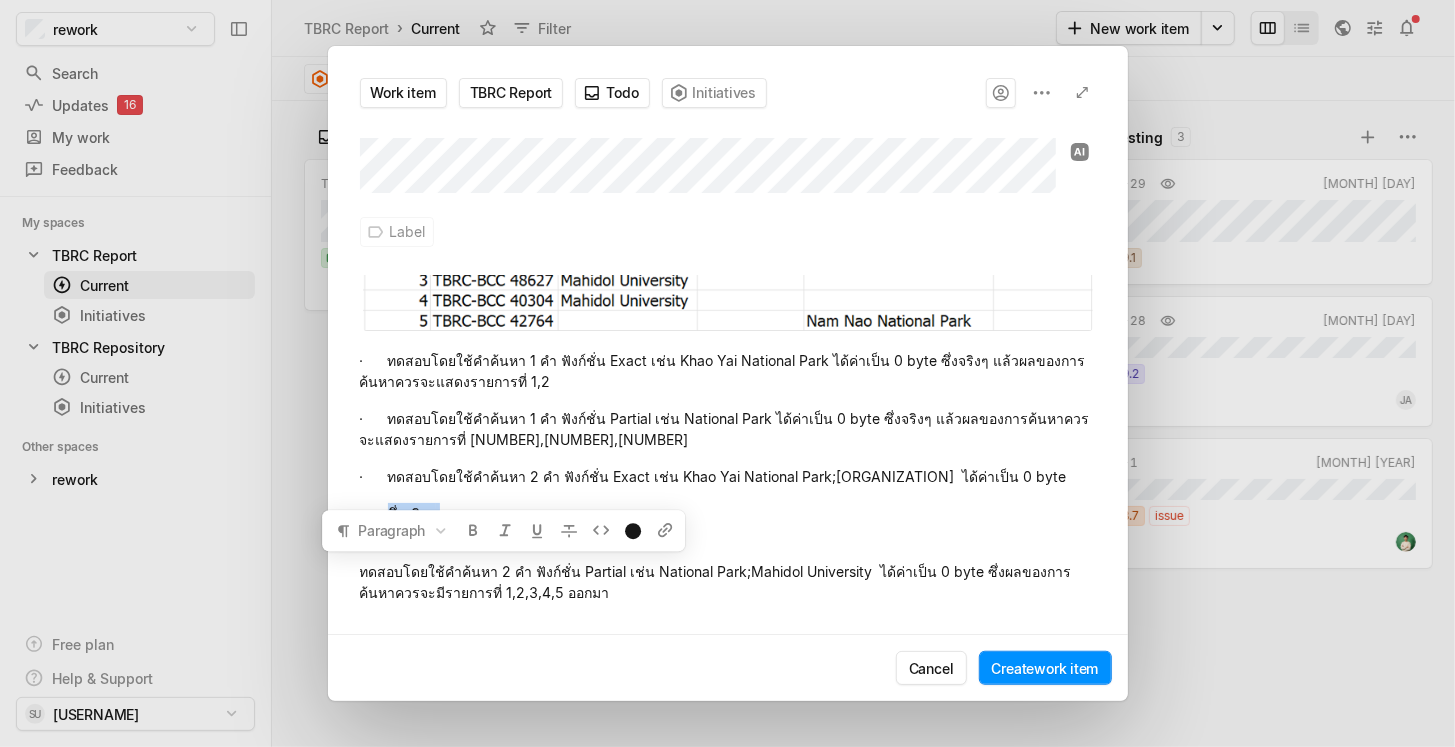 copy on "ซึ่งจริงๆ
แล้วผลของการค้นหาควรจะแสดงรายการที่ 1,2,3,4" 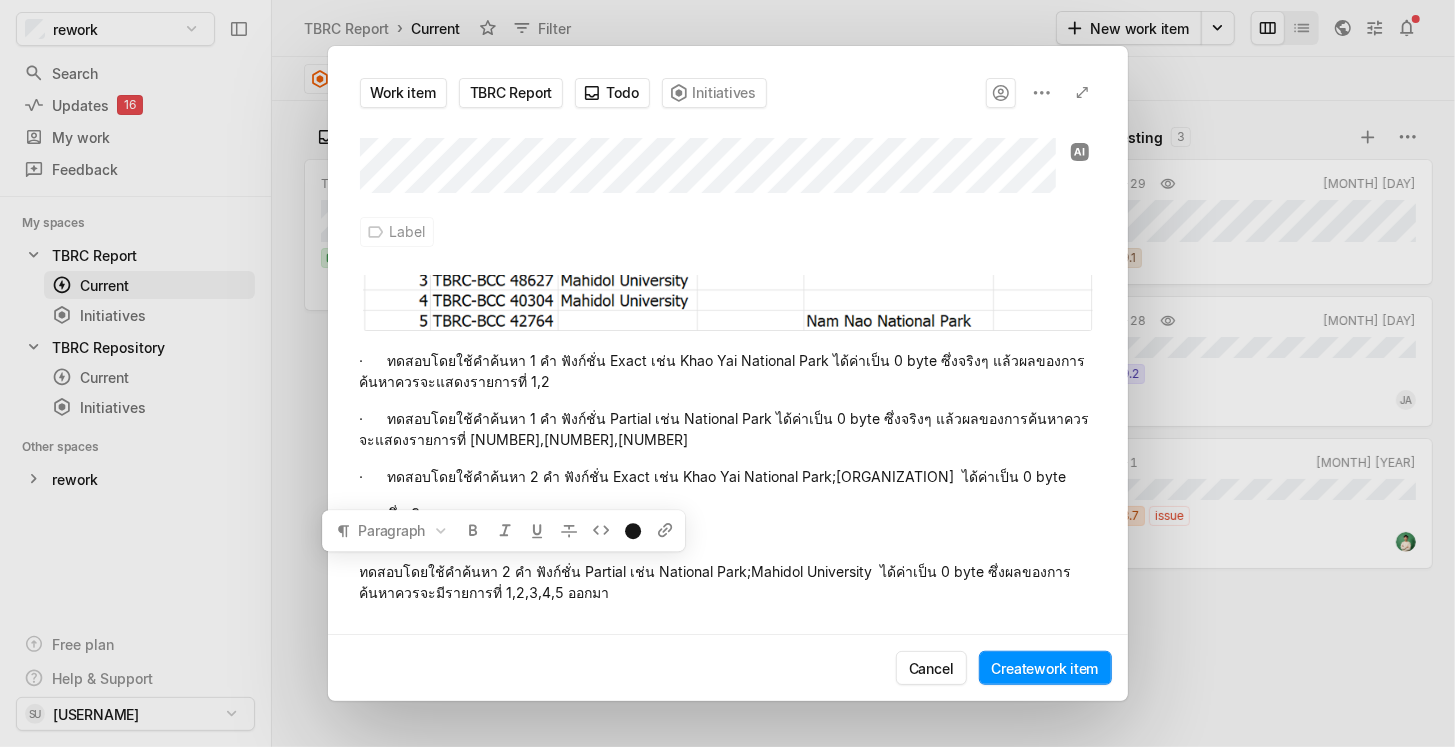 click on "·      ทดสอบโดยใช้คำค้นหา 2 คำ ฟังก์ชั่น Exact เช่น Khao Yai National Park;[ORGANIZATION]  ได้ค่าเป็น 0 byte" at bounding box center (728, 476) 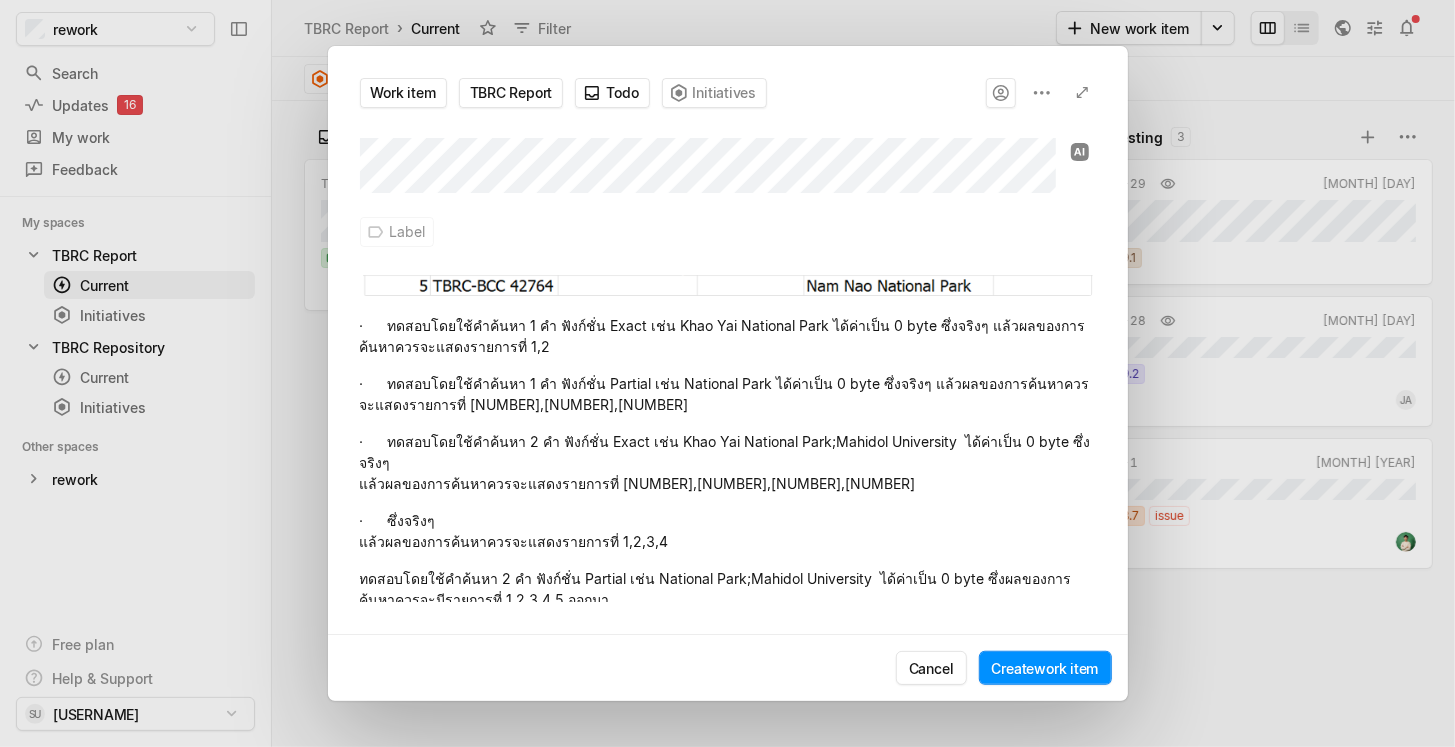 click on "·      ทดสอบโดยใช้คำค้นหา 2 คำ ฟังก์ชั่น Exact เช่น Khao Yai National Park;Mahidol University  ได้ค่าเป็น 0 byte ซึ่งจริงๆ
แล้วผลของการค้นหาควรจะแสดงรายการที่ [NUMBER],[NUMBER],[NUMBER],[NUMBER]" at bounding box center [728, 462] 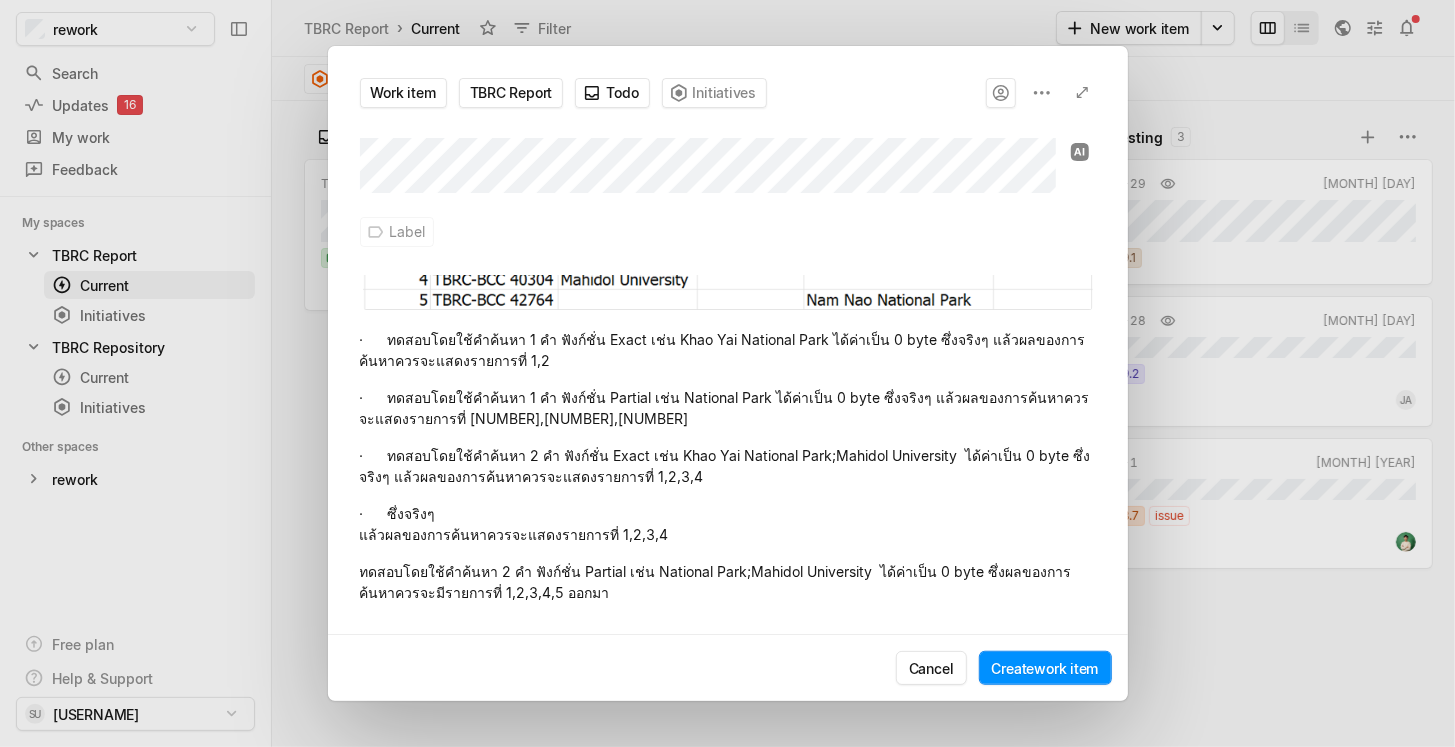 click on "·      ทดสอบโดยใช้คำค้นหา 1 คำ ฟังก์ชั่น Exact เช่น Khao Yai National Park ได้ค่าเป็น 0 byte ซึ่งจริงๆ แล้วผลของการค้นหาควรจะแสดงรายการที่ 1,2" at bounding box center (728, 350) 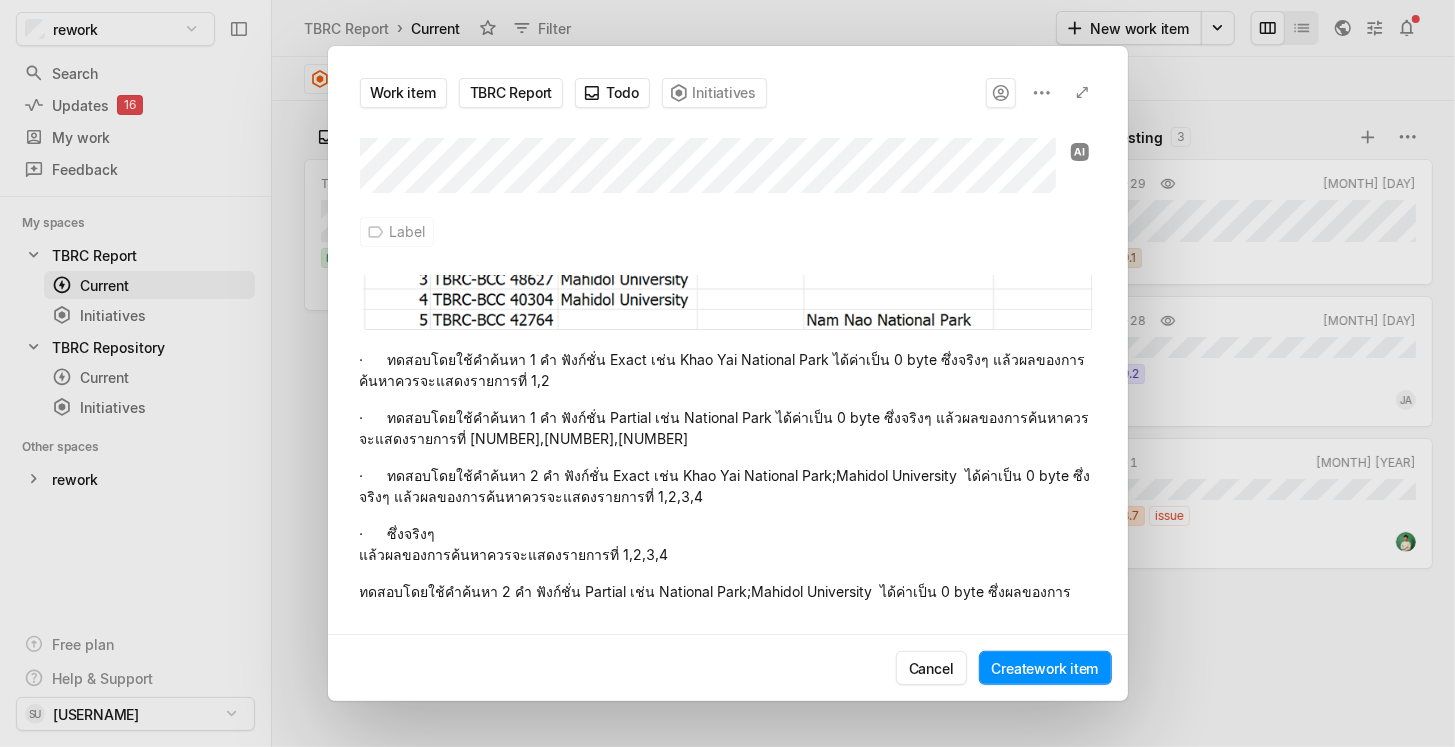 scroll, scrollTop: 249, scrollLeft: 0, axis: vertical 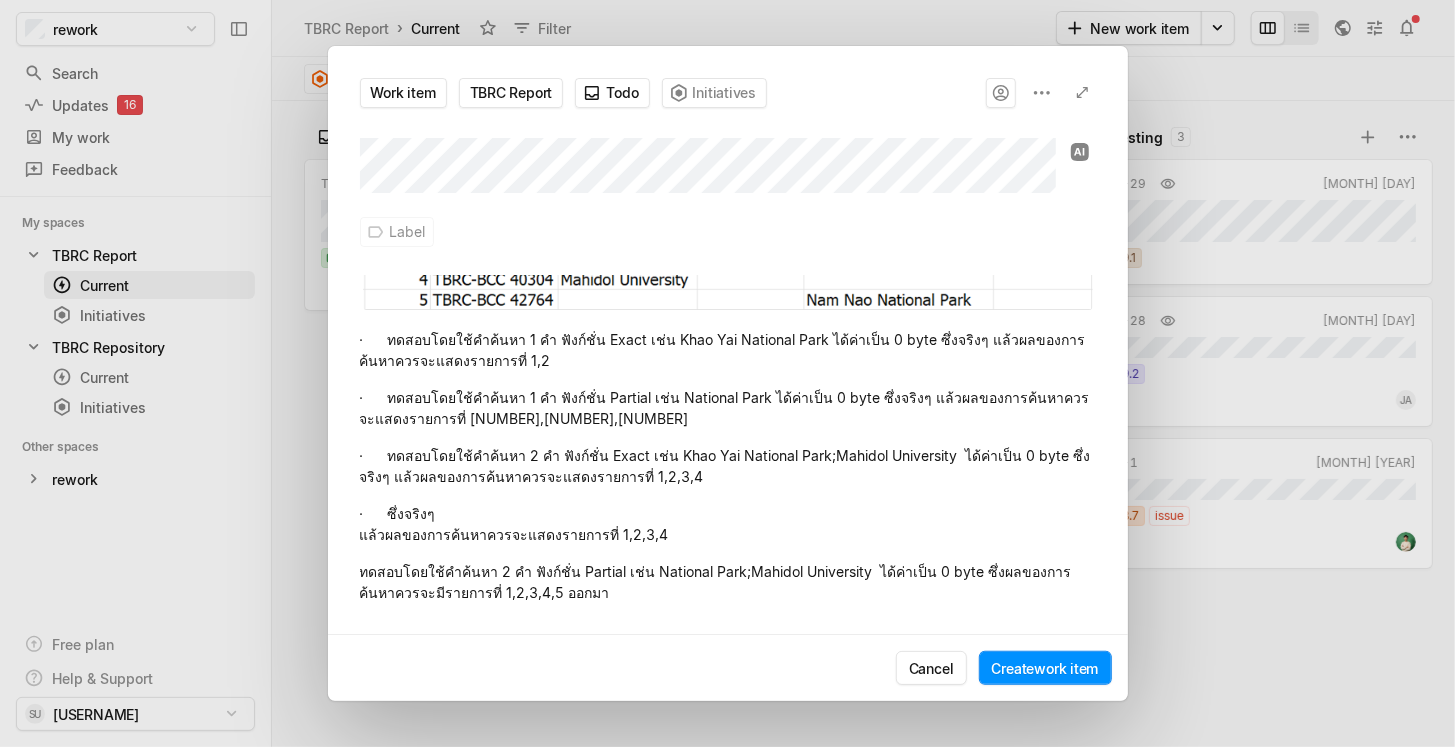 click on "·      ทดสอบโดยใช้คำค้นหา 2 คำ ฟังก์ชั่น Exact เช่น Khao Yai National Park;Mahidol University  ได้ค่าเป็น 0 byte ซึ่งจริงๆ แล้วผลของการค้นหาควรจะแสดงรายการที่ 1,2,3,4" at bounding box center [728, 466] 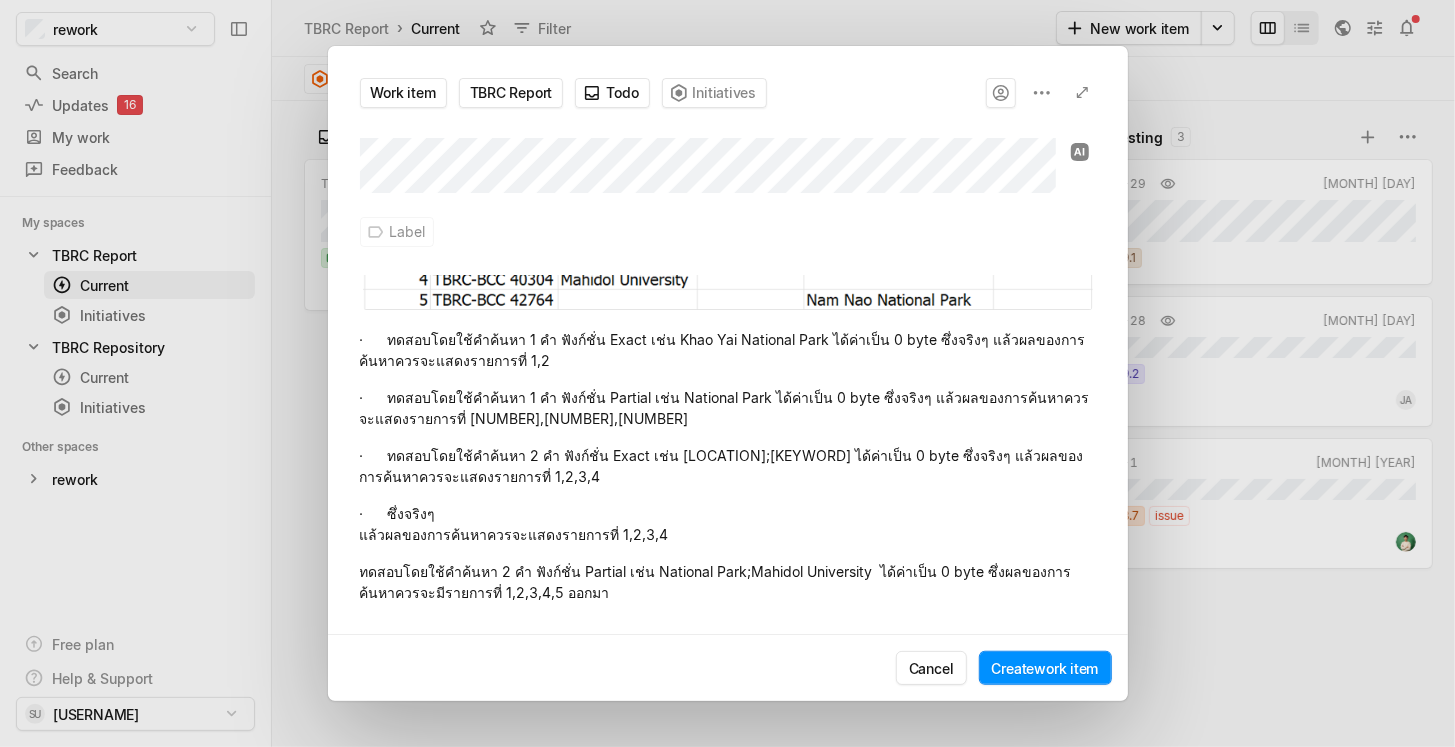 click on "ทดสอบโดยใช้คำค้นหา 2 คำ ฟังก์ชั่น Partial เช่น National Park;Mahidol University  ได้ค่าเป็น 0 byte ซึ่งผลของการค้นหาควรจะมีรายการที่ 1,2,3,4,5 ออกมา" at bounding box center [450, 50] 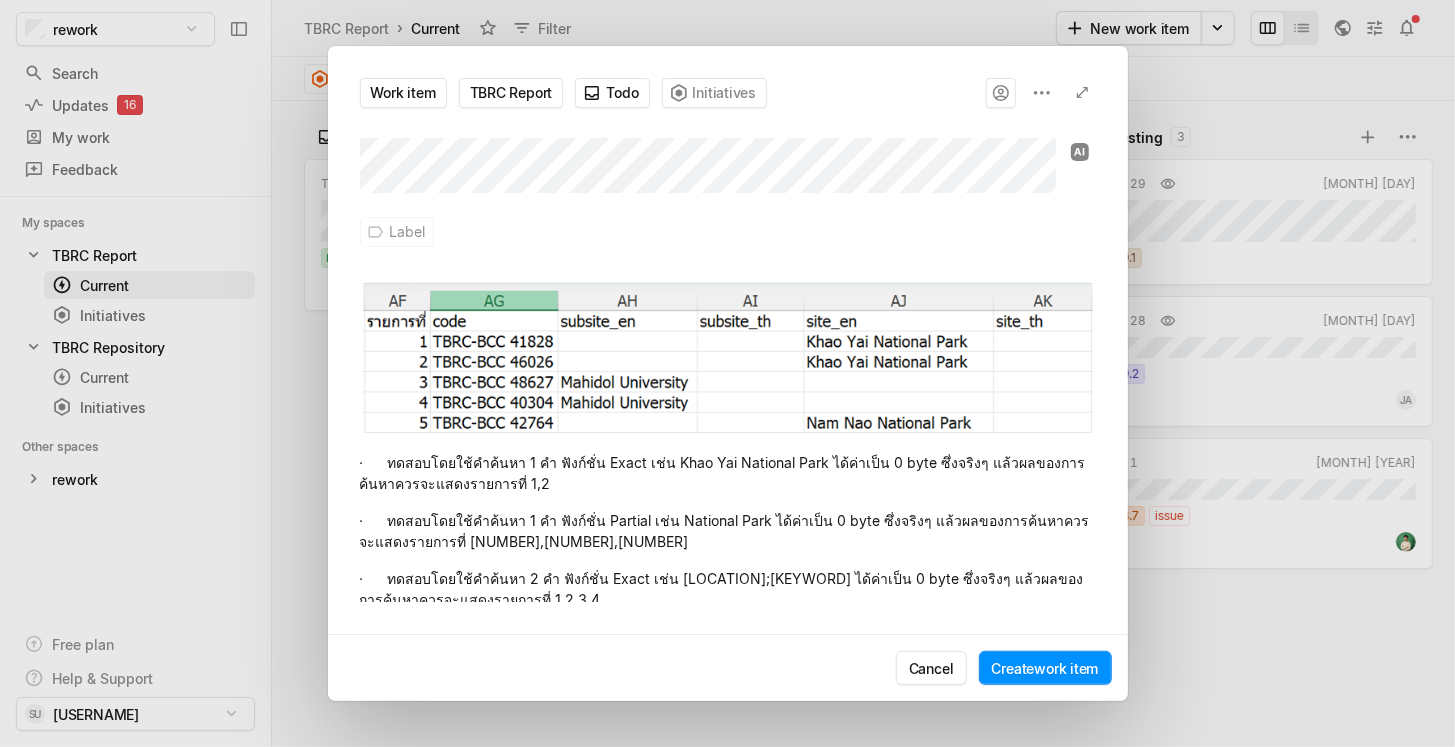scroll, scrollTop: 0, scrollLeft: 0, axis: both 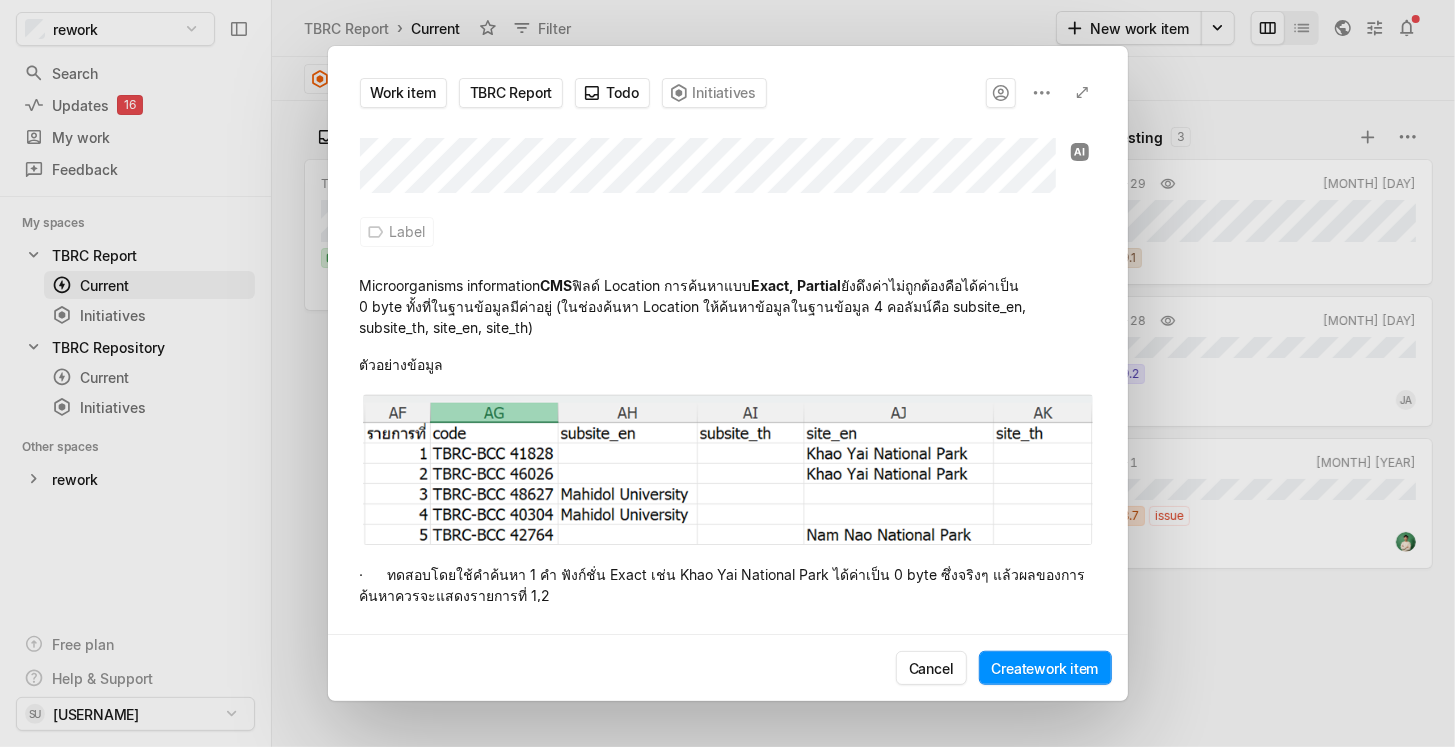 click on "Microorganisms information  CMS  ฟิลด์ Location การค้นหาแบบ  Exact, Partial  ยังดึงค่าไม่ถูกต้องคือได้ค่าเป็น
0 byte ทั้งที่ในฐานข้อมูลมีค่าอยู่ (ในช่องค้นหา Location ให้ค้นหาข้อมูลในฐานข้อมูล 4 คอลัมน์คือ subsite_en,
subsite_th, site_en, site_th)" at bounding box center (728, 310) 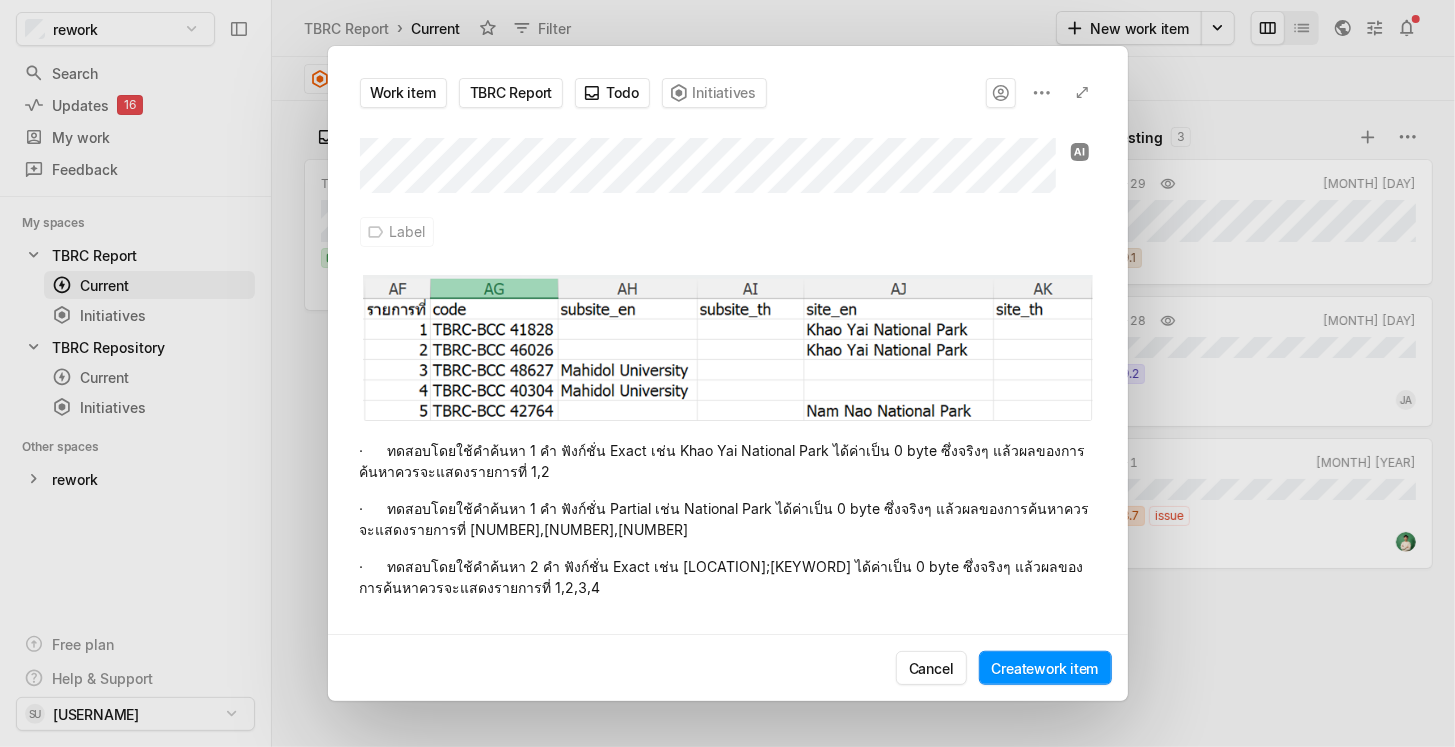 scroll, scrollTop: 249, scrollLeft: 0, axis: vertical 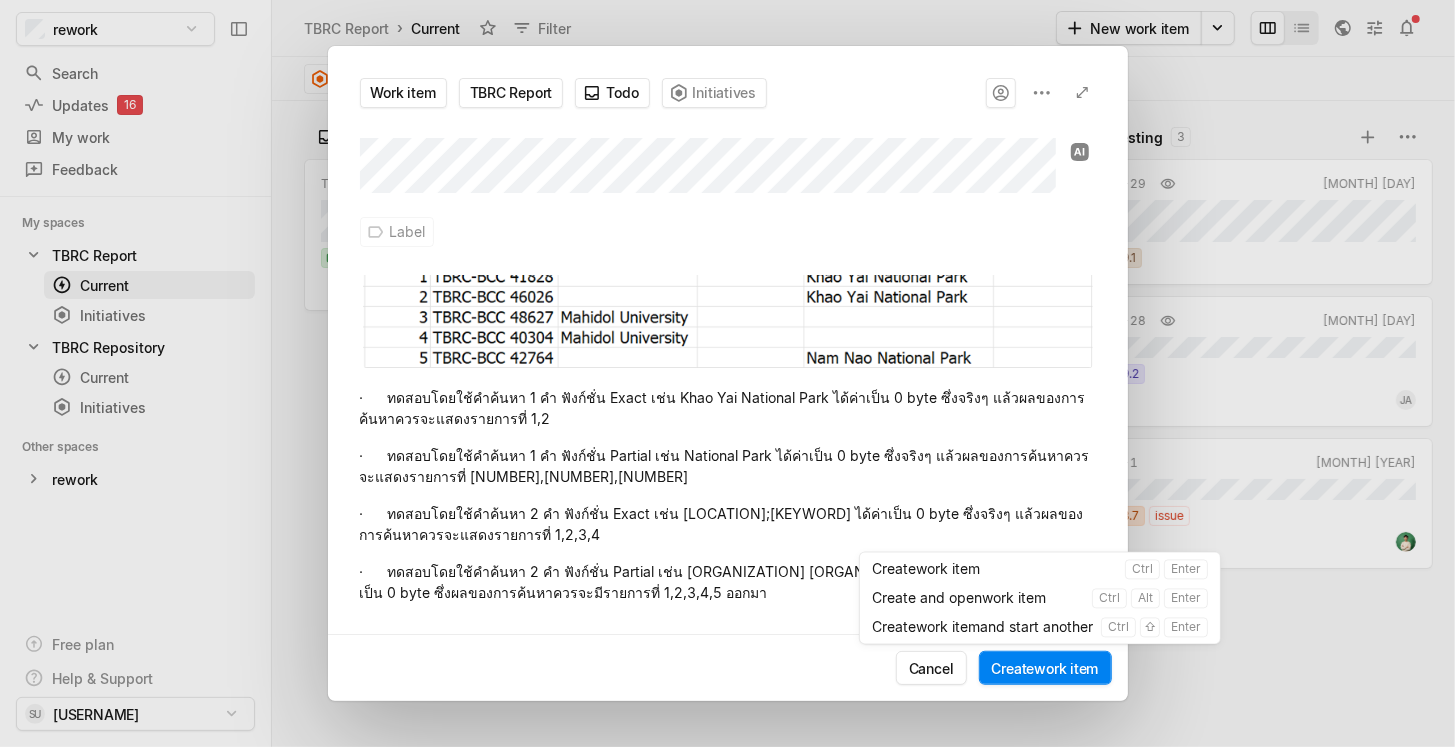 click on "Create  work item" at bounding box center [1045, 668] 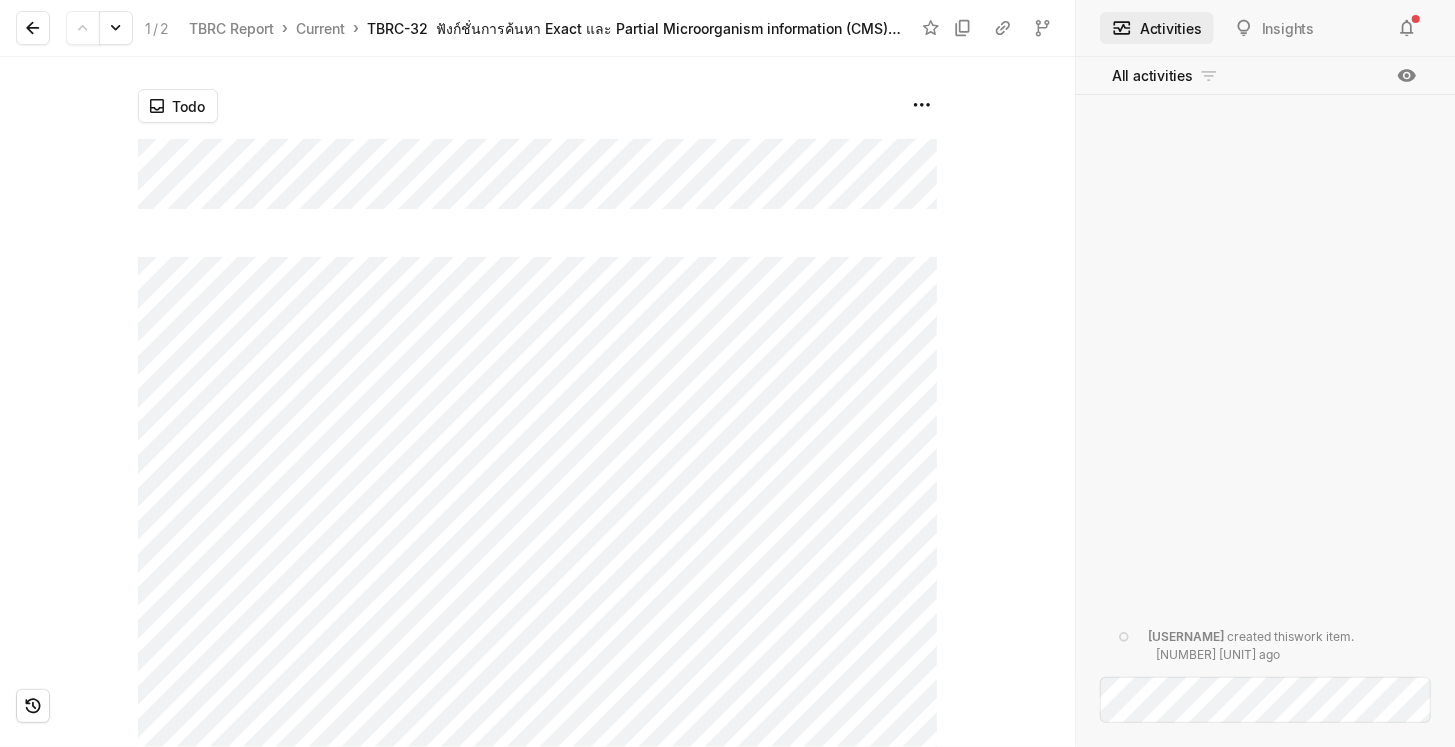 click at bounding box center [1007, 402] 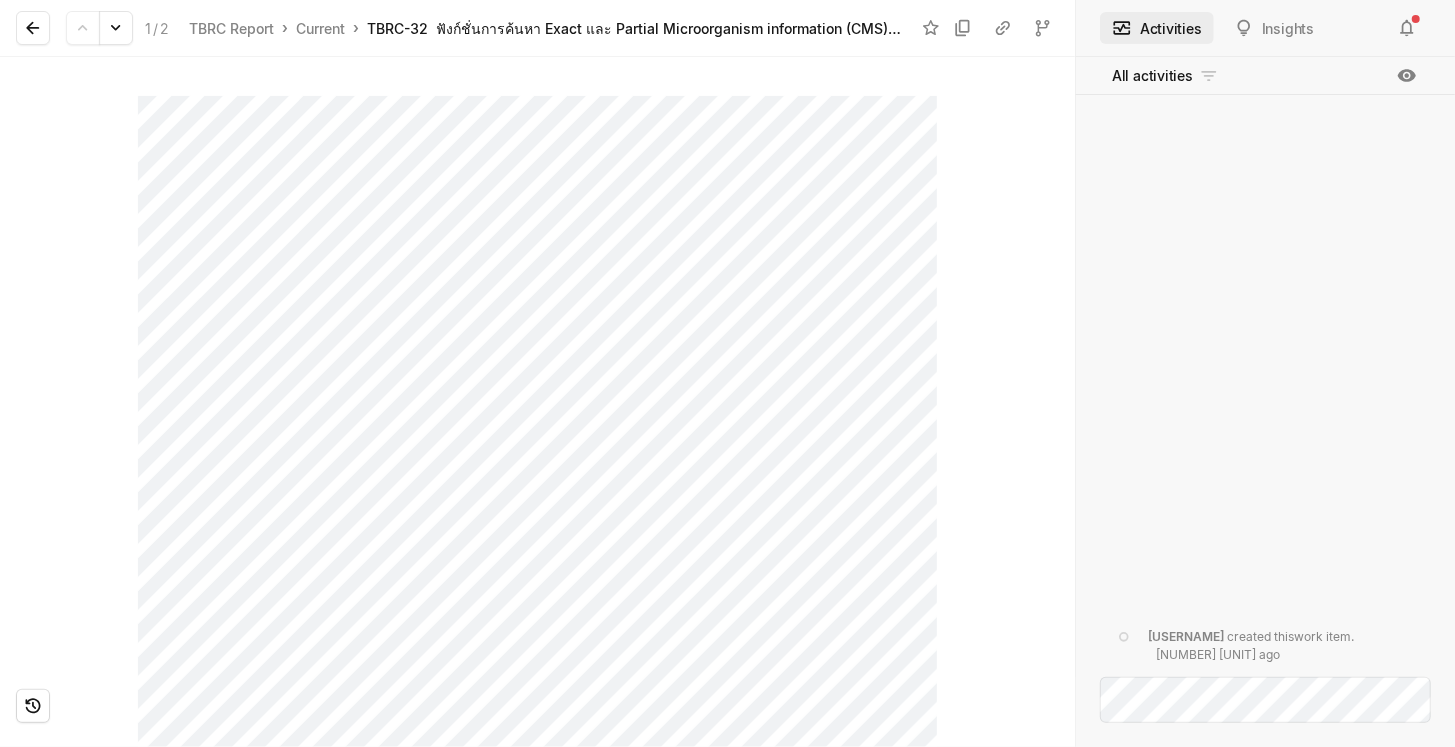 scroll, scrollTop: 124, scrollLeft: 0, axis: vertical 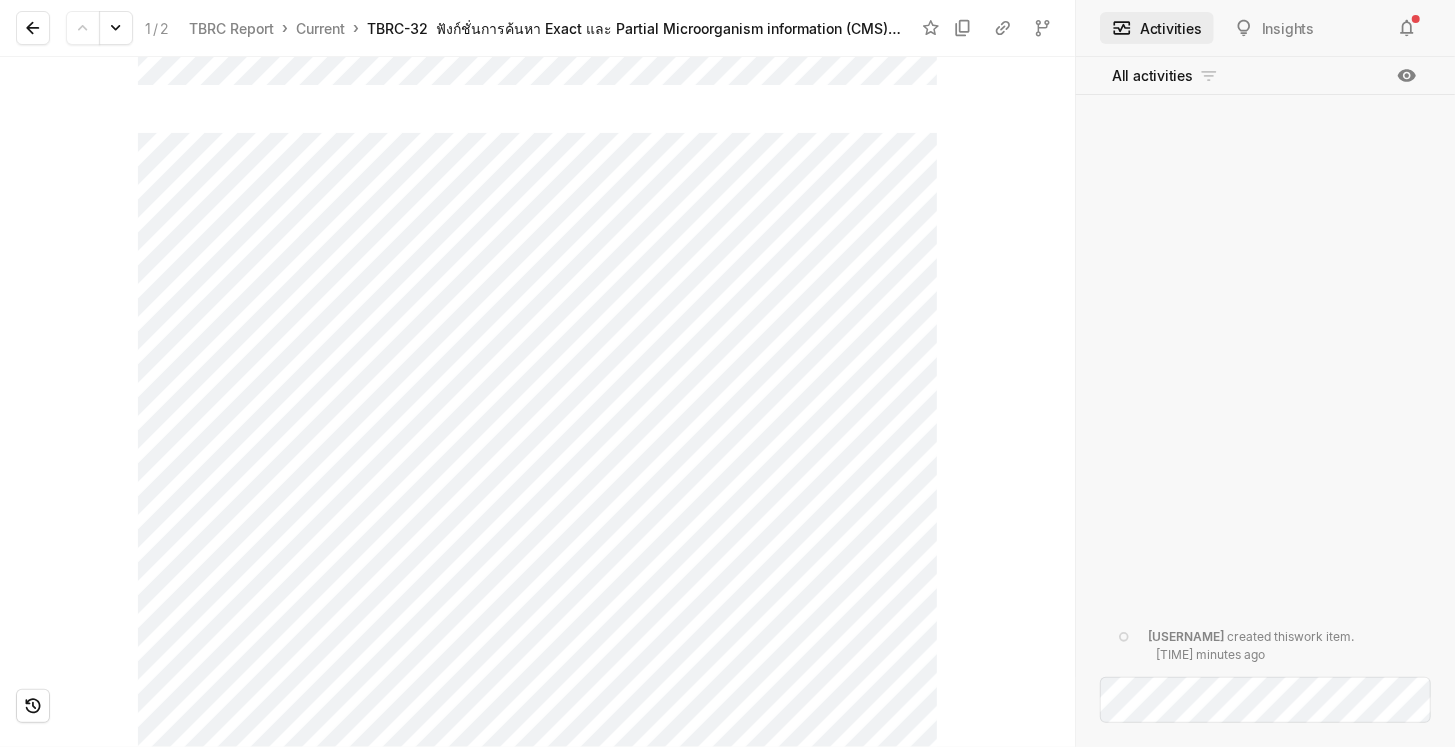 click at bounding box center (1007, 278) 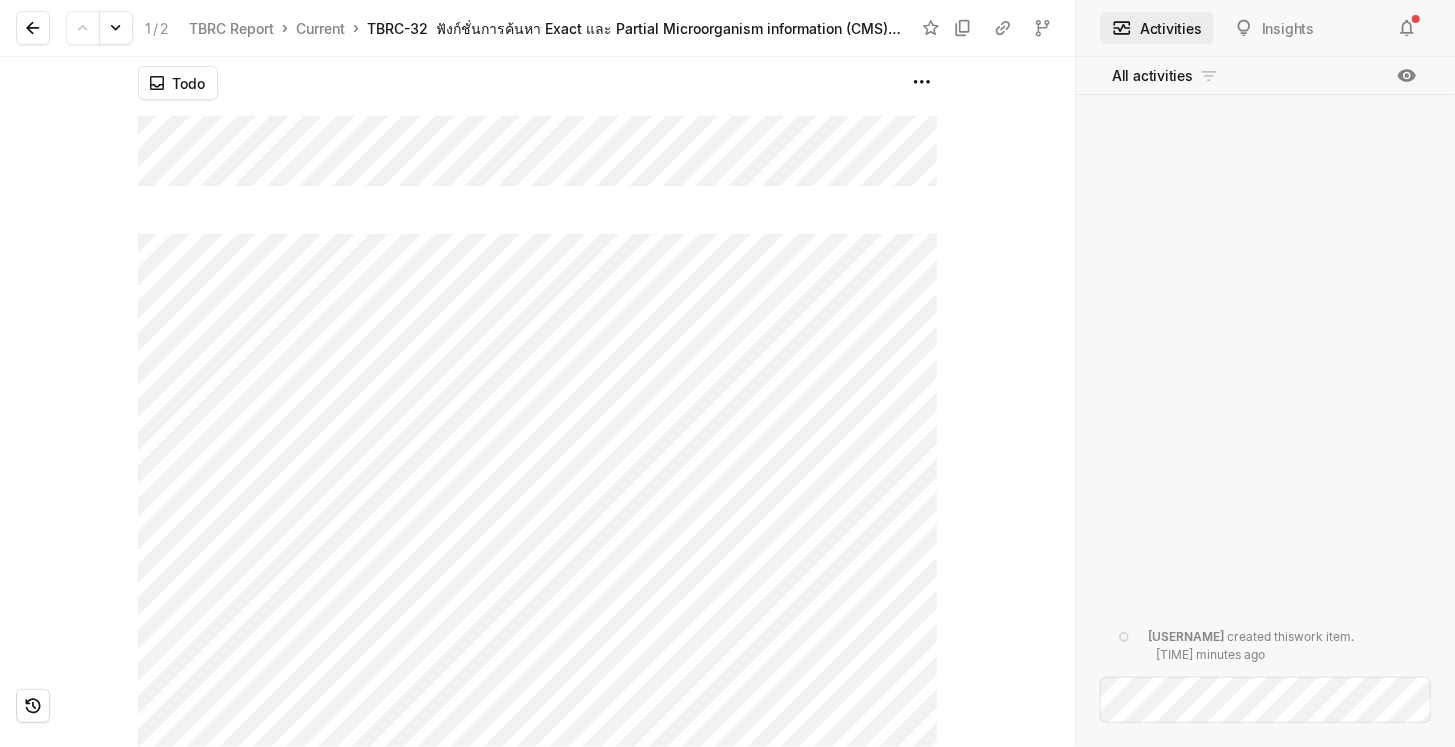 scroll, scrollTop: 0, scrollLeft: 0, axis: both 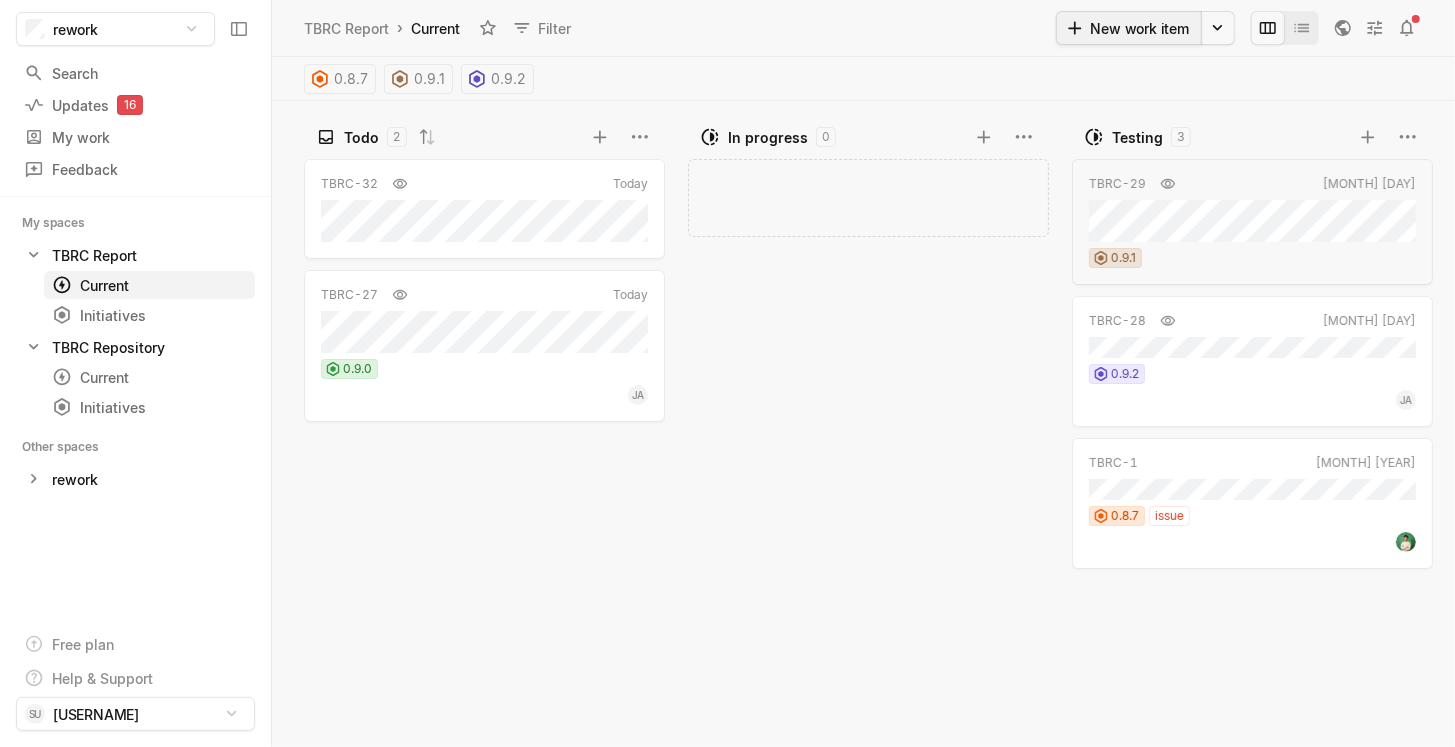 click on "New work item" at bounding box center [1129, 28] 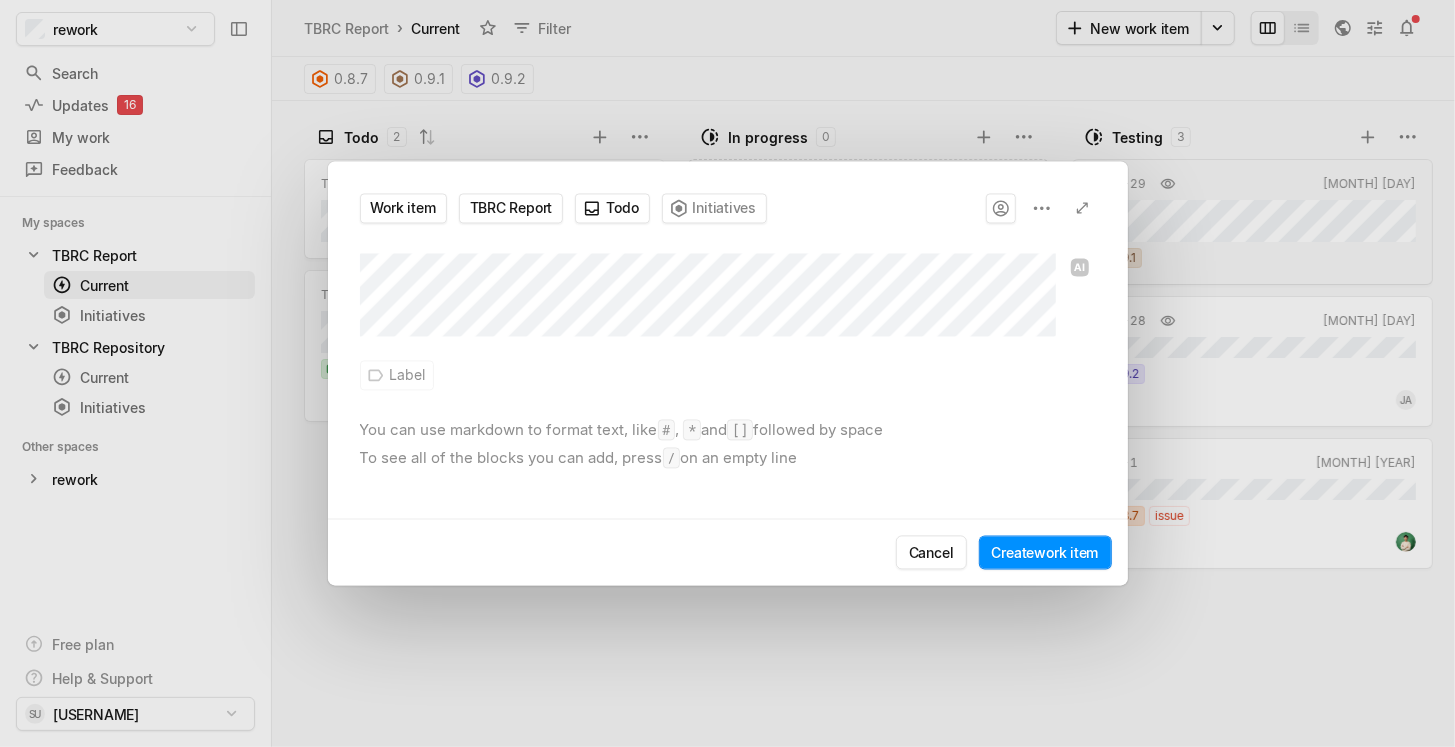 click on "You can use markdown to format text, like  # ,   *  and  []  followed by space To see all of the blocks you can add, press  /  on an empty line ﻿" at bounding box center (728, 429) 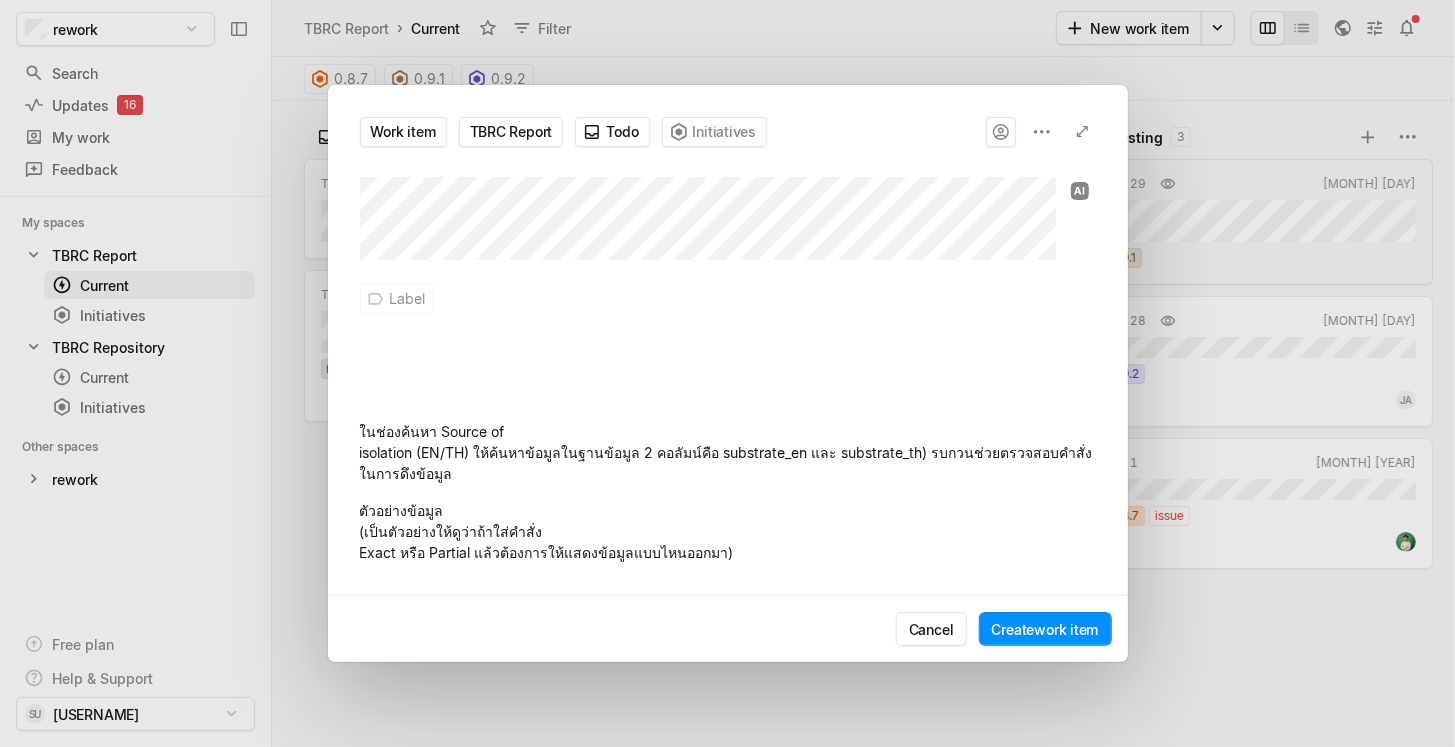 click on "ตัวอย่างข้อมูล
(เป็นตัวอย่างให้ดูว่าถ้าใส่คำสั่ง
Exact หรือ Partial แล้วต้องการให้แสดงข้อมูลแบบไหนออกมา)" at bounding box center (728, 527) 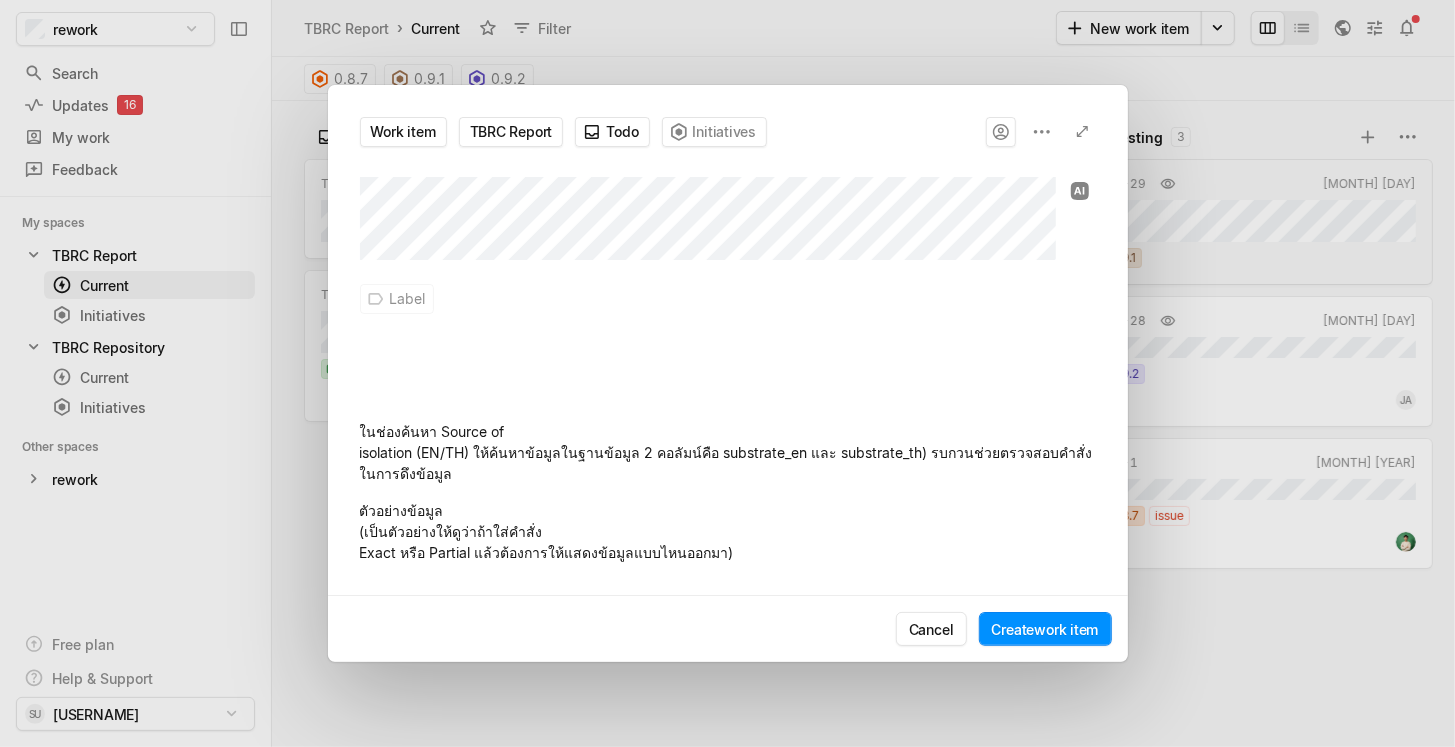 click on "ในช่องค้นหา Source of
isolation (EN/TH) ให้ค้นหาข้อมูลในฐานข้อมูล 2 คอลัมน์คือ substrate_en และ substrate_th) รบกวนช่วยตรวจสอบคำสั่งในการดึงข้อมูล" at bounding box center [728, 452] 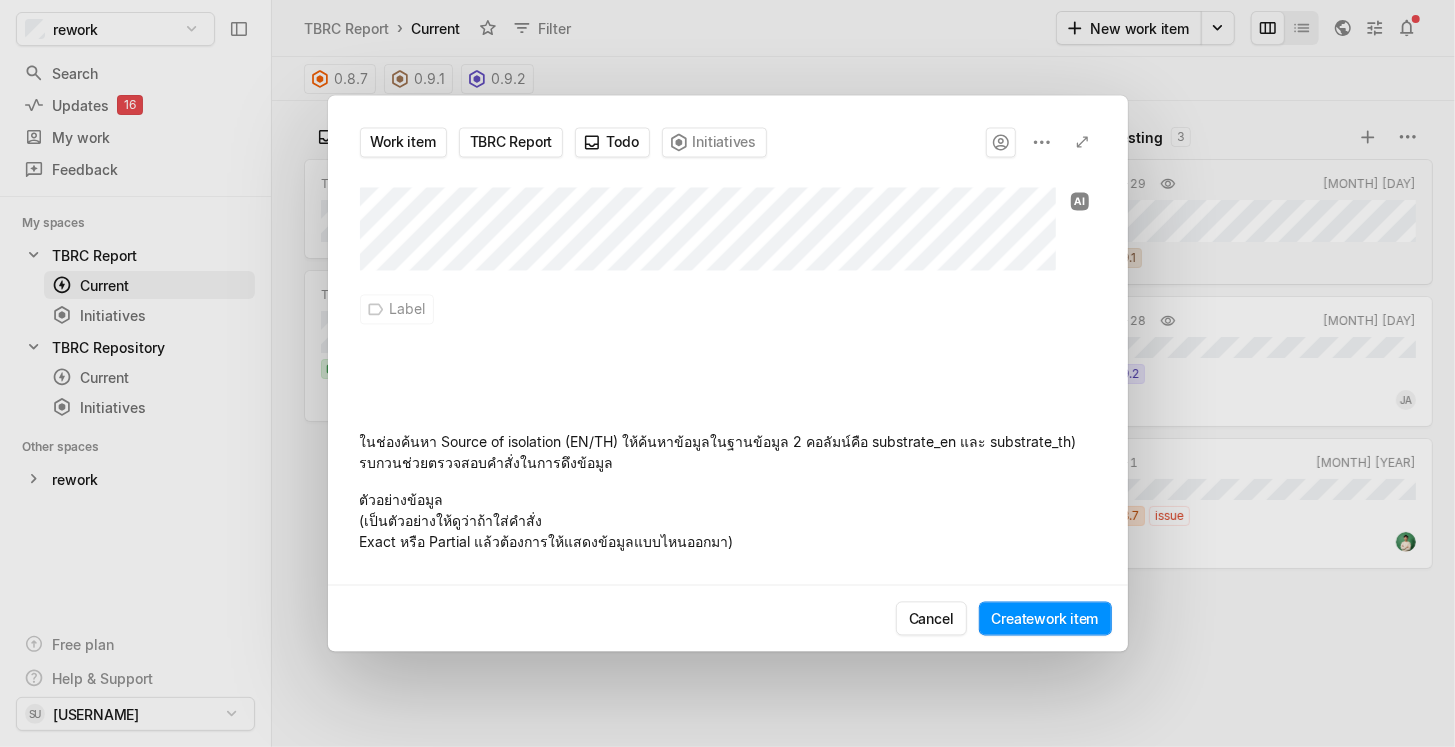 click on "ตัวอย่างข้อมูล
(เป็นตัวอย่างให้ดูว่าถ้าใส่คำสั่ง
Exact หรือ Partial แล้วต้องการให้แสดงข้อมูลแบบไหนออกมา)" at bounding box center (728, 517) 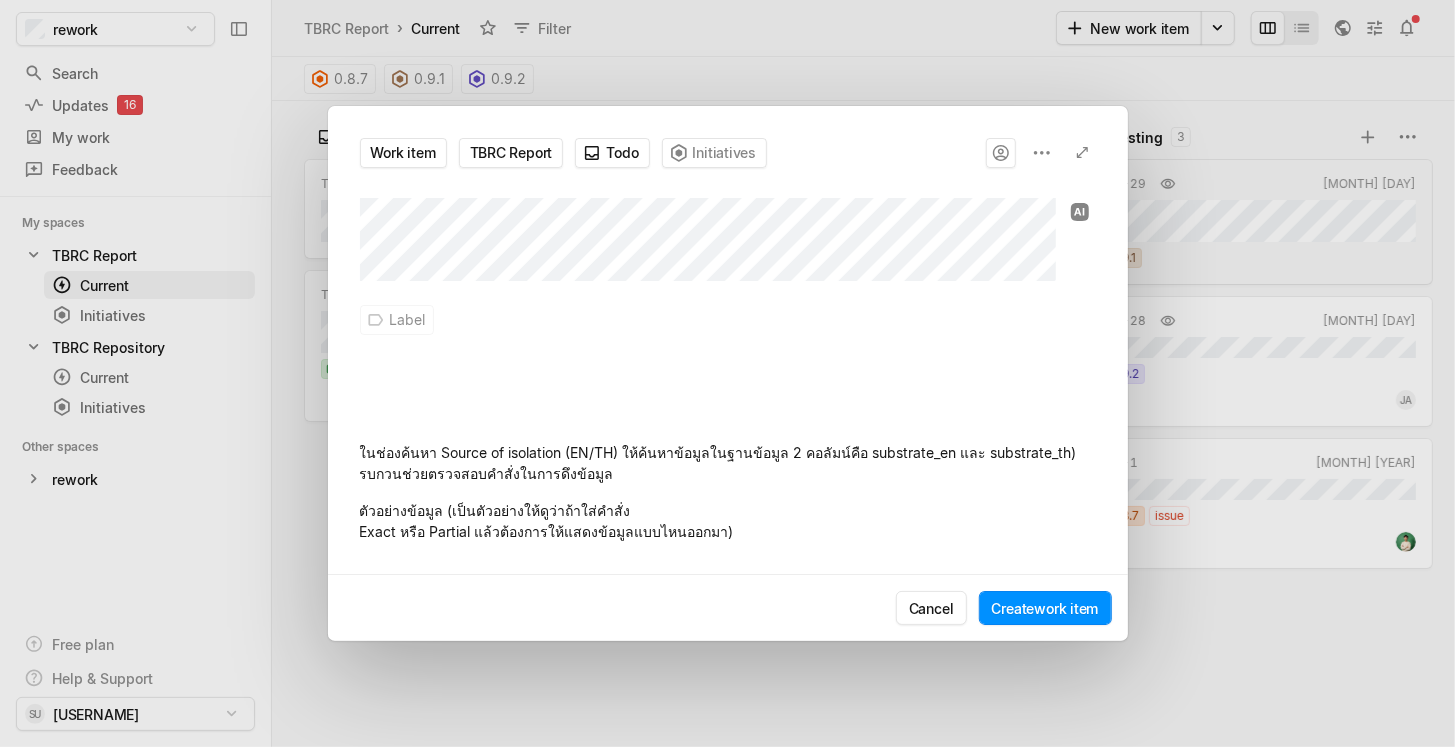 click on "ตัวอย่างข้อมูล (เป็นตัวอย่างให้ดูว่าถ้าใส่คำสั่ง
Exact หรือ Partial แล้วต้องการให้แสดงข้อมูลแบบไหนออกมา)" at bounding box center [728, 517] 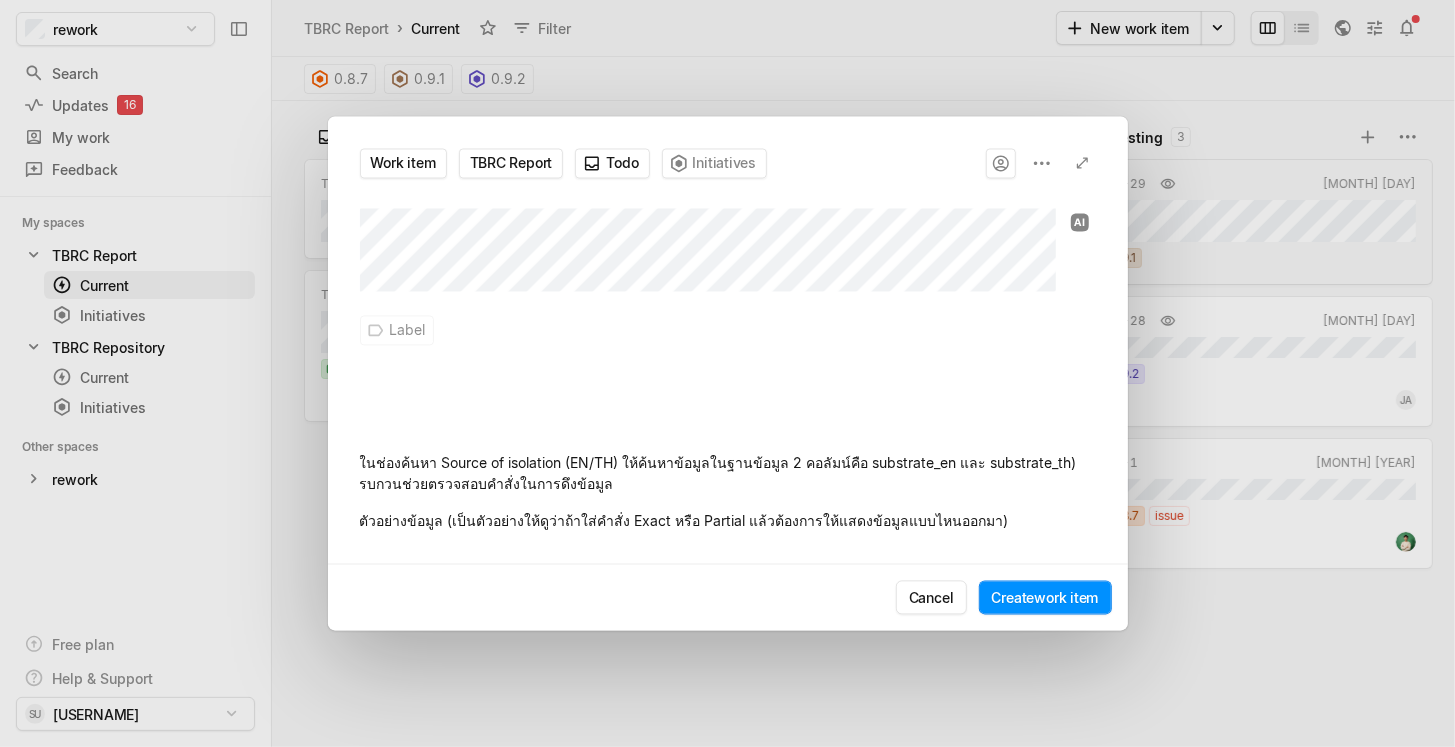 drag, startPoint x: 994, startPoint y: 478, endPoint x: 1037, endPoint y: 495, distance: 46.238514 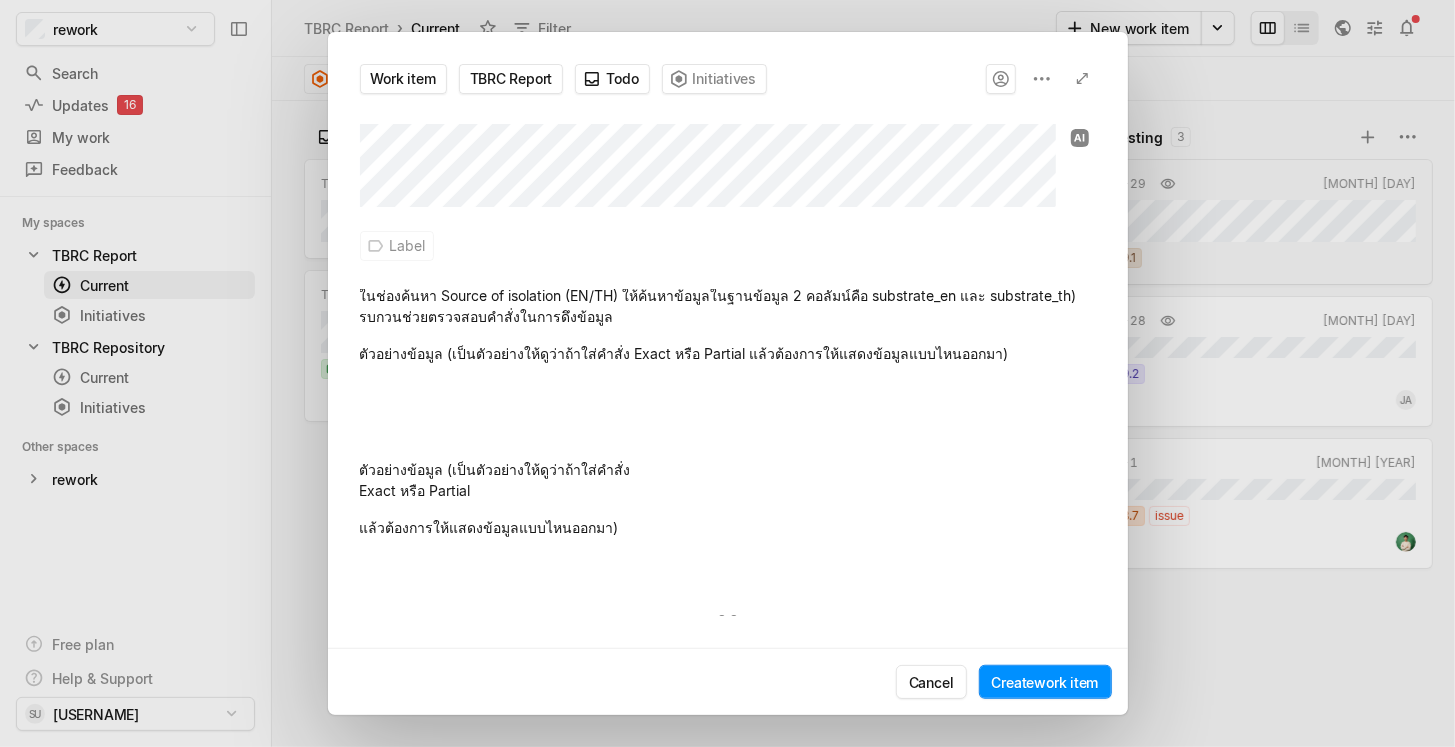 scroll, scrollTop: 40, scrollLeft: 0, axis: vertical 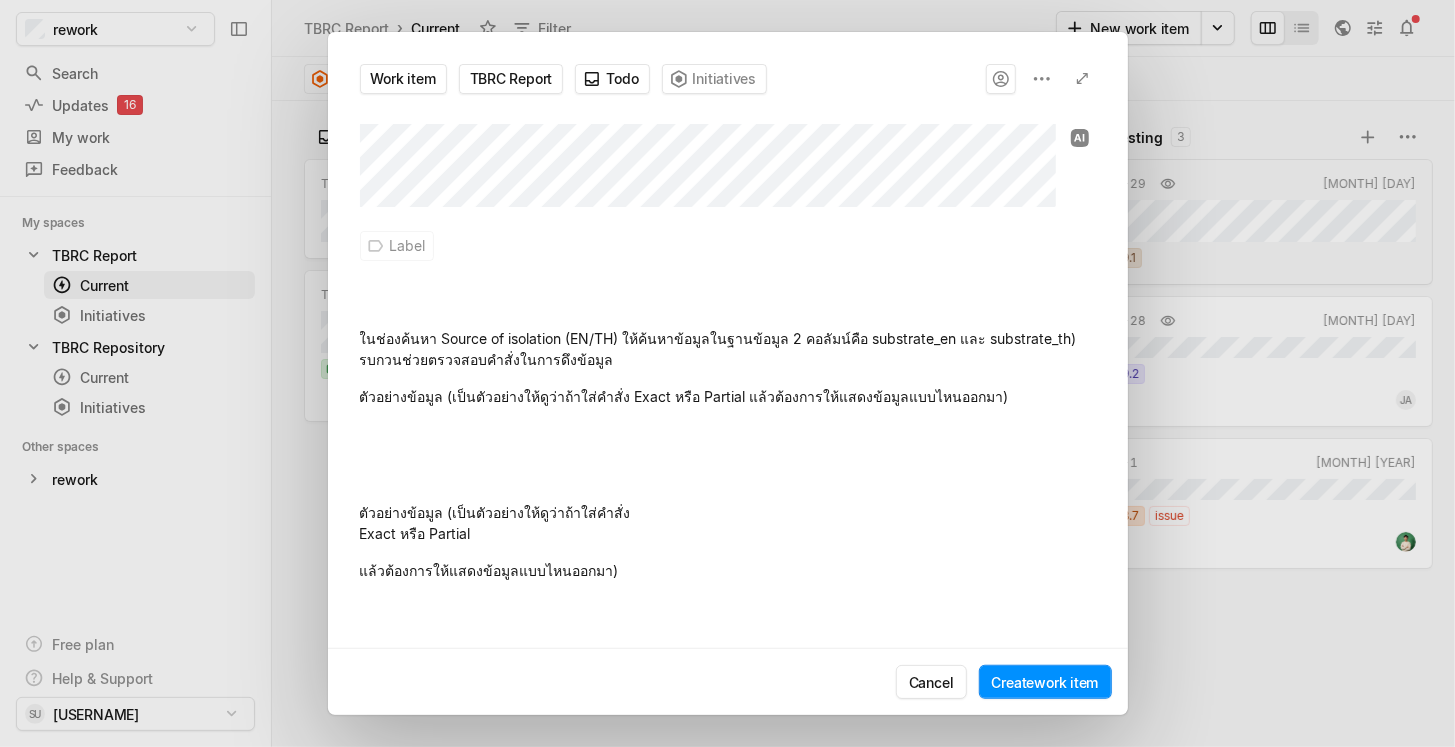click at bounding box center [728, 454] 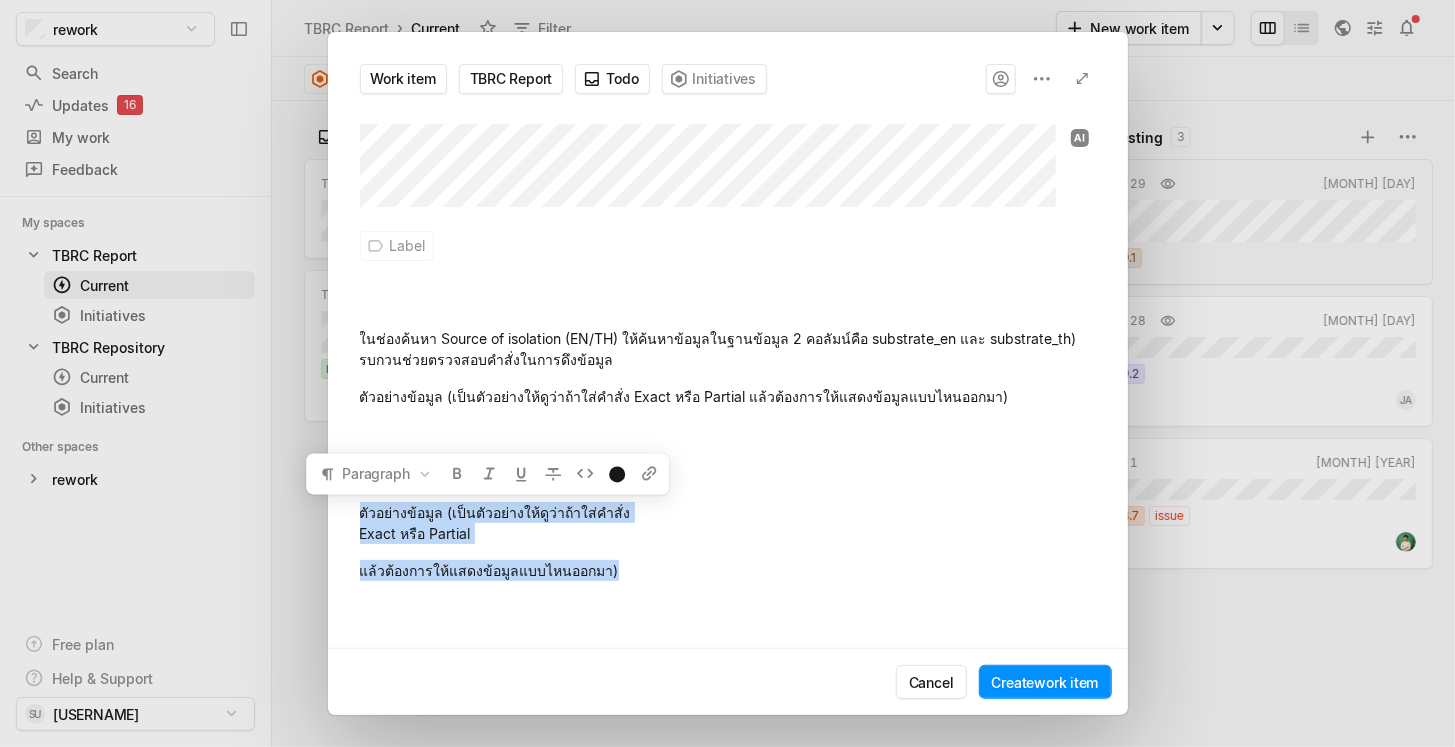 drag, startPoint x: 543, startPoint y: 560, endPoint x: 357, endPoint y: 504, distance: 194.24727 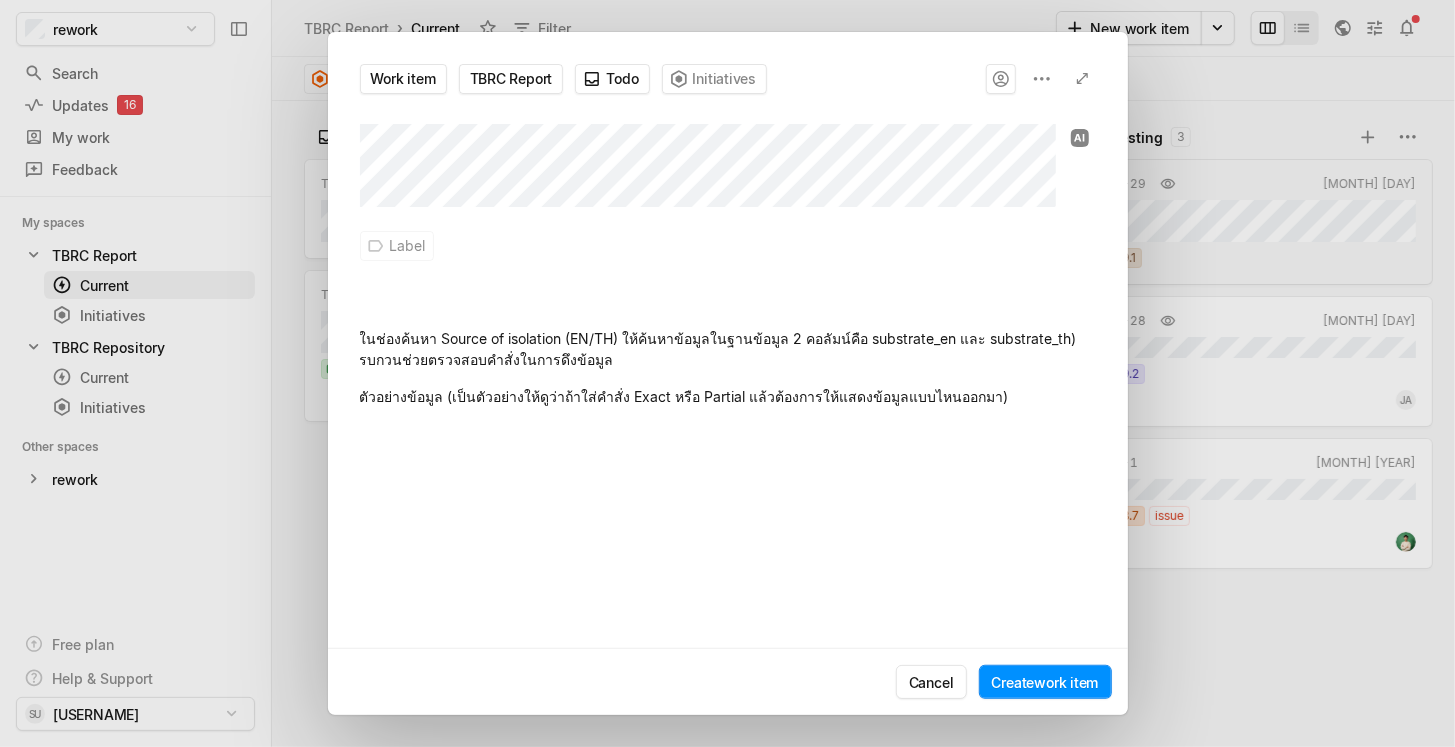 click at bounding box center (728, 454) 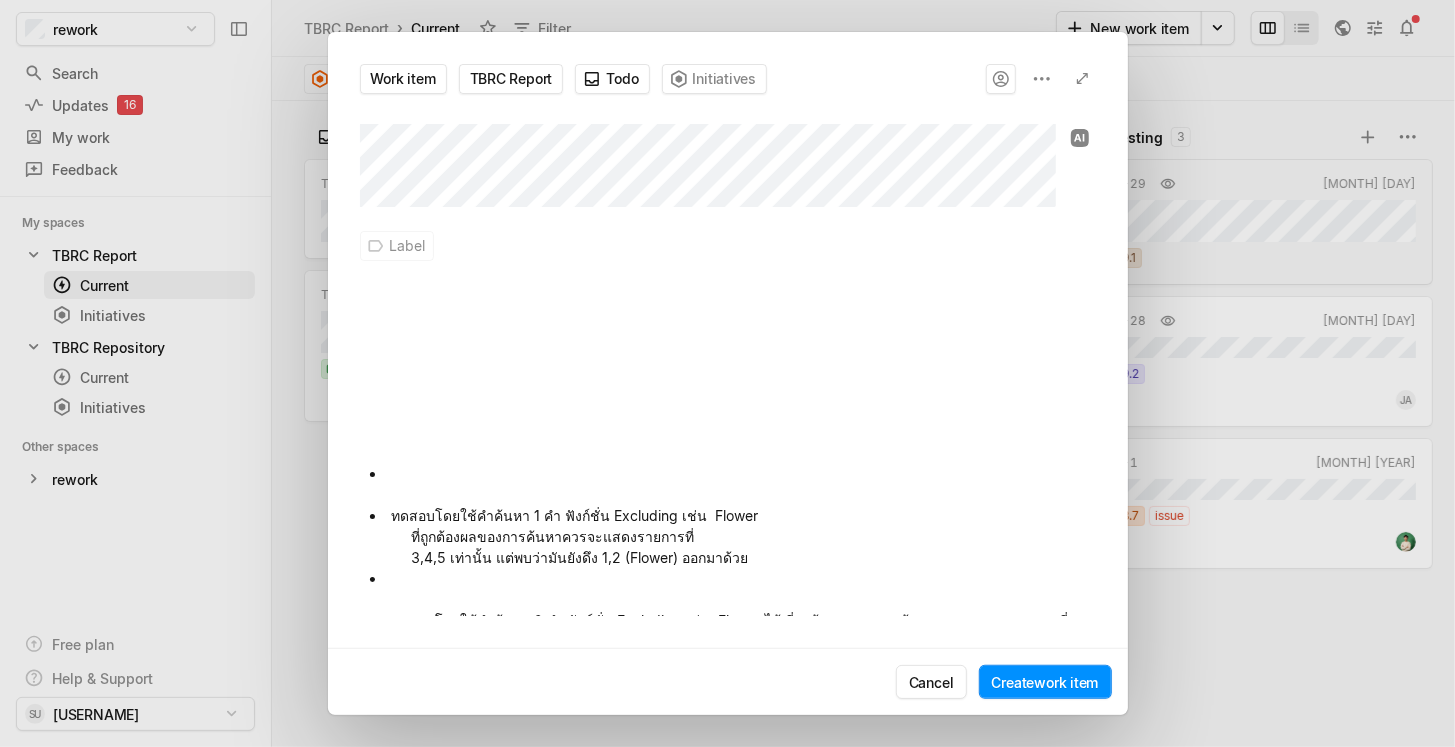 scroll, scrollTop: 124, scrollLeft: 0, axis: vertical 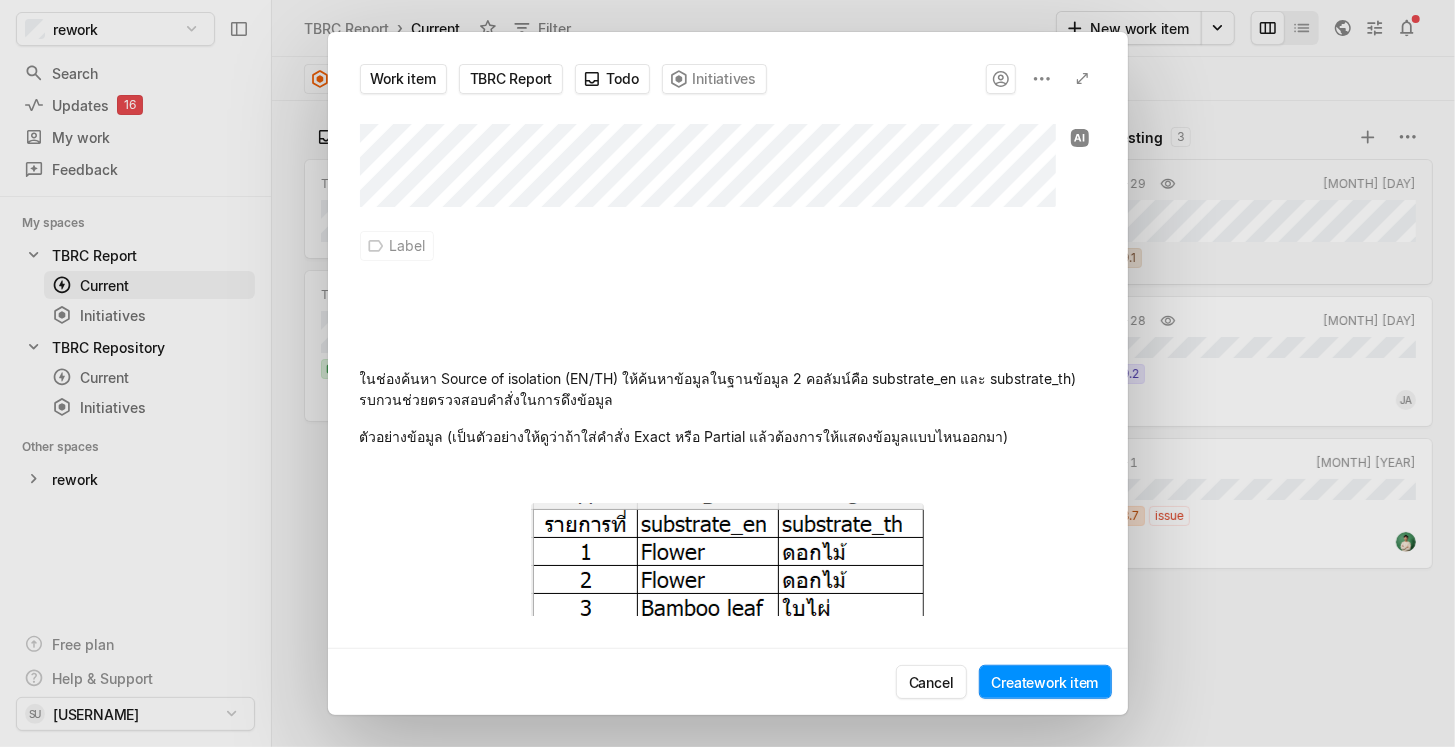 click at bounding box center [728, 324] 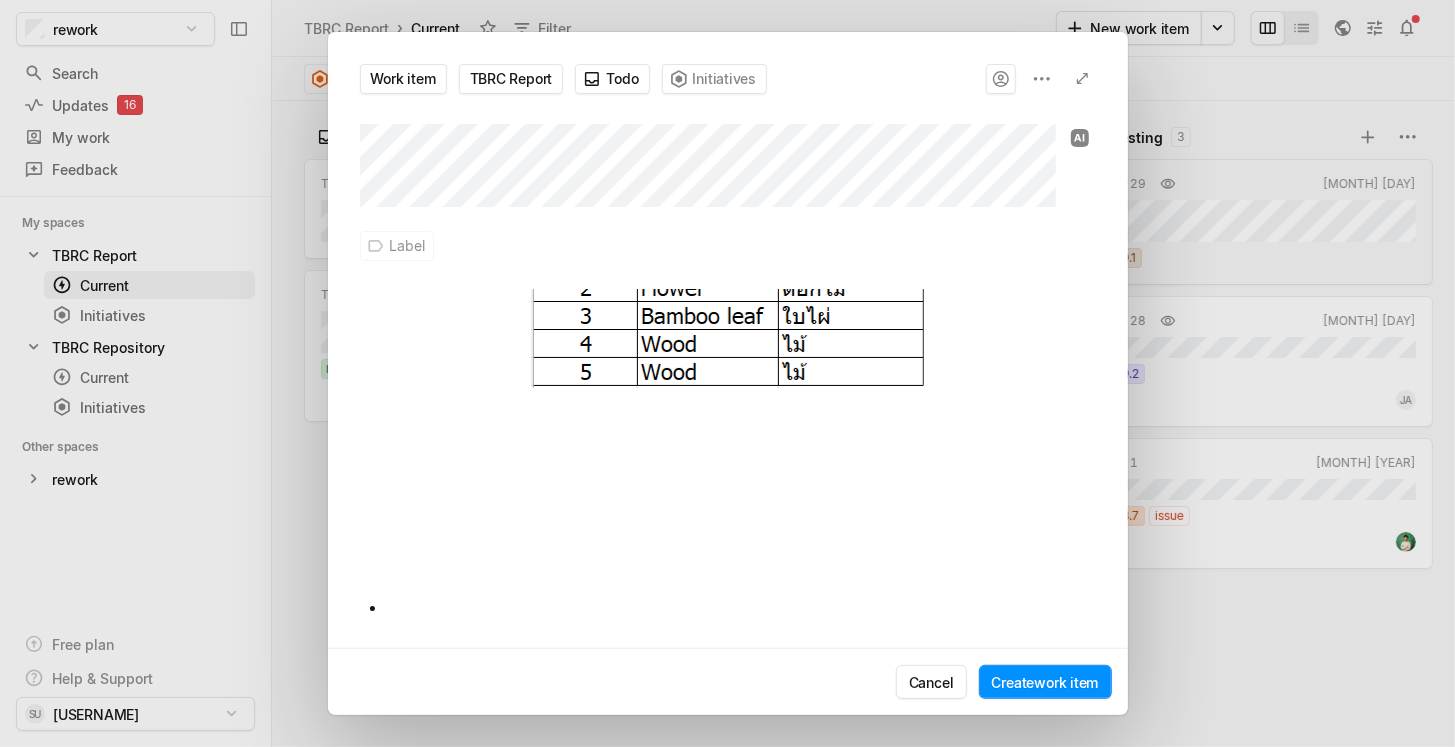 scroll, scrollTop: 265, scrollLeft: 0, axis: vertical 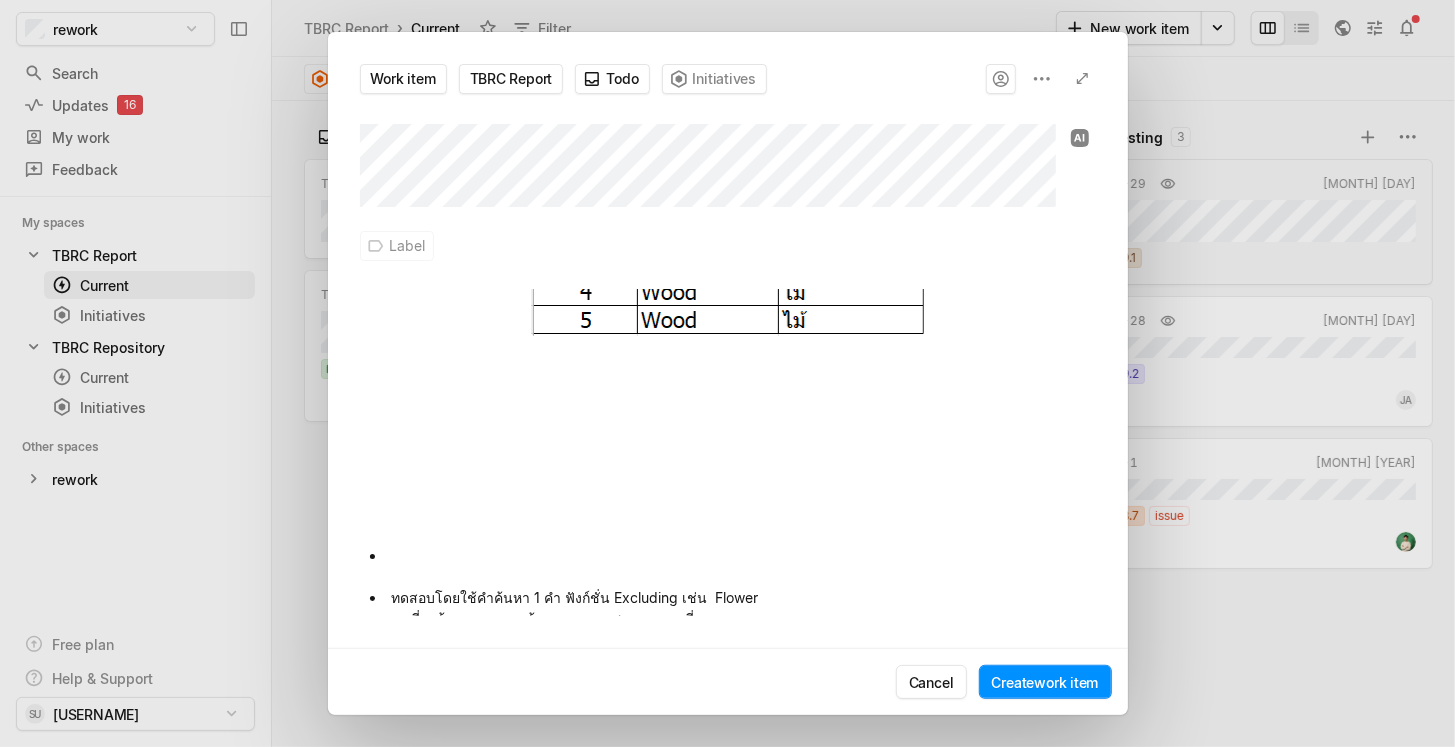 click at bounding box center [728, 386] 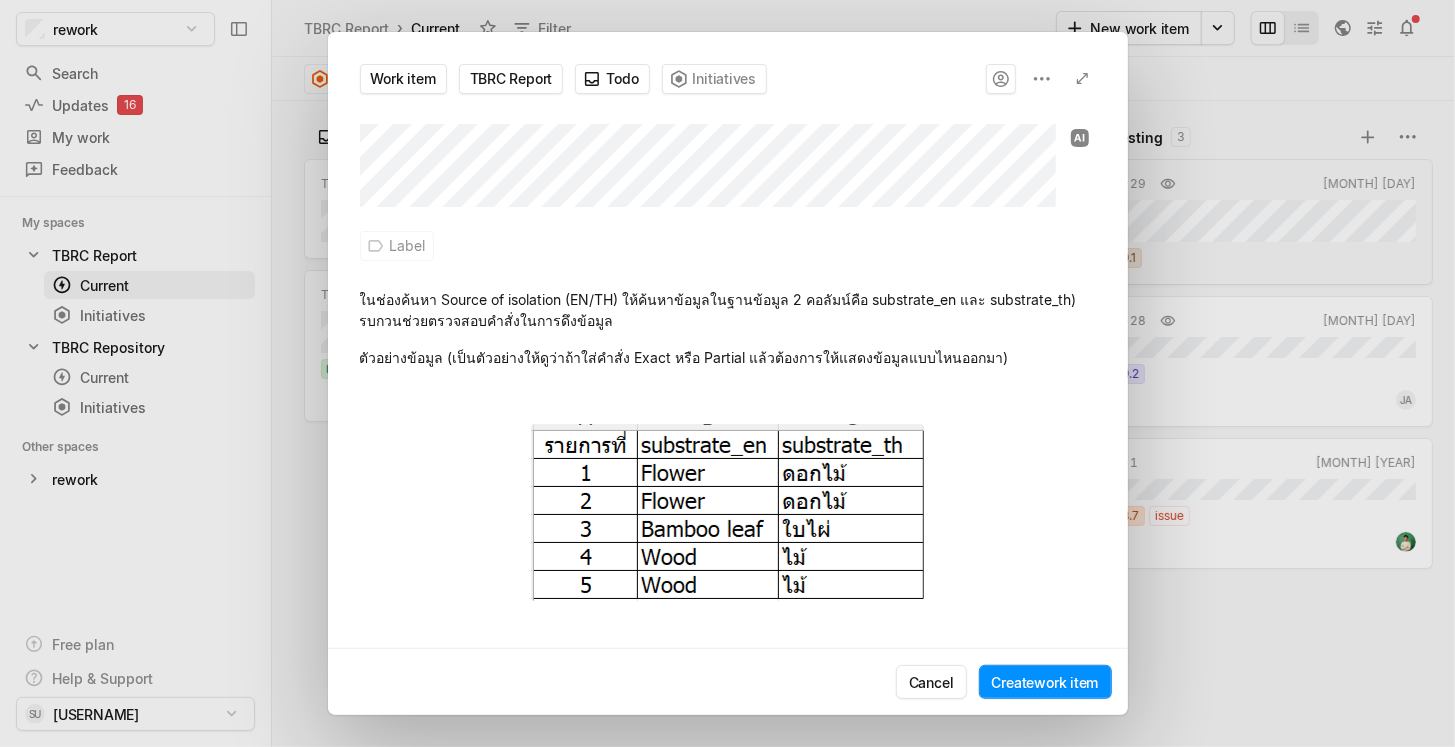 scroll, scrollTop: 249, scrollLeft: 0, axis: vertical 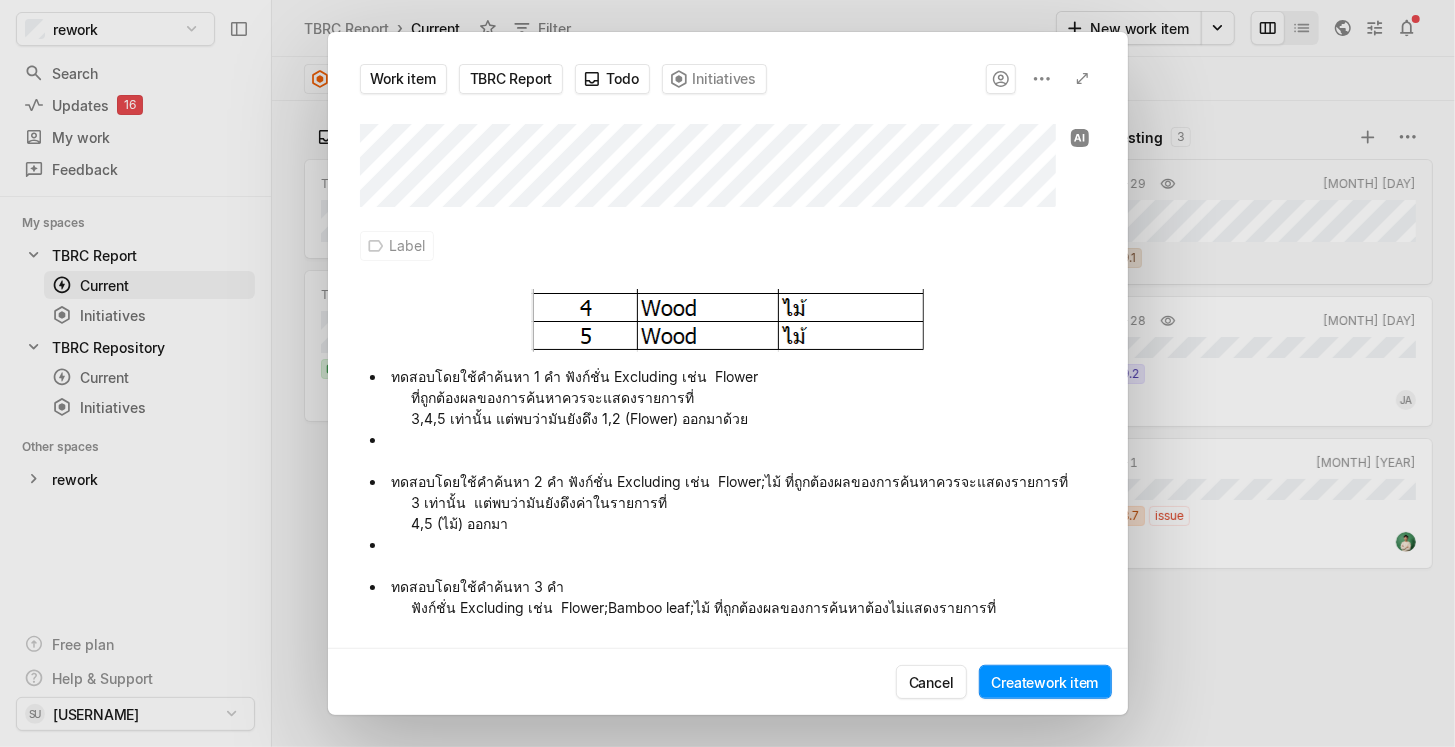 click on "ทดสอบโดยใช้คำค้นหา 1 คำ ฟังก์ชั่น Excluding เช่น  Flower
ที่ถูกต้องผลของการค้นหาควรจะแสดงรายการที่
3,4,5 เท่านั้น แต่พบว่ามันยังดึง 1,2 (Flower) ออกมาด้วย" at bounding box center (741, 397) 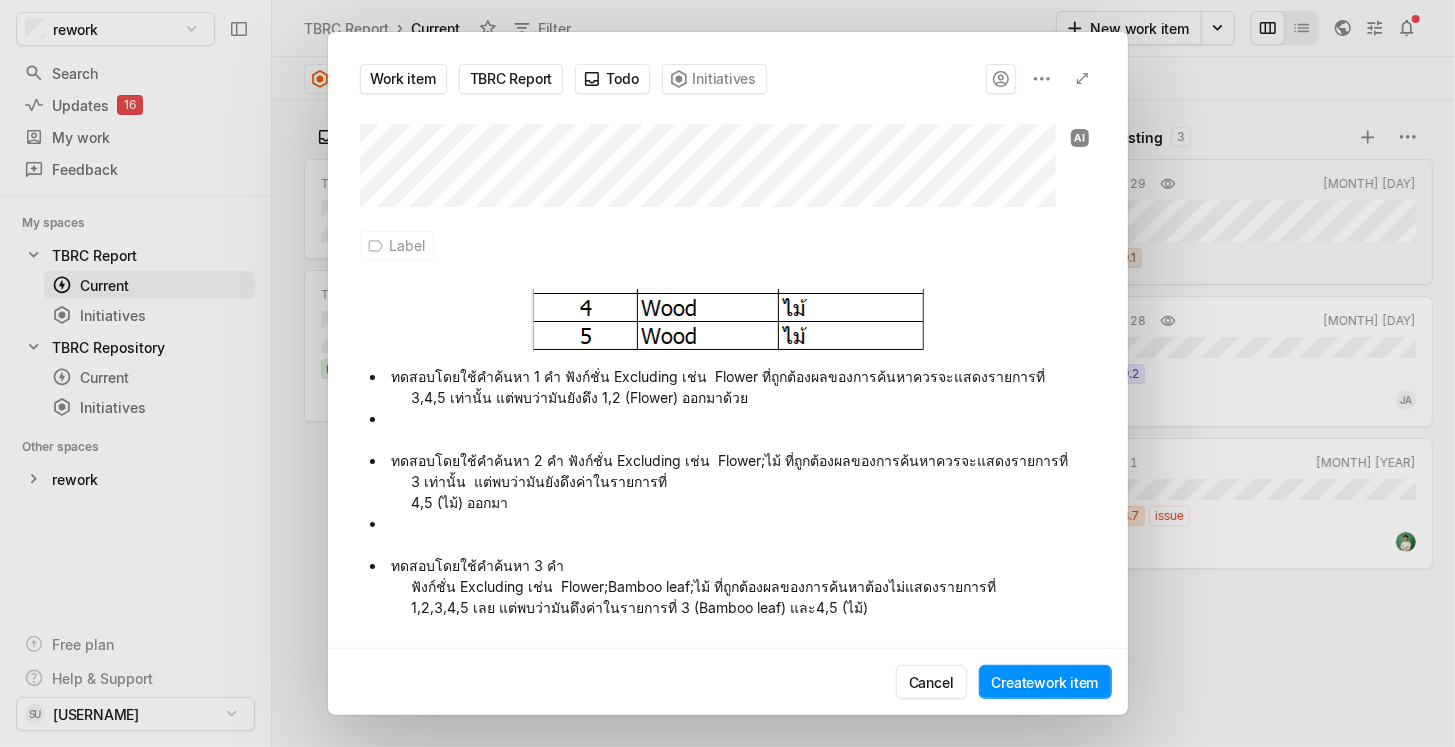 click on "ทดสอบโดยใช้คำค้นหา 1 คำ ฟังก์ชั่น Excluding เช่น  Flower ที่ถูกต้องผลของการค้นหาควรจะแสดงรายการที่
3,4,5 เท่านั้น แต่พบว่ามันยังดึง 1,2 (Flower) ออกมาด้วย" at bounding box center (741, 387) 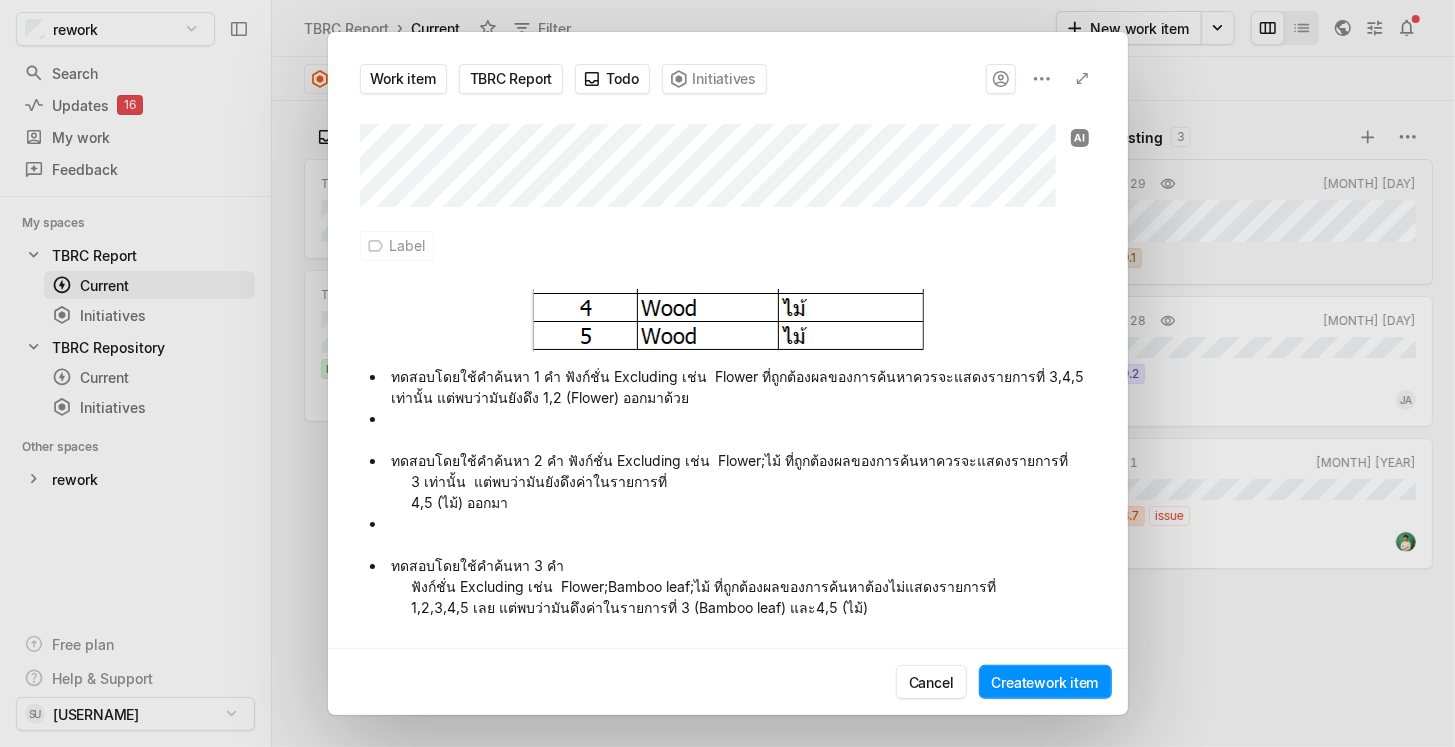 click at bounding box center [741, 387] 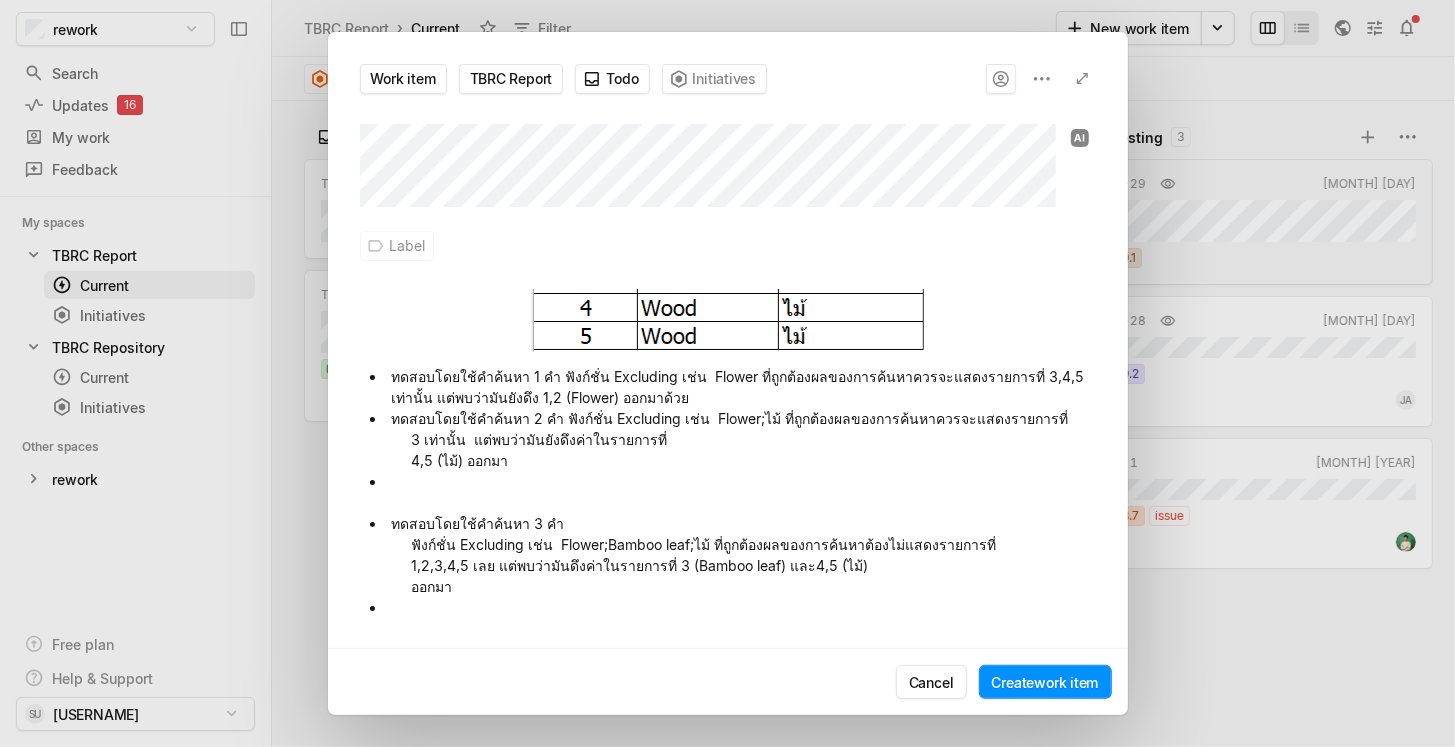 click on "ทดสอบโดยใช้คำค้นหา 2 คำ ฟังก์ชั่น Excluding เช่น  Flower;ไม้ ที่ถูกต้องผลของการค้นหาควรจะแสดงรายการที่
3 เท่านั้น  แต่พบว่ามันยังดึงค่าในรายการที่
4,5 (ไม้) ออกมา" at bounding box center [741, 387] 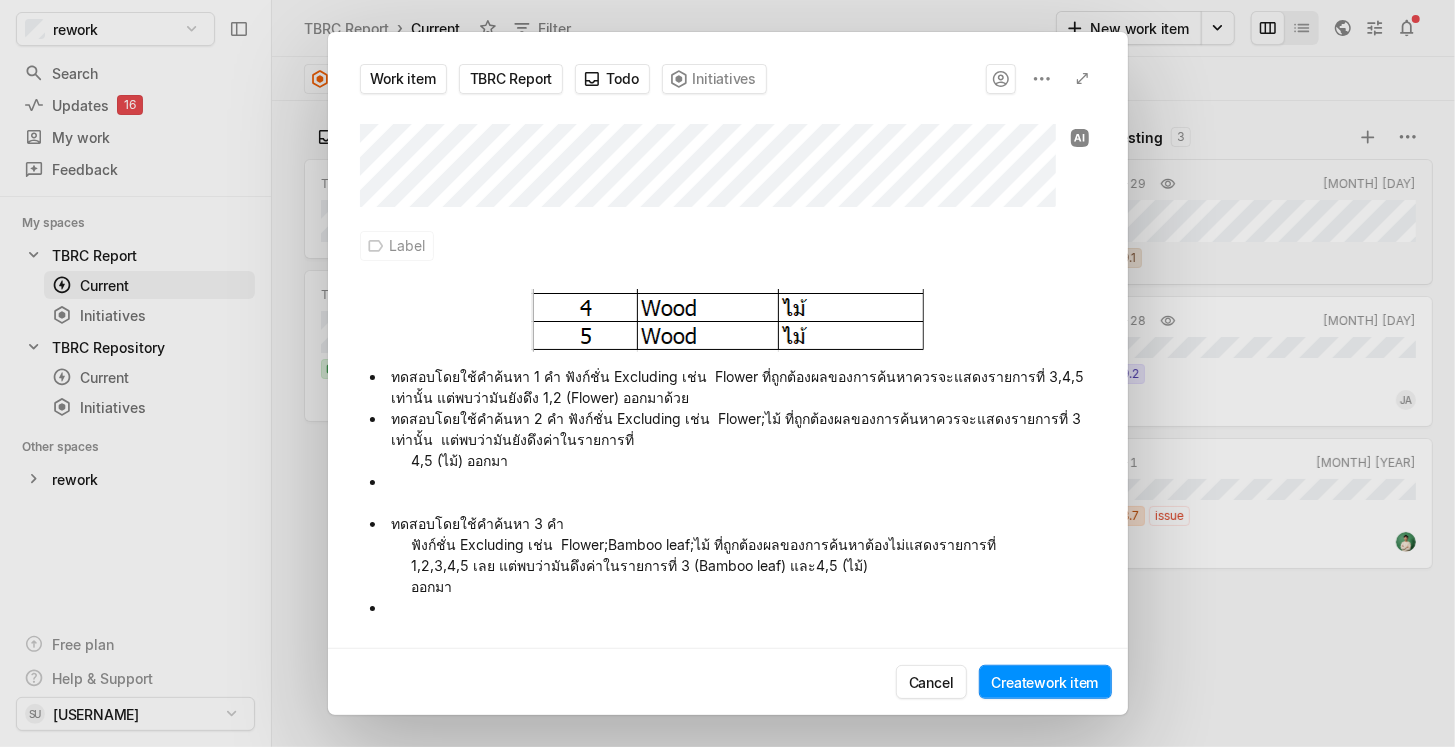 click on "ทดสอบโดยใช้คำค้นหา 2 คำ ฟังก์ชั่น Excluding เช่น  Flower;ไม้ ที่ถูกต้องผลของการค้นหาควรจะแสดงรายการที่ 3 เท่านั้น  แต่พบว่ามันยังดึงค่าในรายการที่
4,5 (ไม้) ออกมา" at bounding box center (740, 387) 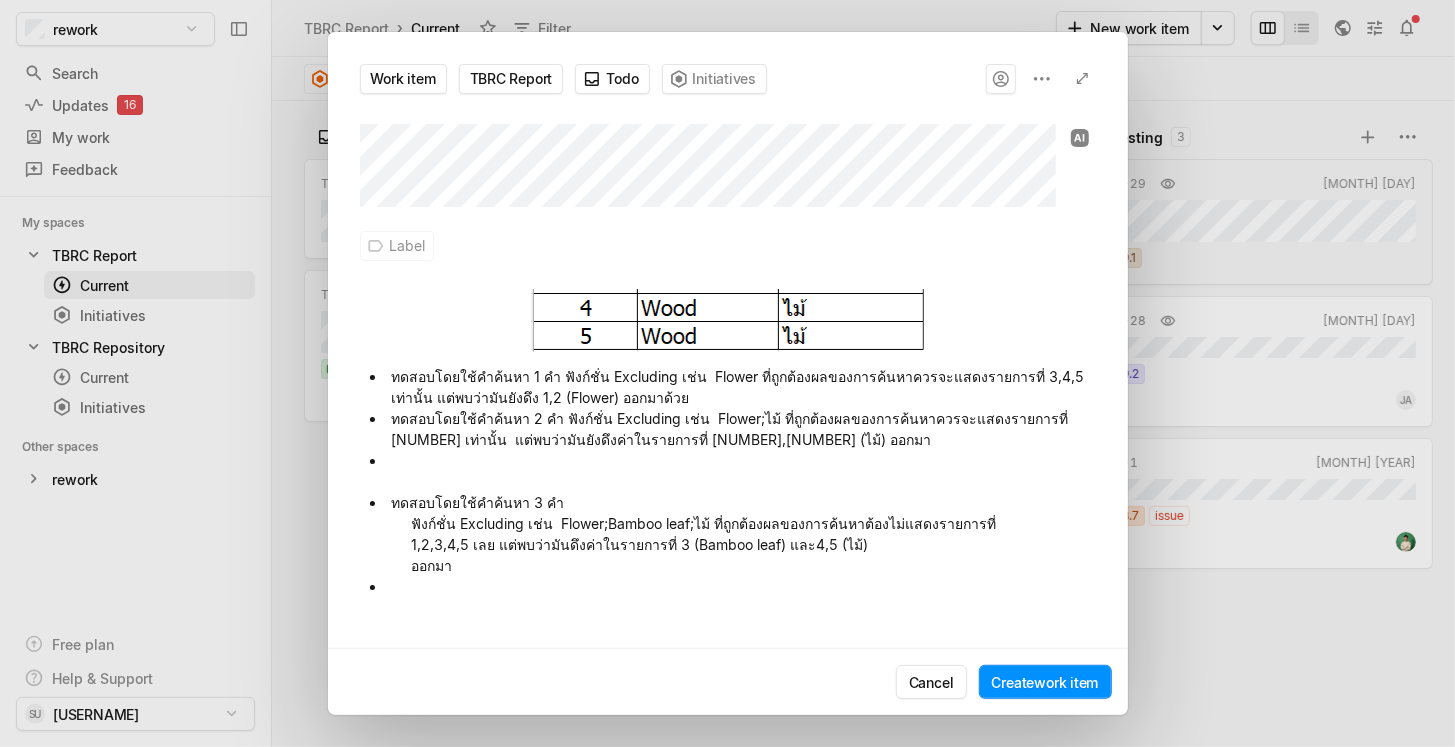 click at bounding box center [741, 387] 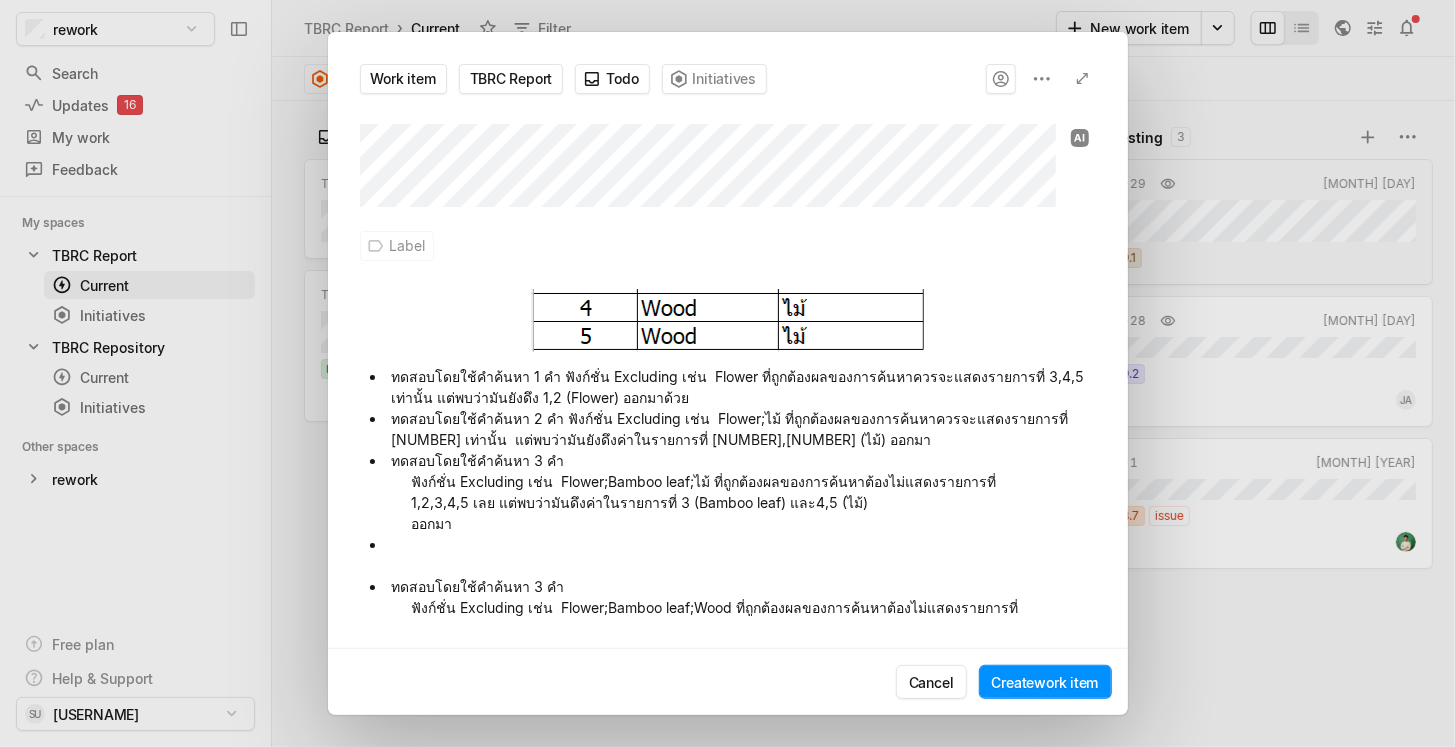 click on "ทดสอบโดยใช้คำค้นหา 3 คำ
ฟังก์ชั่น Excluding เช่น  Flower;Bamboo leaf;ไม้ ที่ถูกต้องผลของการค้นหาต้องไม่แสดงรายการที่
1,2,3,4,5 เลย แต่พบว่ามันดึงค่าในรายการที่ 3 (Bamboo leaf) และ4,5 (ไม้)
ออกมา" at bounding box center (741, 387) 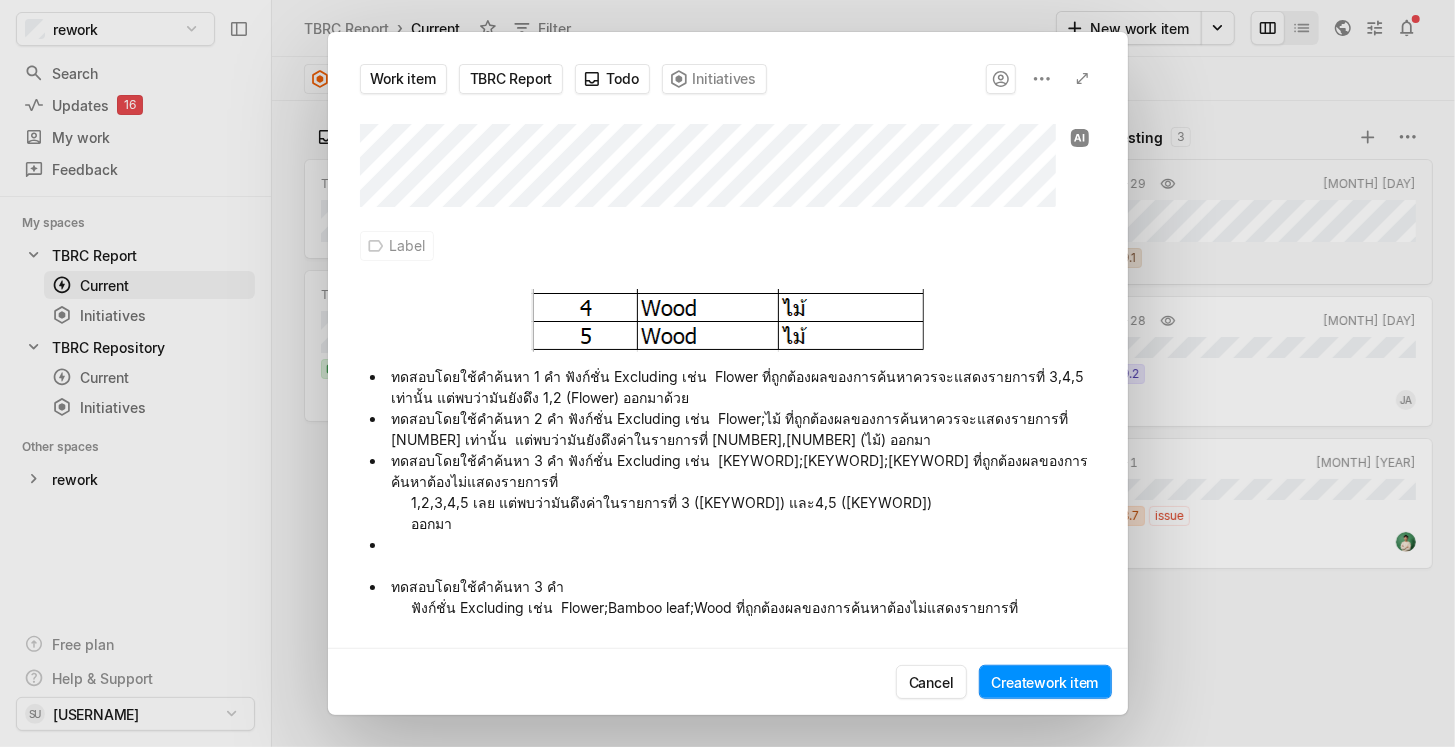 click on "ทดสอบโดยใช้คำค้นหา 3 คำ ฟังก์ชั่น Excluding เช่น  [KEYWORD];[KEYWORD];[KEYWORD] ที่ถูกต้องผลของการค้นหาต้องไม่แสดงรายการที่
1,2,3,4,5 เลย แต่พบว่ามันดึงค่าในรายการที่ 3 ([KEYWORD]) และ4,5 ([KEYWORD])
ออกมา" at bounding box center (741, 387) 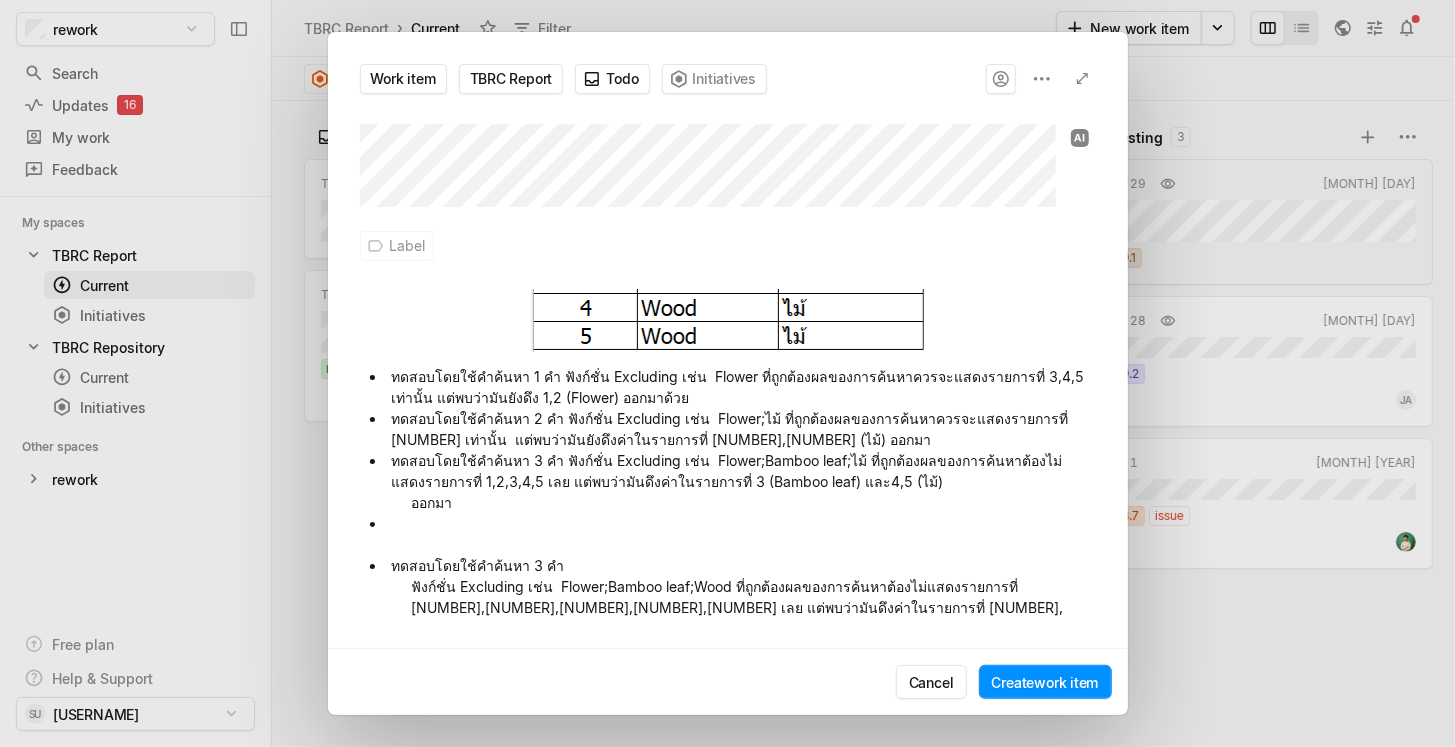 click on "ทดสอบโดยใช้คำค้นหา 3 คำ ฟังก์ชั่น Excluding เช่น  Flower;Bamboo leaf;ไม้ ที่ถูกต้องผลของการค้นหาต้องไม่แสดงรายการที่ 1,2,3,4,5 เลย แต่พบว่ามันดึงค่าในรายการที่ 3 (Bamboo leaf) และ4,5 (ไม้)
ออกมา" at bounding box center [741, 387] 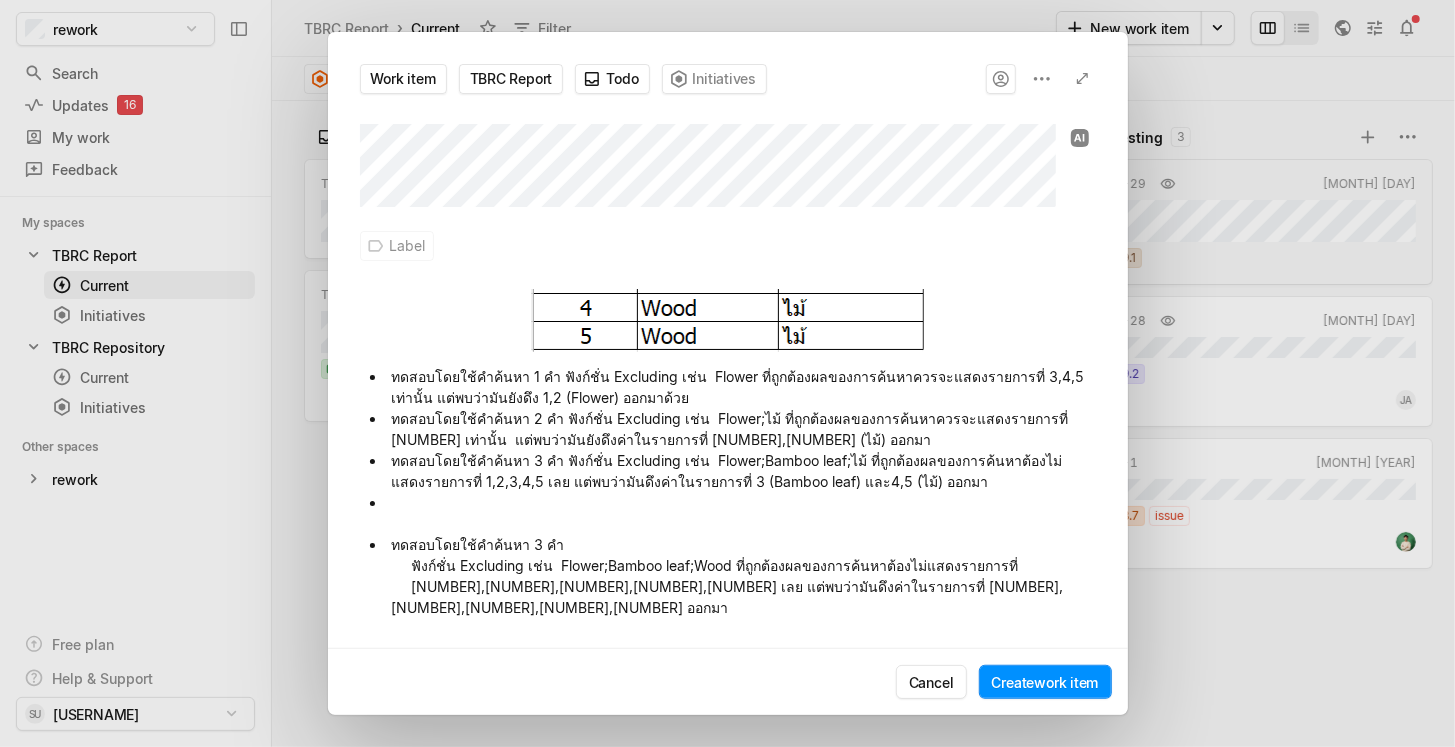 click at bounding box center (741, 387) 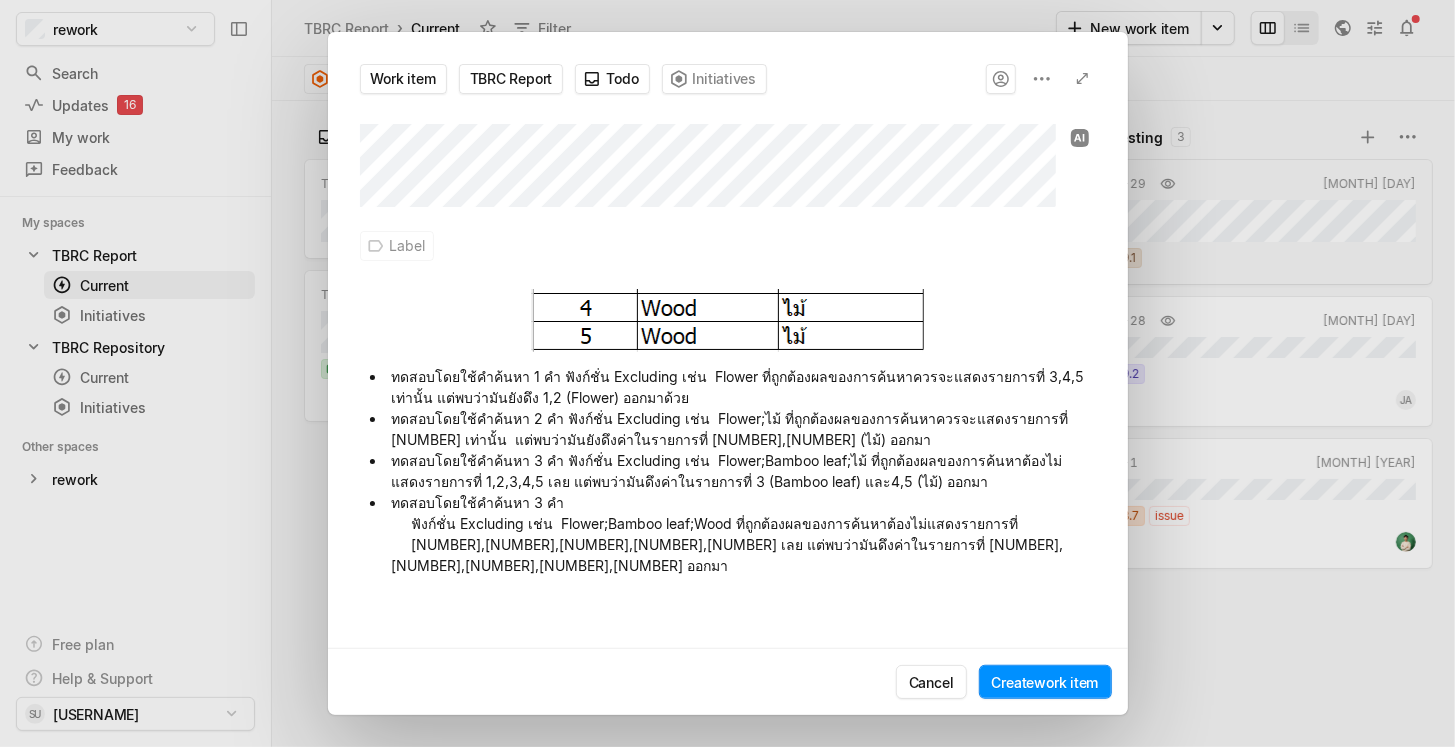 click on "ทดสอบโดยใช้คำค้นหา 3 คำ
ฟังก์ชั่น Excluding เช่น  Flower;Bamboo leaf;Wood ที่ถูกต้องผลของการค้นหาต้องไม่แสดงรายการที่
[NUMBER],[NUMBER],[NUMBER],[NUMBER],[NUMBER] เลย แต่พบว่ามันดึงค่าในรายการที่ [NUMBER],[NUMBER],[NUMBER],[NUMBER],[NUMBER] ออกมา" at bounding box center (741, 387) 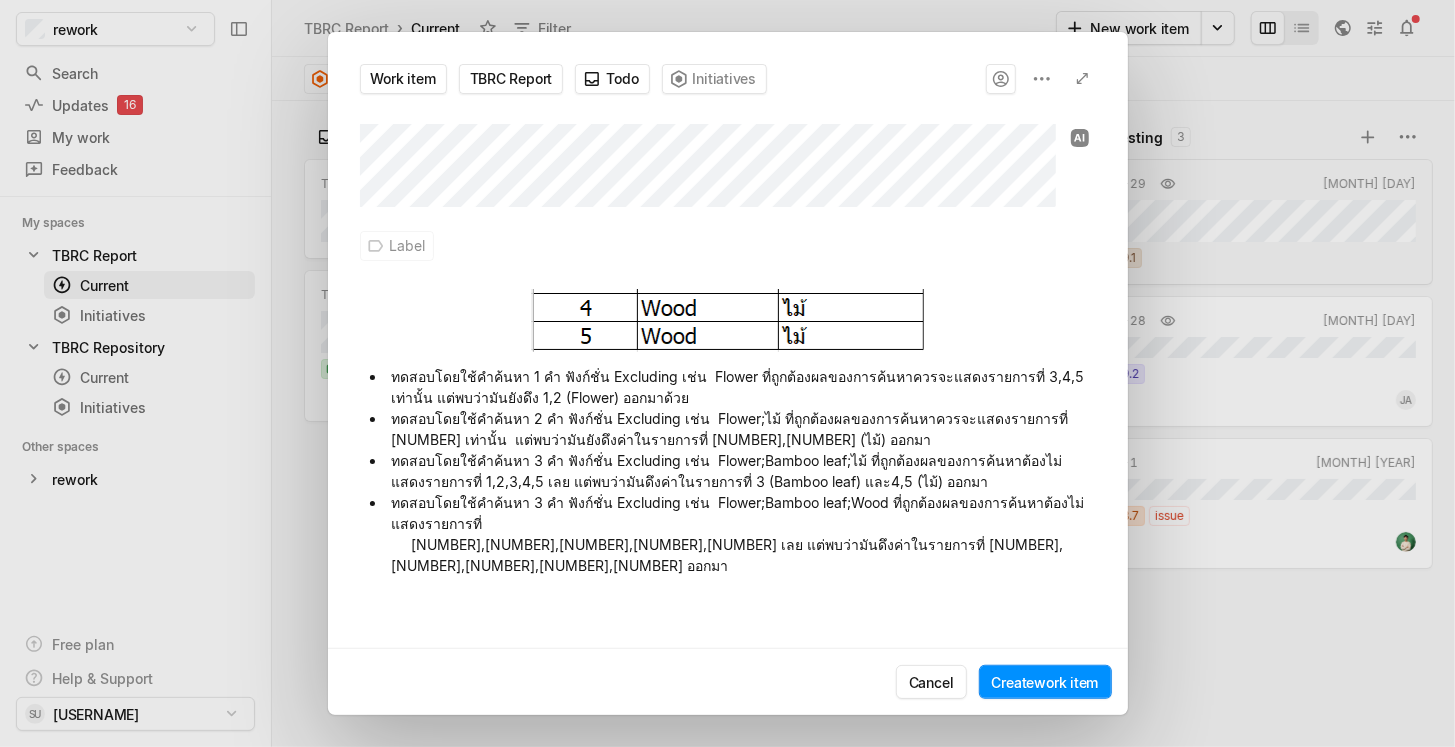 drag, startPoint x: 557, startPoint y: 520, endPoint x: 509, endPoint y: 535, distance: 50.289165 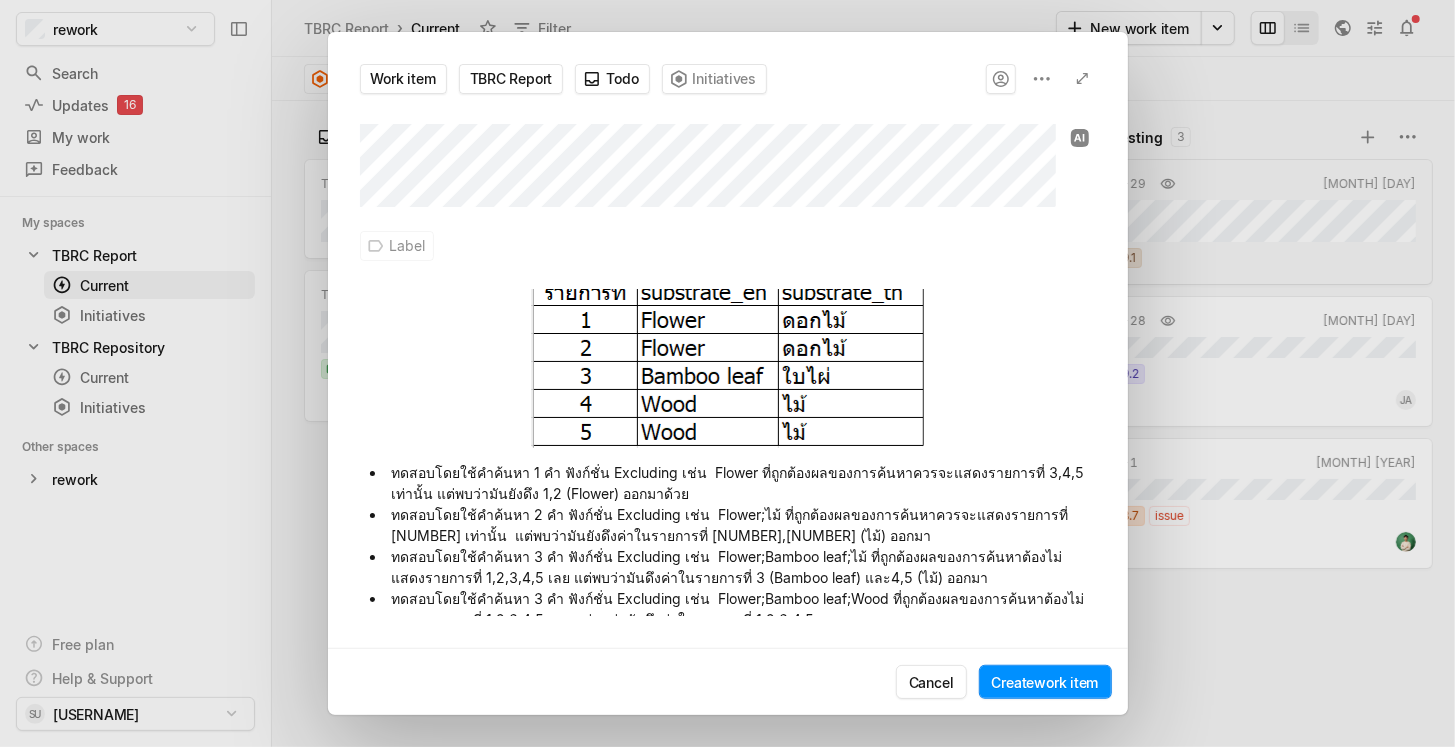scroll, scrollTop: 278, scrollLeft: 0, axis: vertical 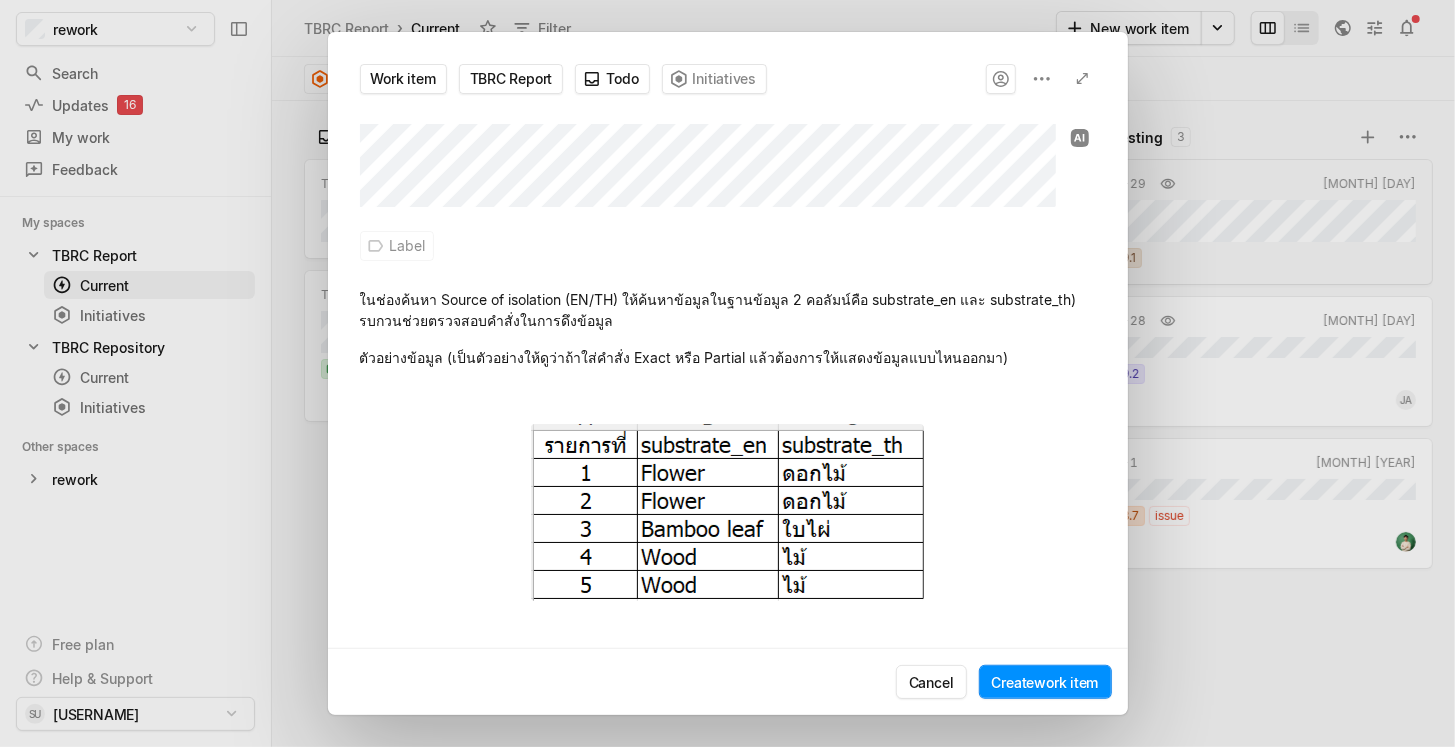 click on "﻿" at bounding box center [728, 394] 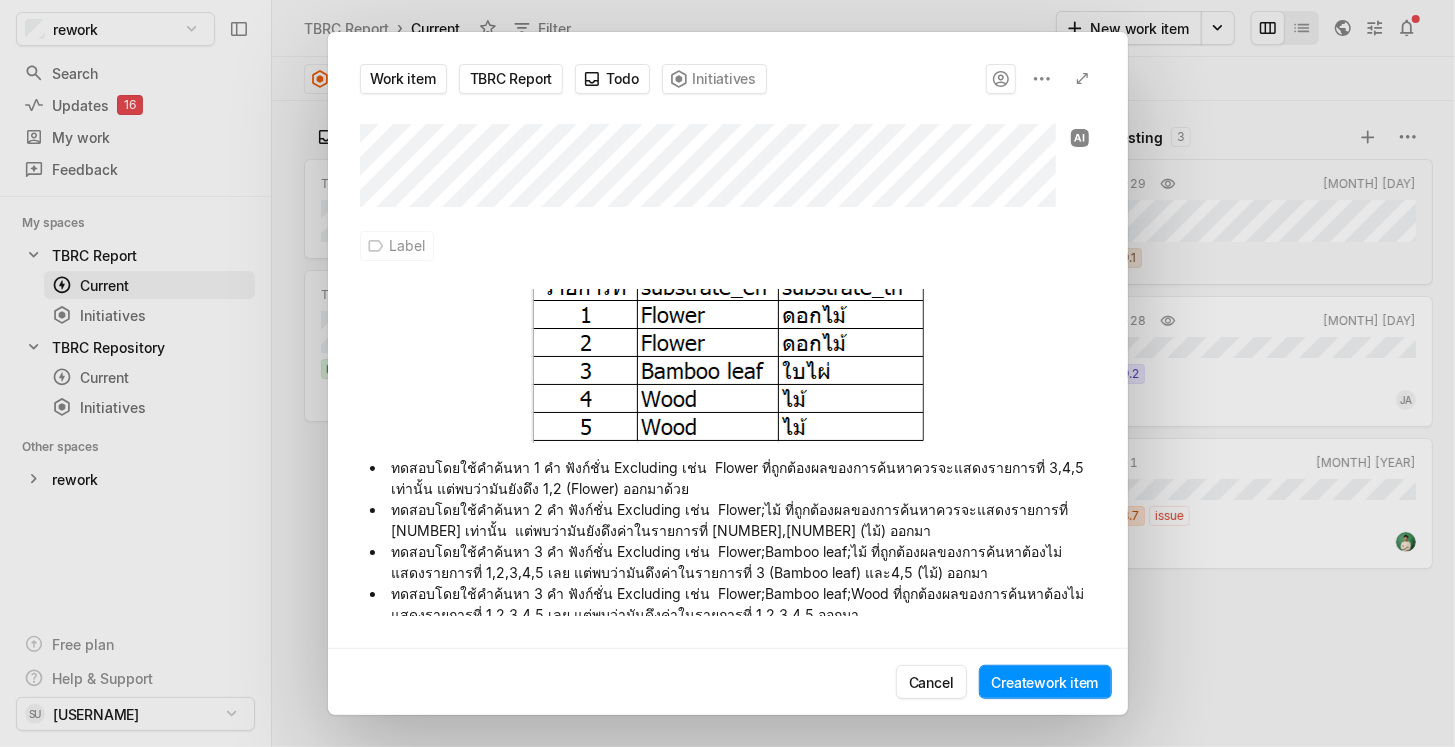 scroll, scrollTop: 124, scrollLeft: 0, axis: vertical 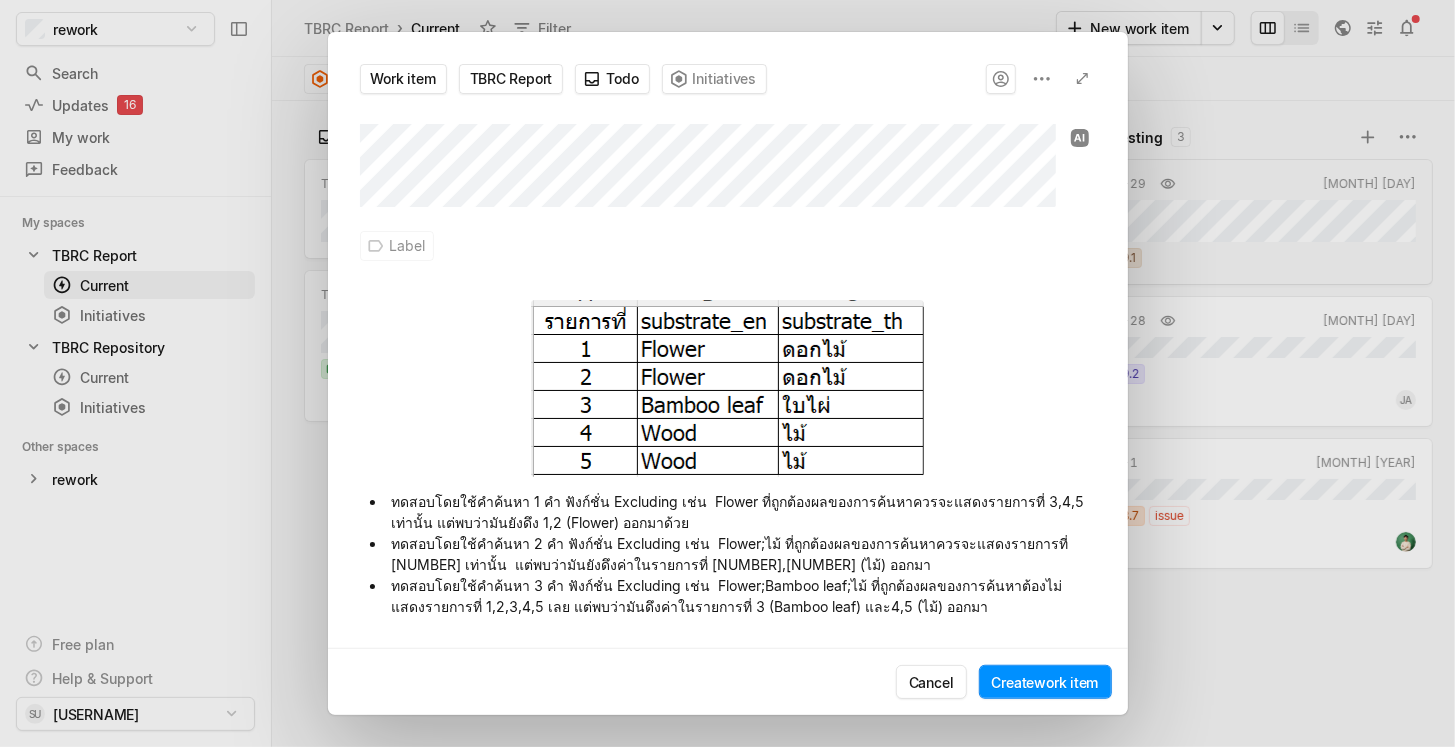 click on "ทดสอบโดยใช้คำค้นหา 2 คำ ฟังก์ชั่น Excluding เช่น  Flower;ไม้ ที่ถูกต้องผลของการค้นหาควรจะแสดงรายการที่ [NUMBER] เท่านั้น  แต่พบว่ามันยังดึงค่าในรายการที่ [NUMBER],[NUMBER] (ไม้) ออกมา" at bounding box center (740, 512) 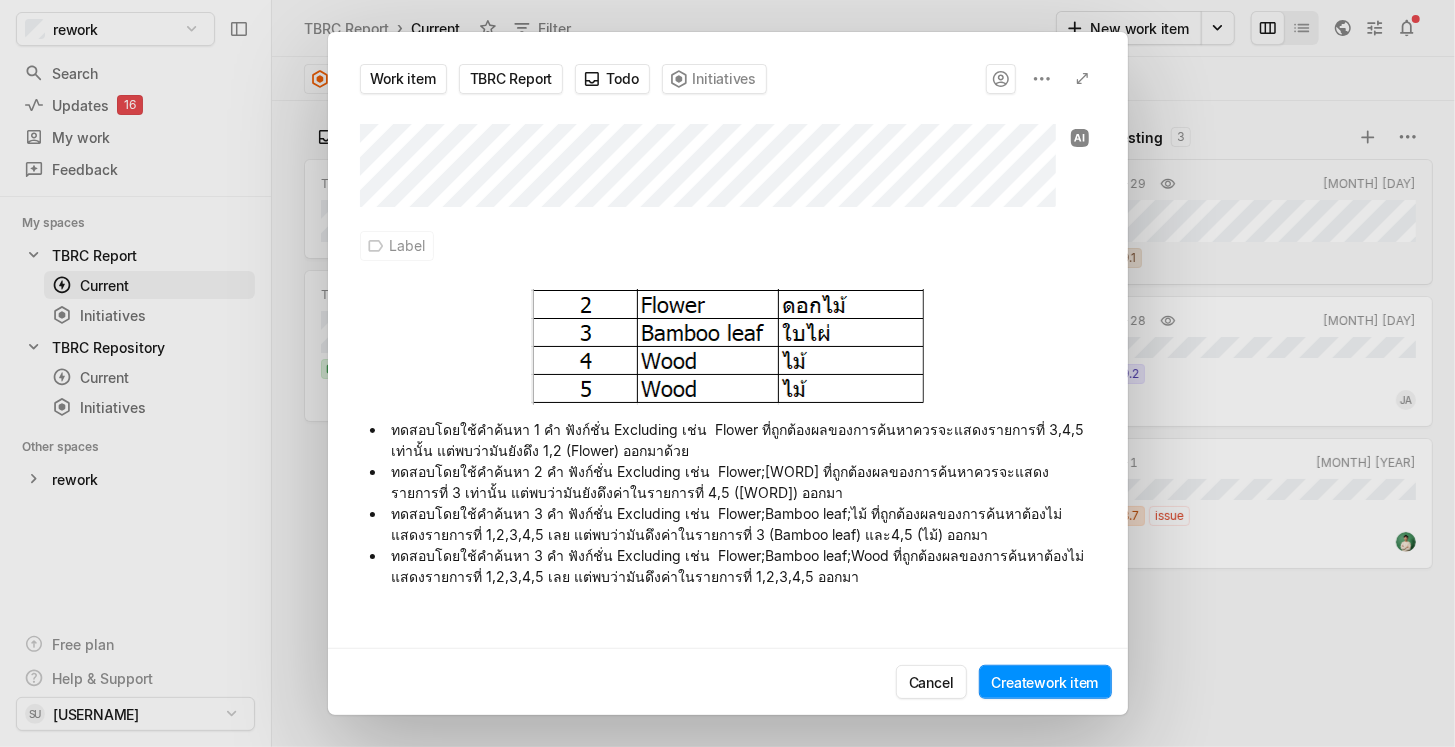 scroll, scrollTop: 249, scrollLeft: 0, axis: vertical 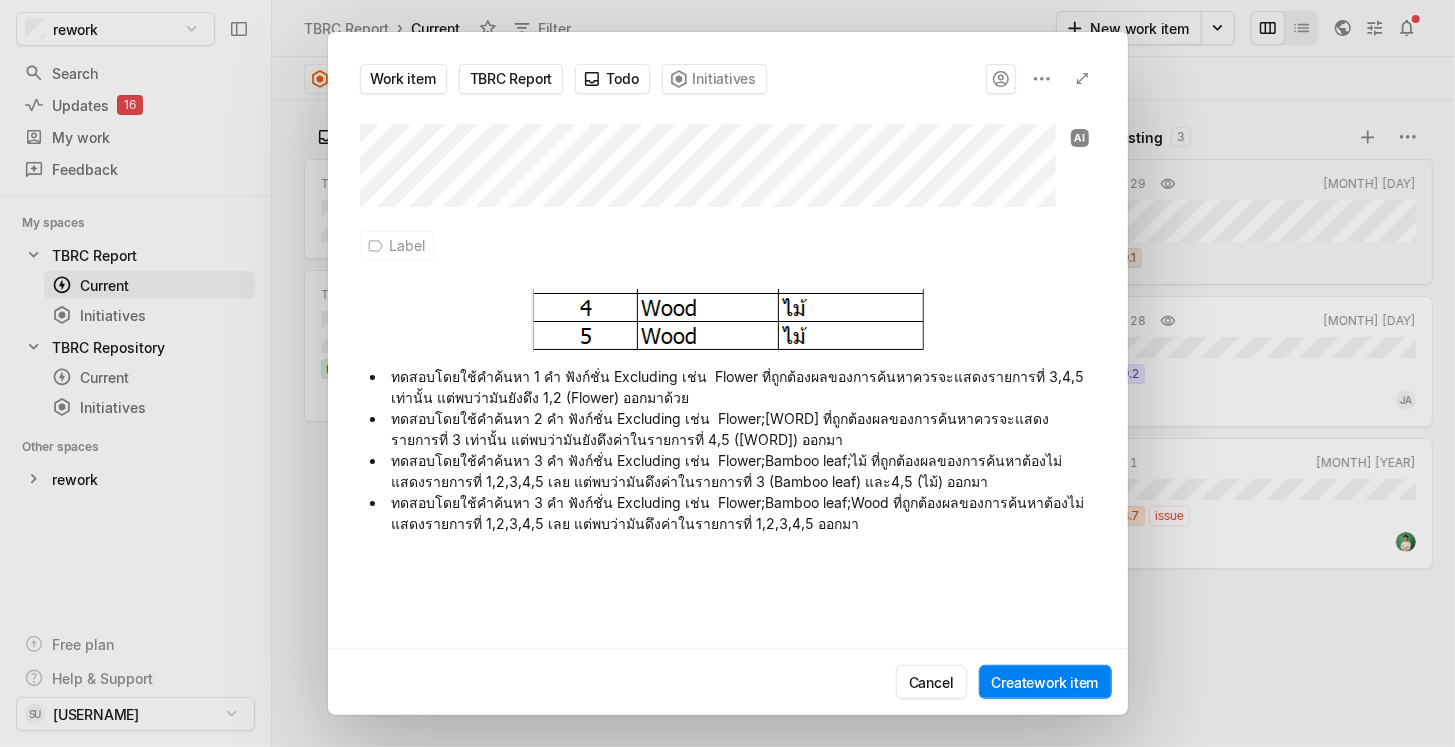 click on "Create  work item" at bounding box center (1045, 682) 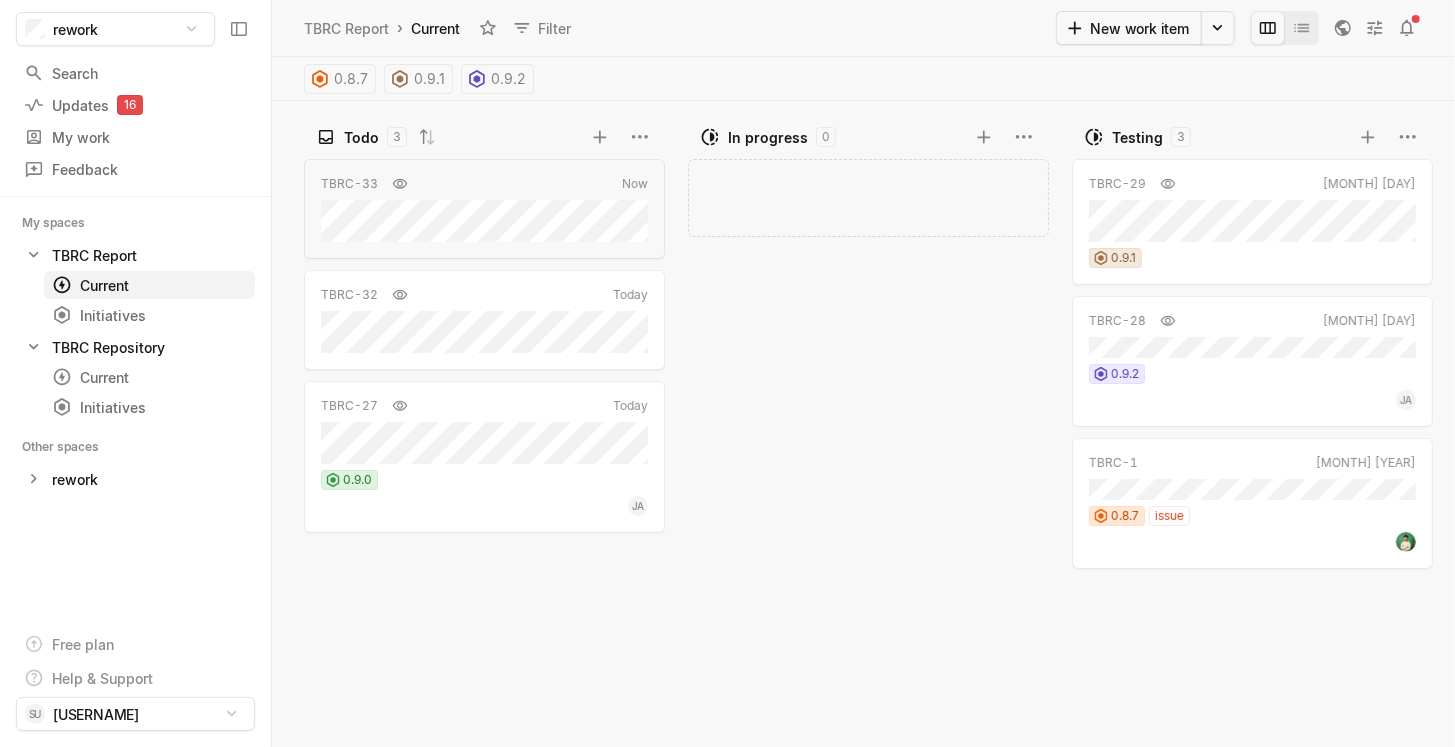 click on "[ID]-[ID] Now [ID]-[ID] Today [ID]-[ID] Today [VERSION] JA" at bounding box center [489, 450] 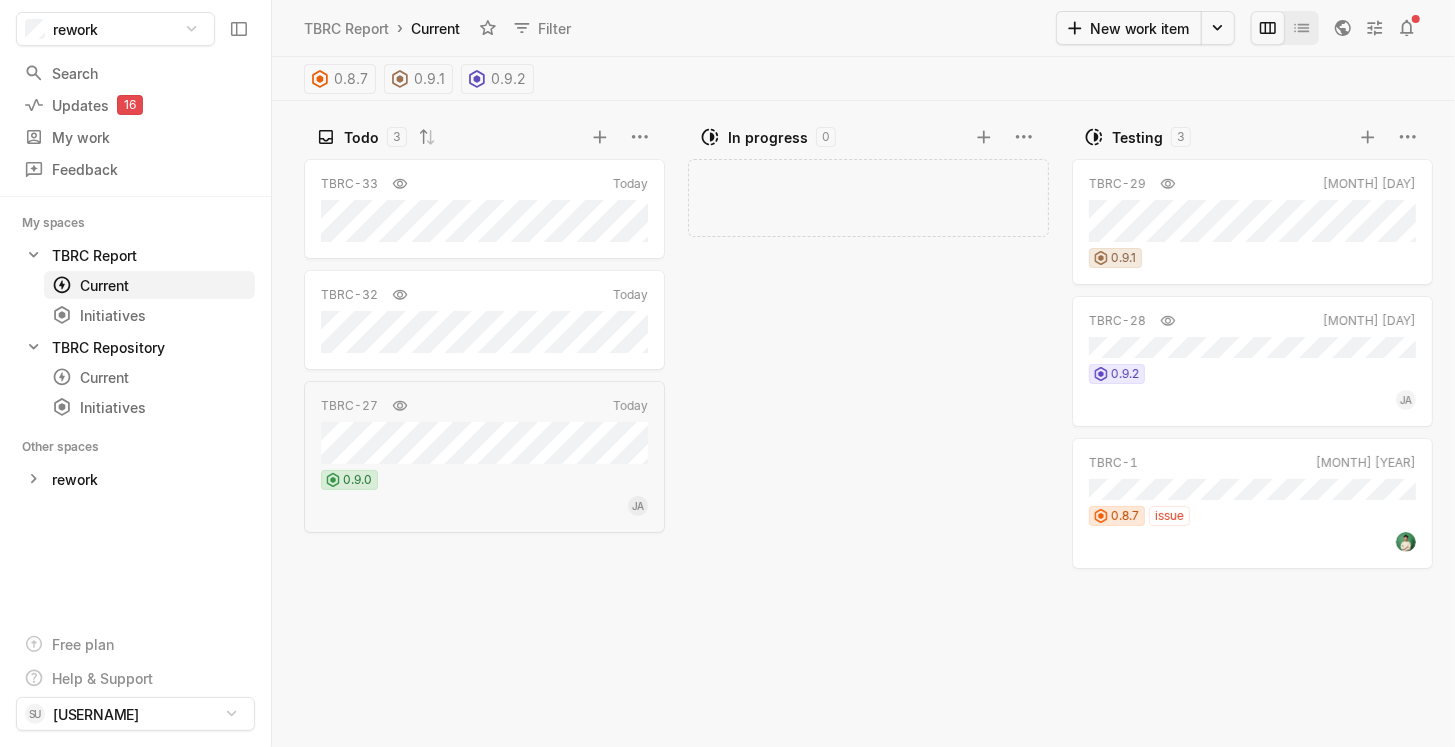 click on "Add  work item" at bounding box center [489, 450] 